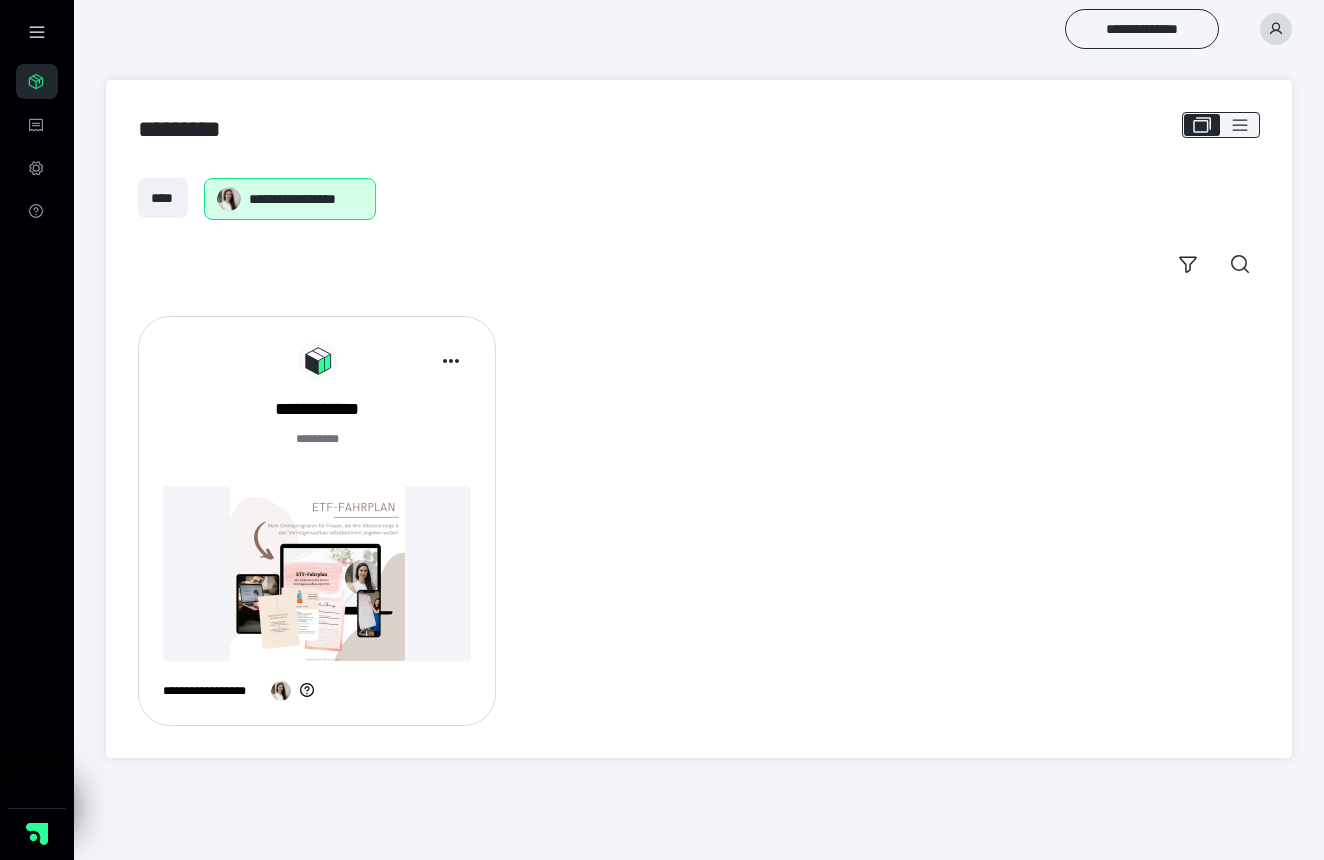 scroll, scrollTop: 0, scrollLeft: 0, axis: both 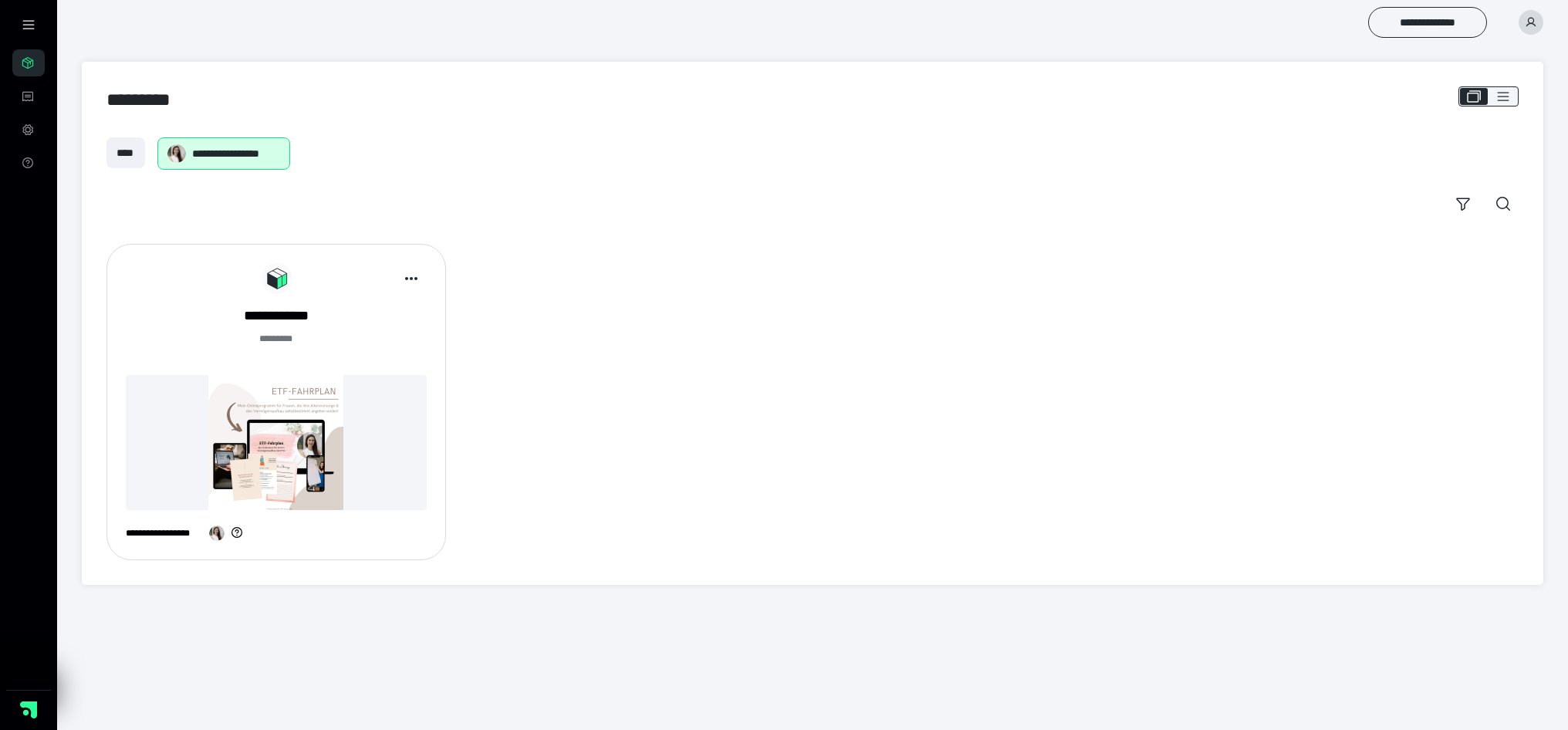 click on "**********" at bounding box center [813, 402] 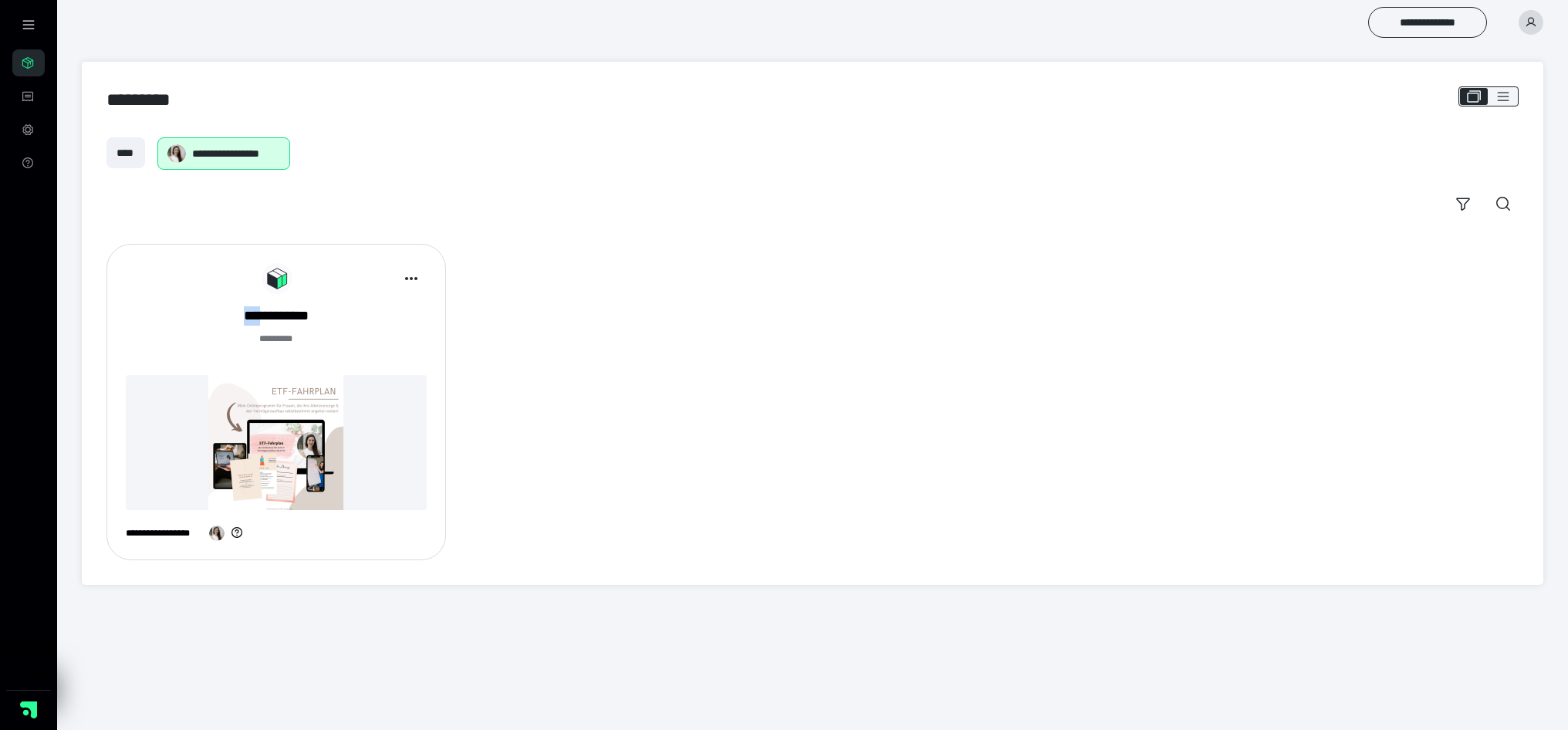 click on "**********" at bounding box center [813, 402] 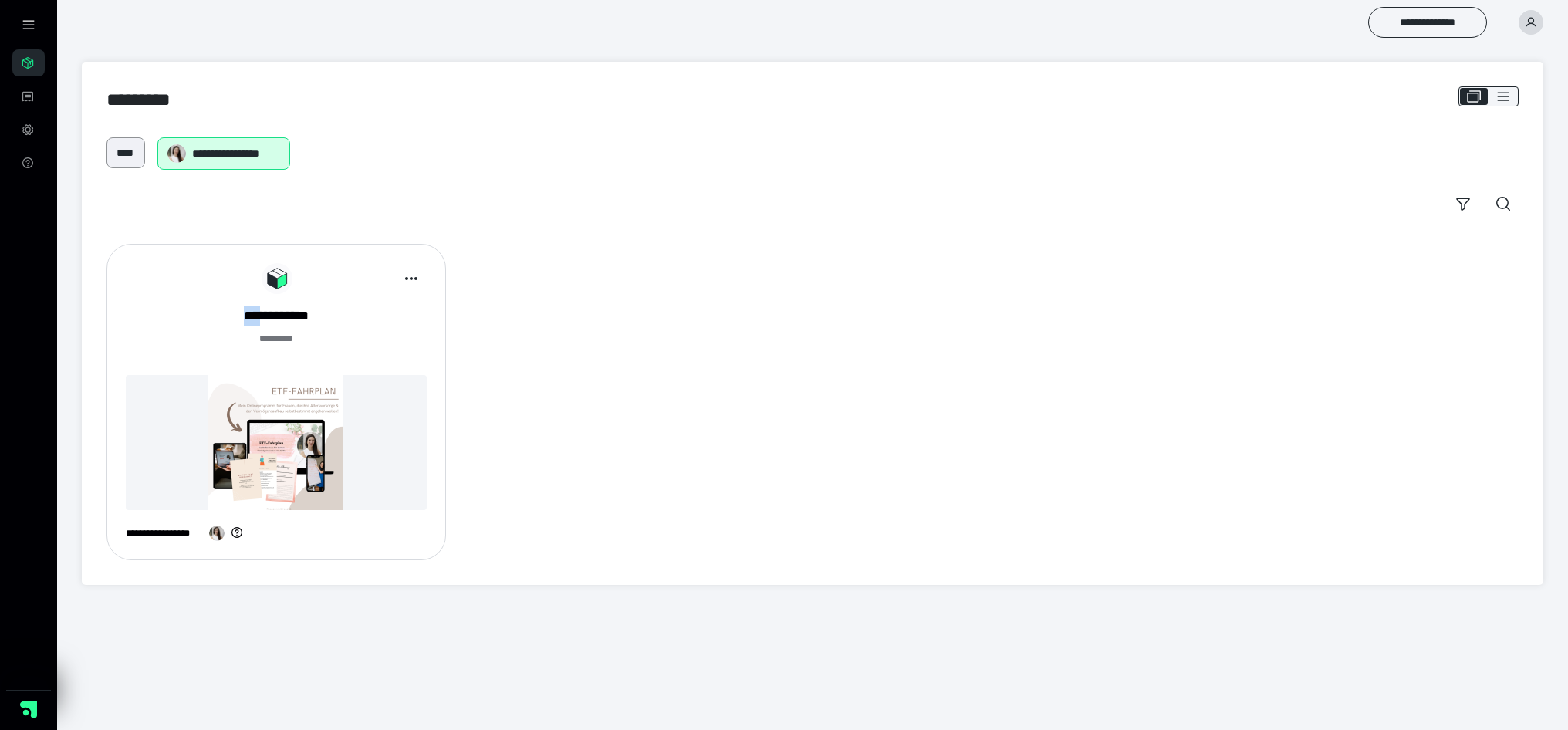 scroll, scrollTop: 1, scrollLeft: 0, axis: vertical 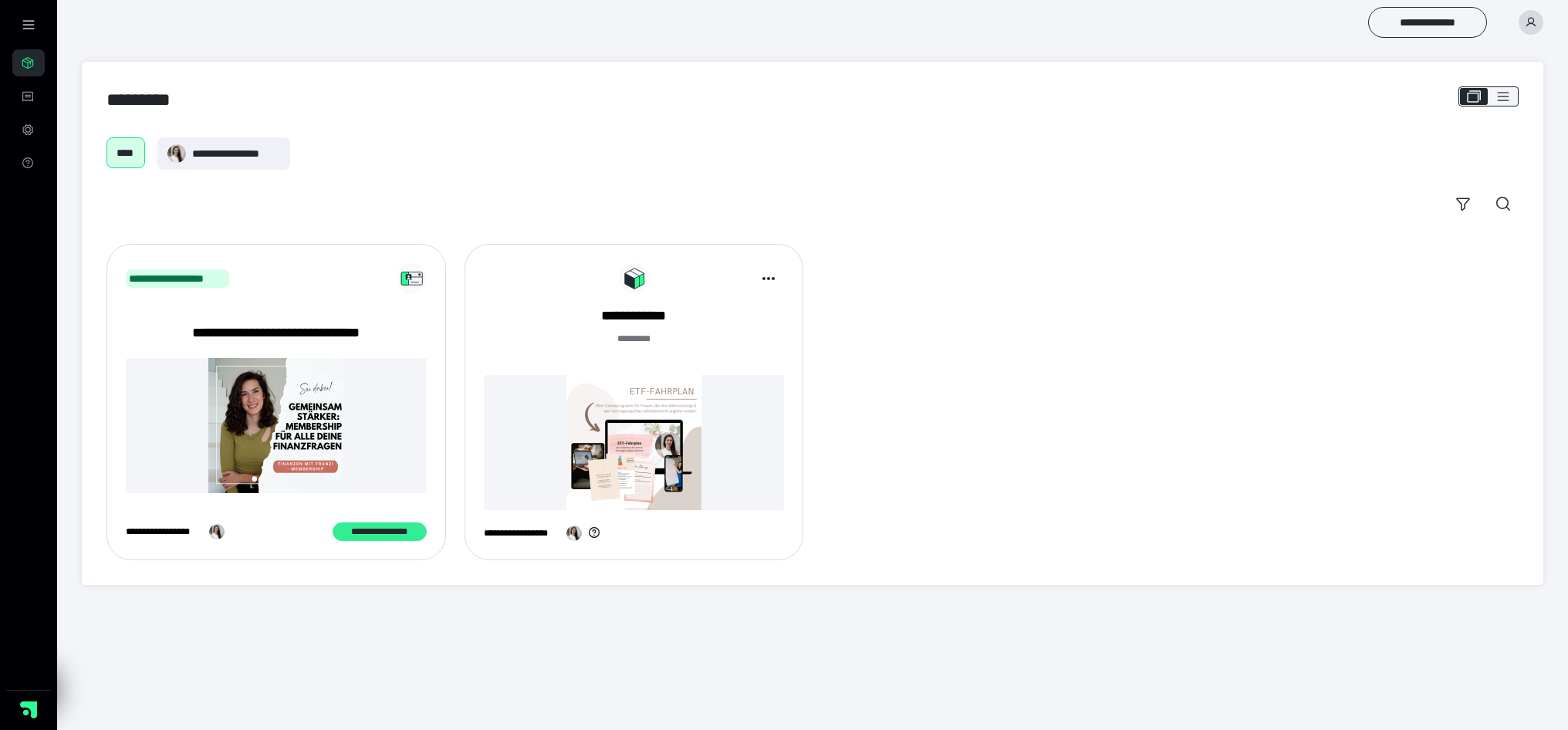 click on "**********" at bounding box center (380, 532) 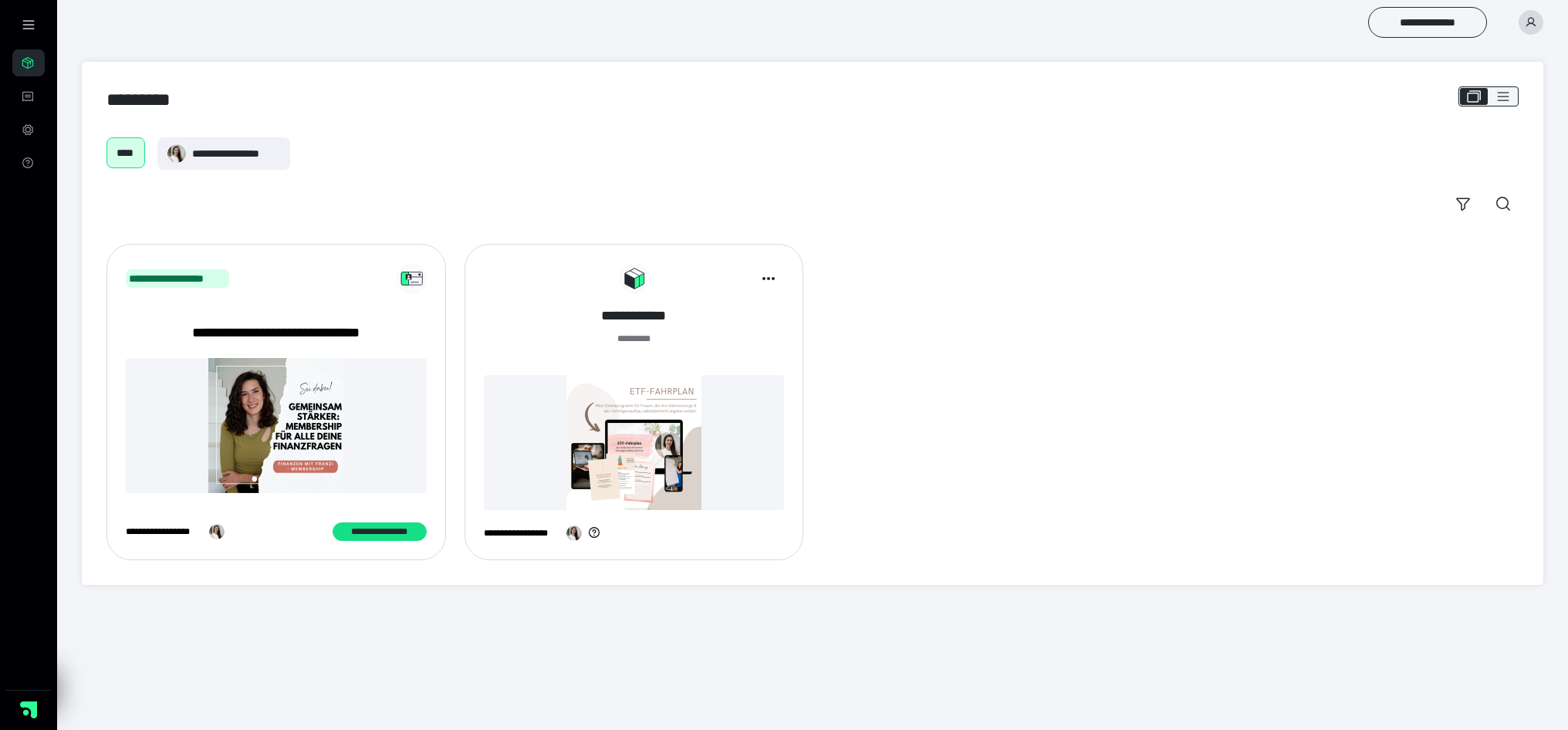scroll, scrollTop: 0, scrollLeft: 0, axis: both 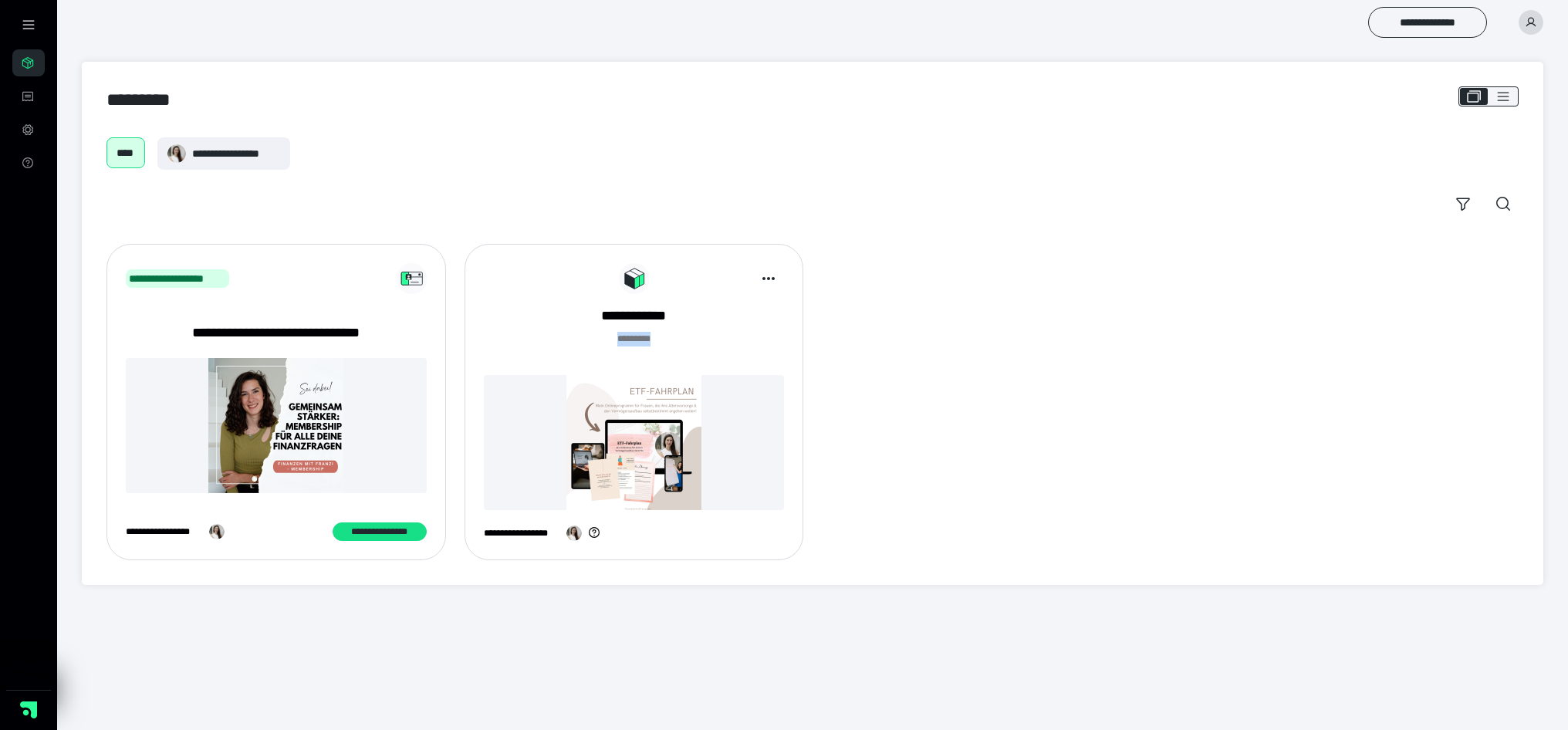 click on "**********" at bounding box center [634, 408] 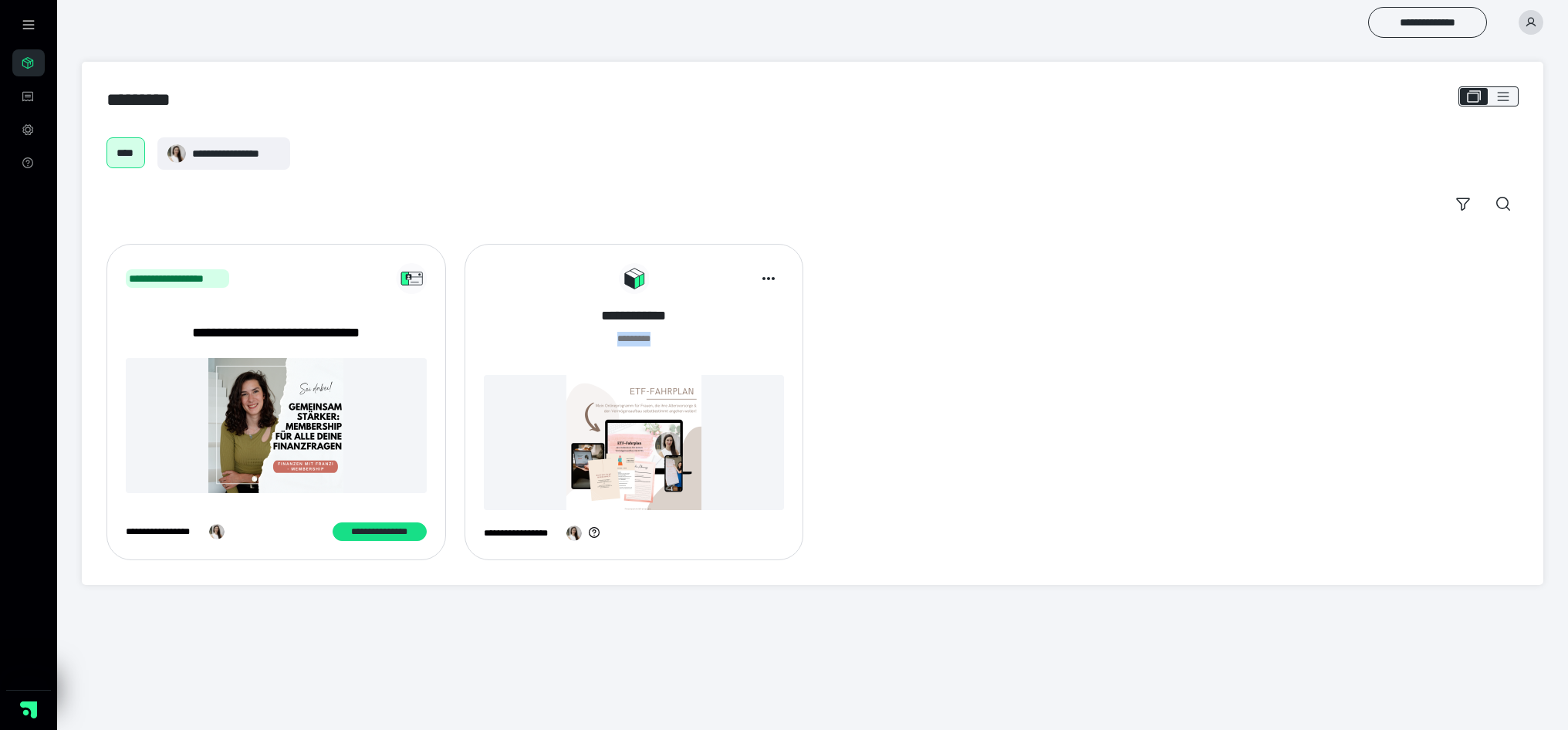 click on "**********" at bounding box center (634, 316) 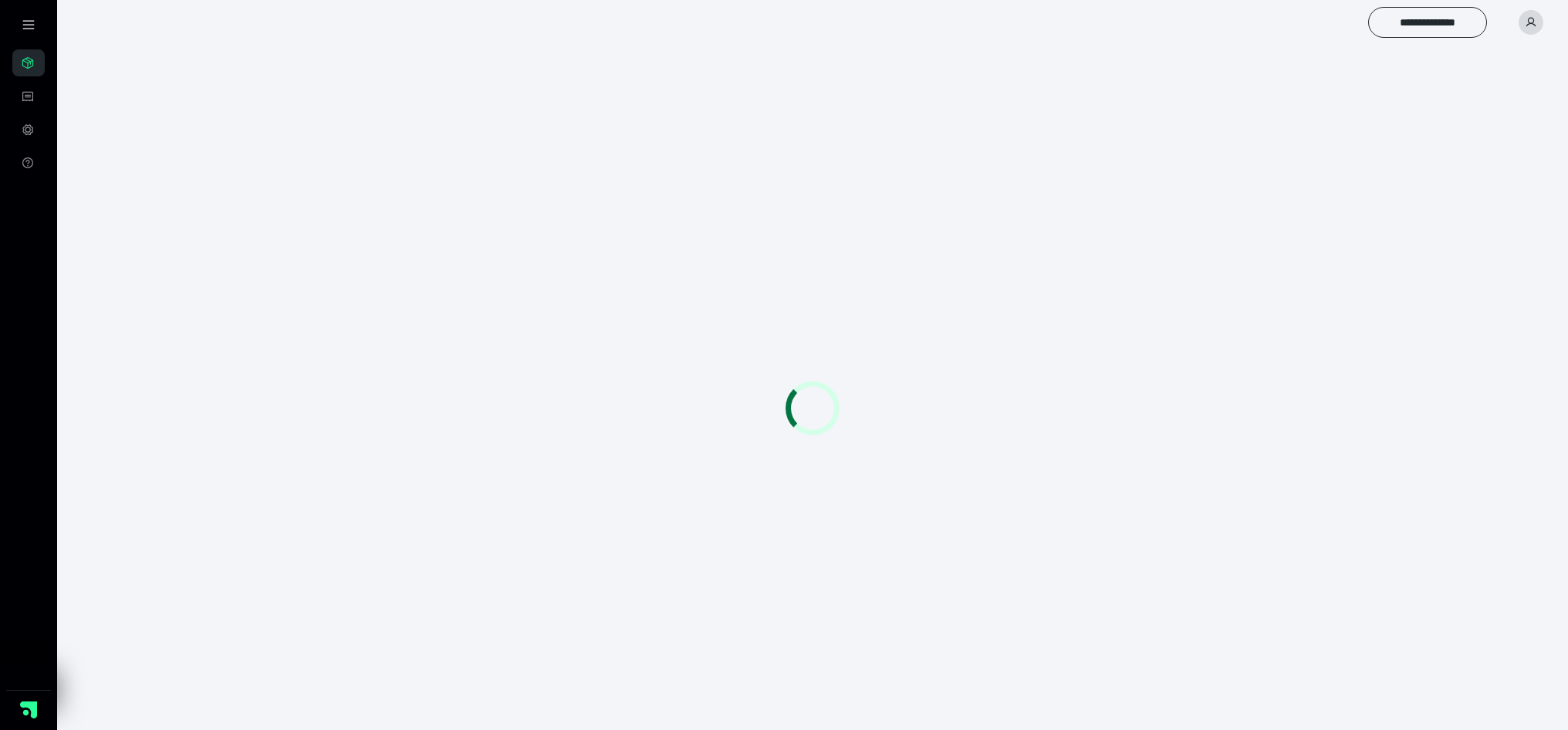 scroll, scrollTop: 0, scrollLeft: 0, axis: both 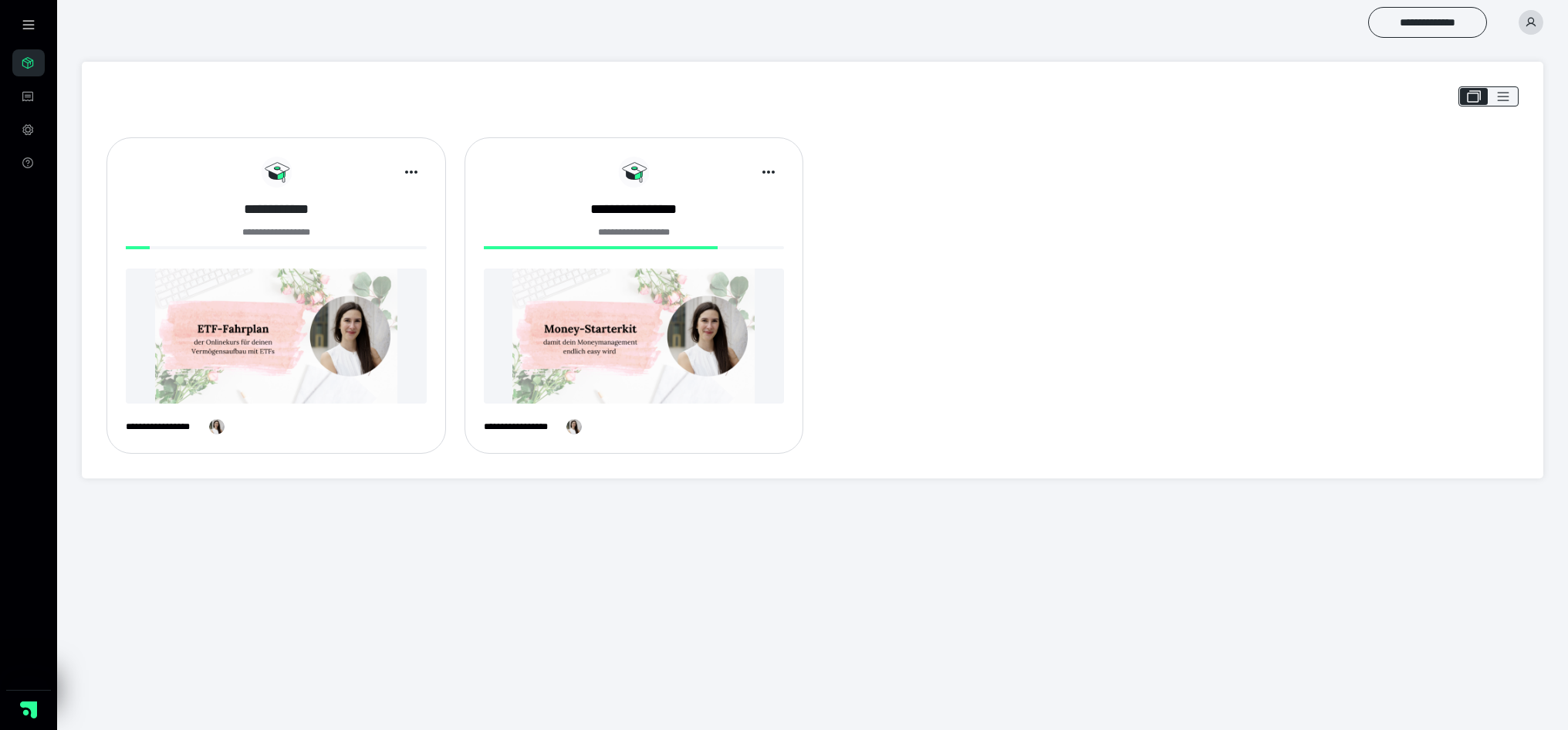 click on "**********" at bounding box center (276, 209) 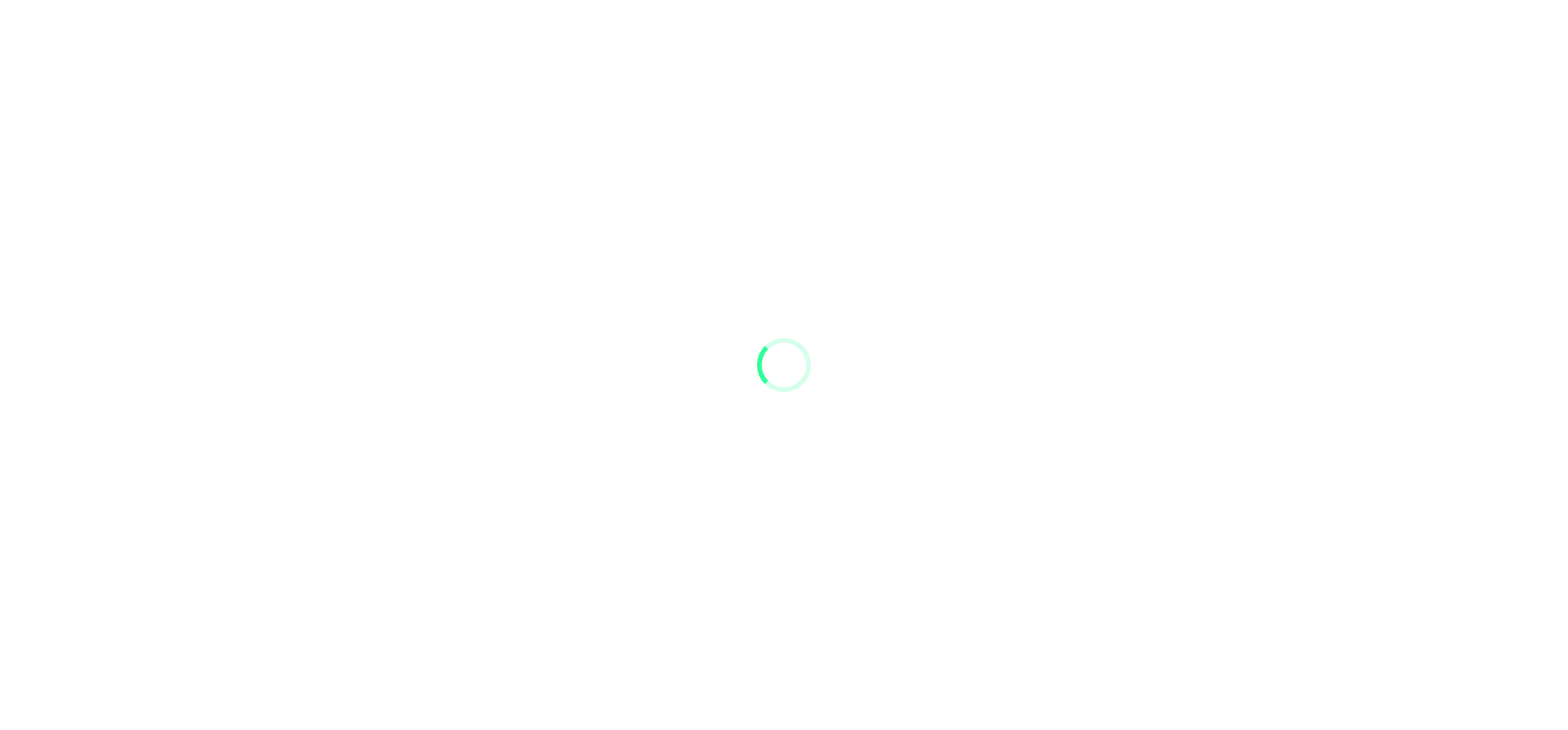 scroll, scrollTop: 0, scrollLeft: 0, axis: both 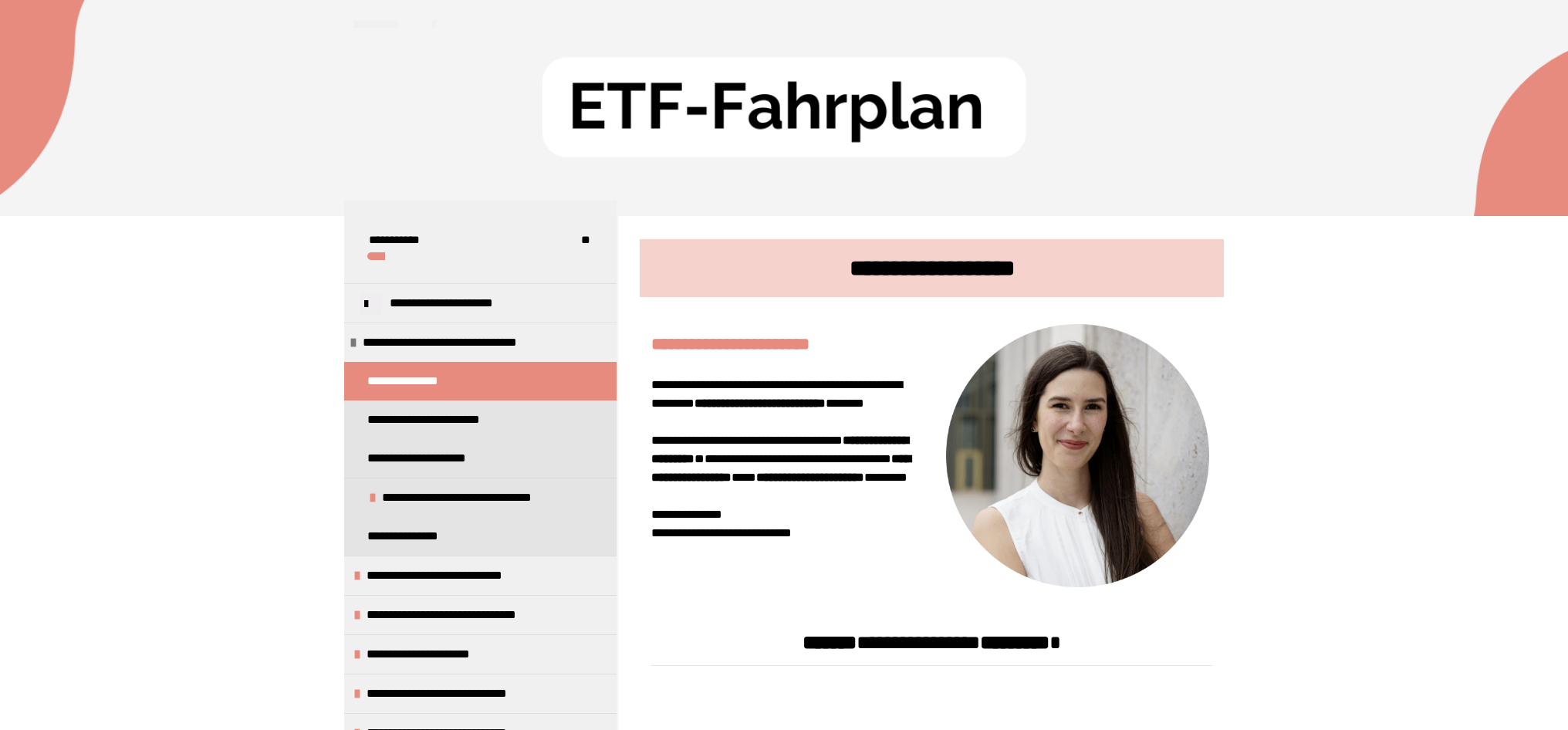 click at bounding box center [784, 108] 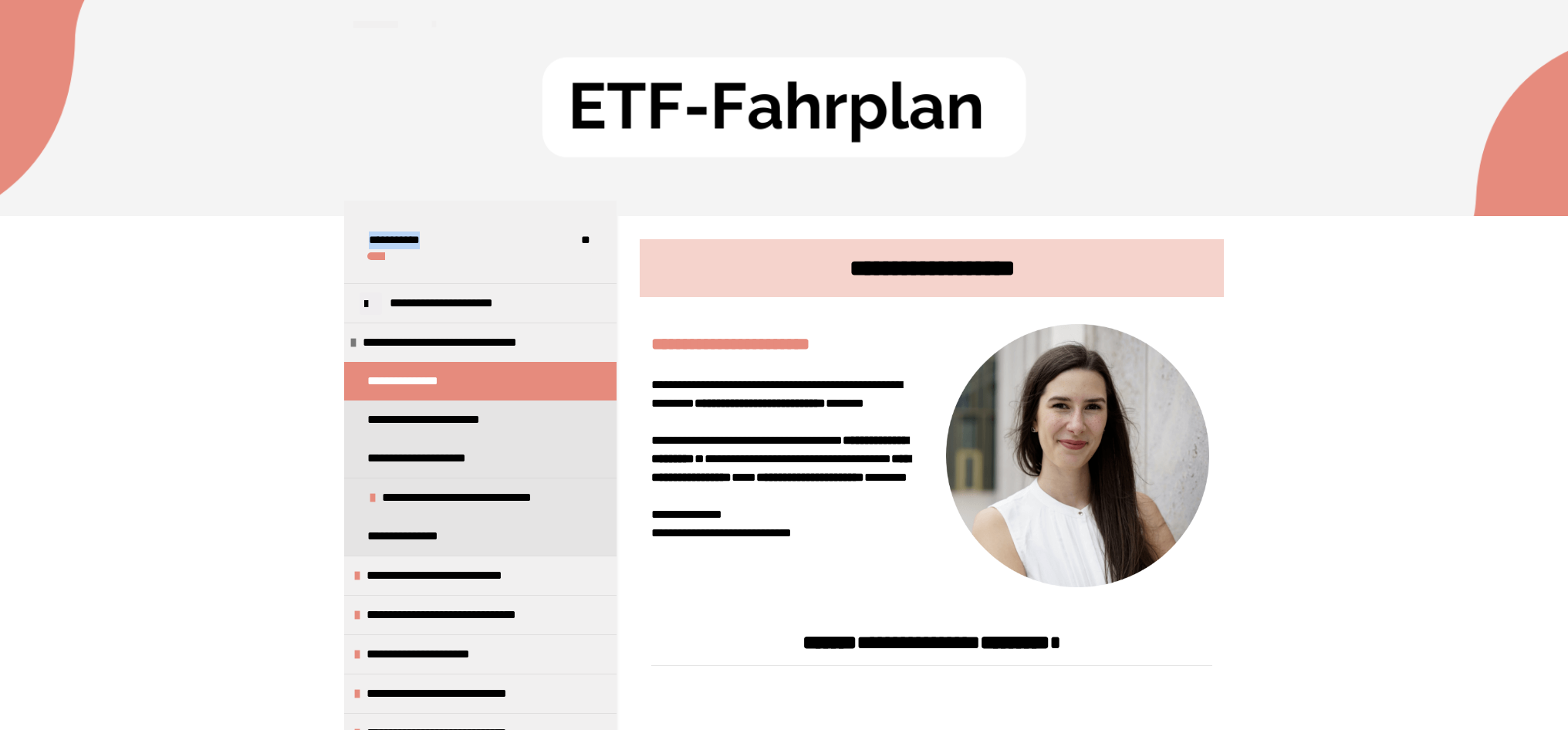click on "**********" at bounding box center [784, 894] 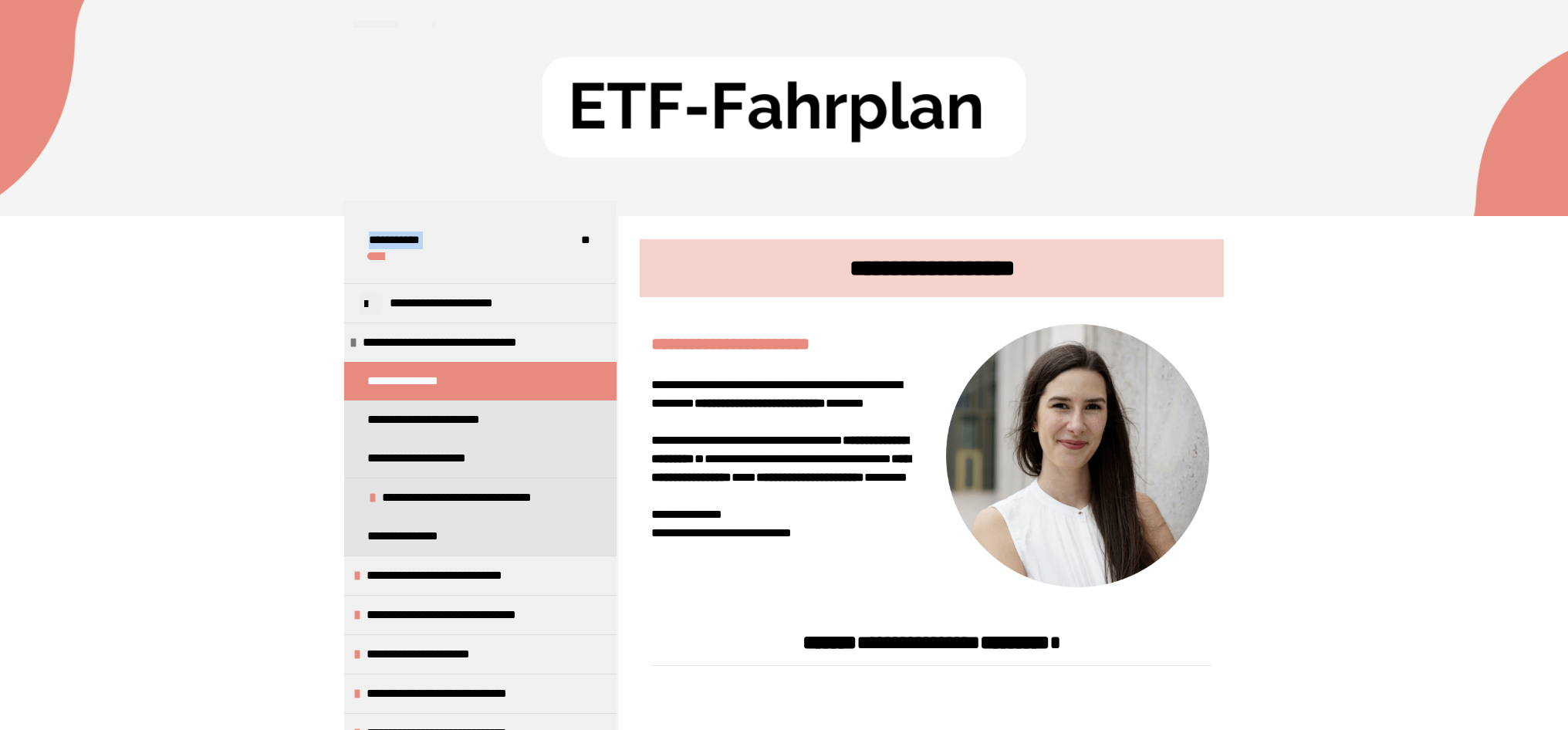 click on "**********" at bounding box center (784, 894) 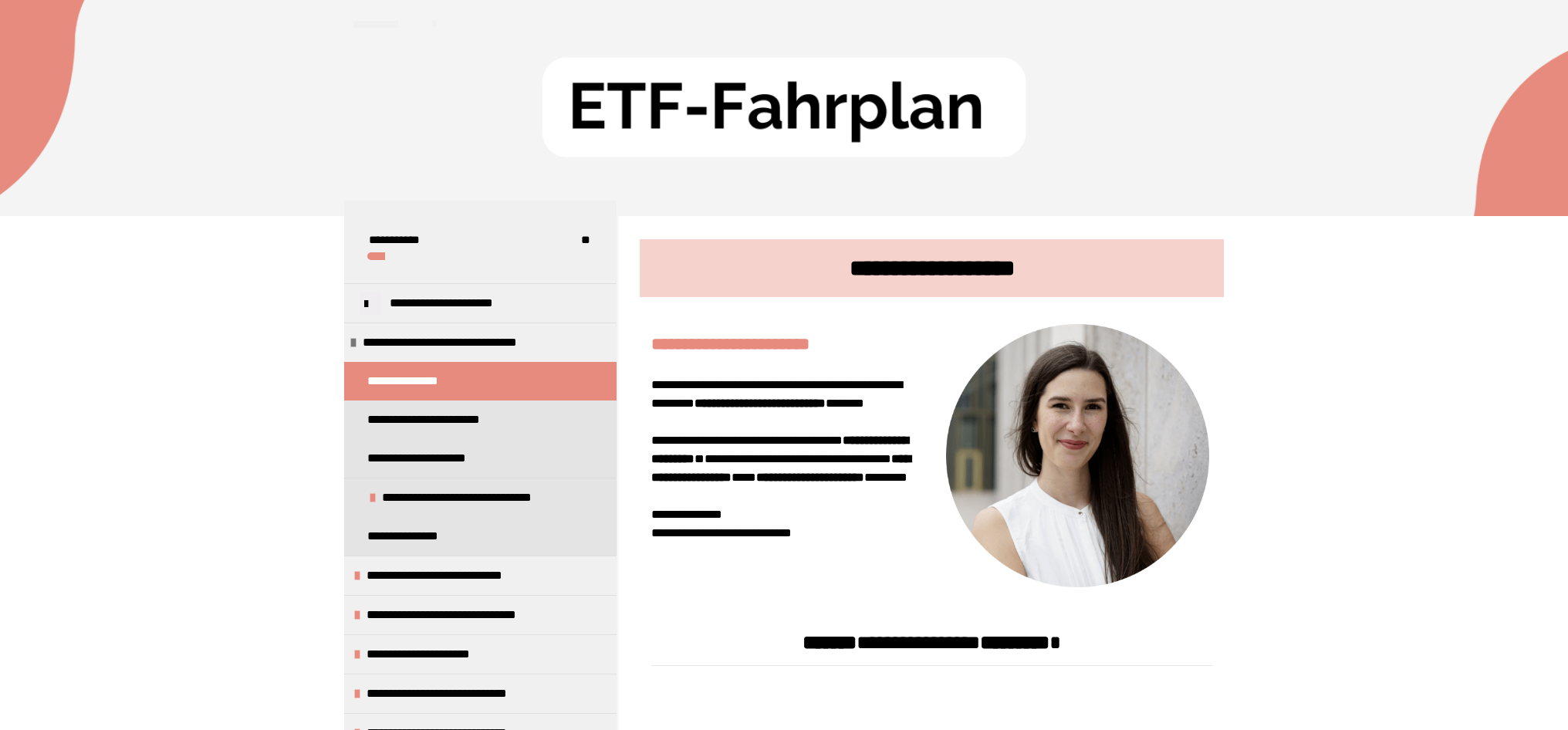 click on "**********" at bounding box center [784, 894] 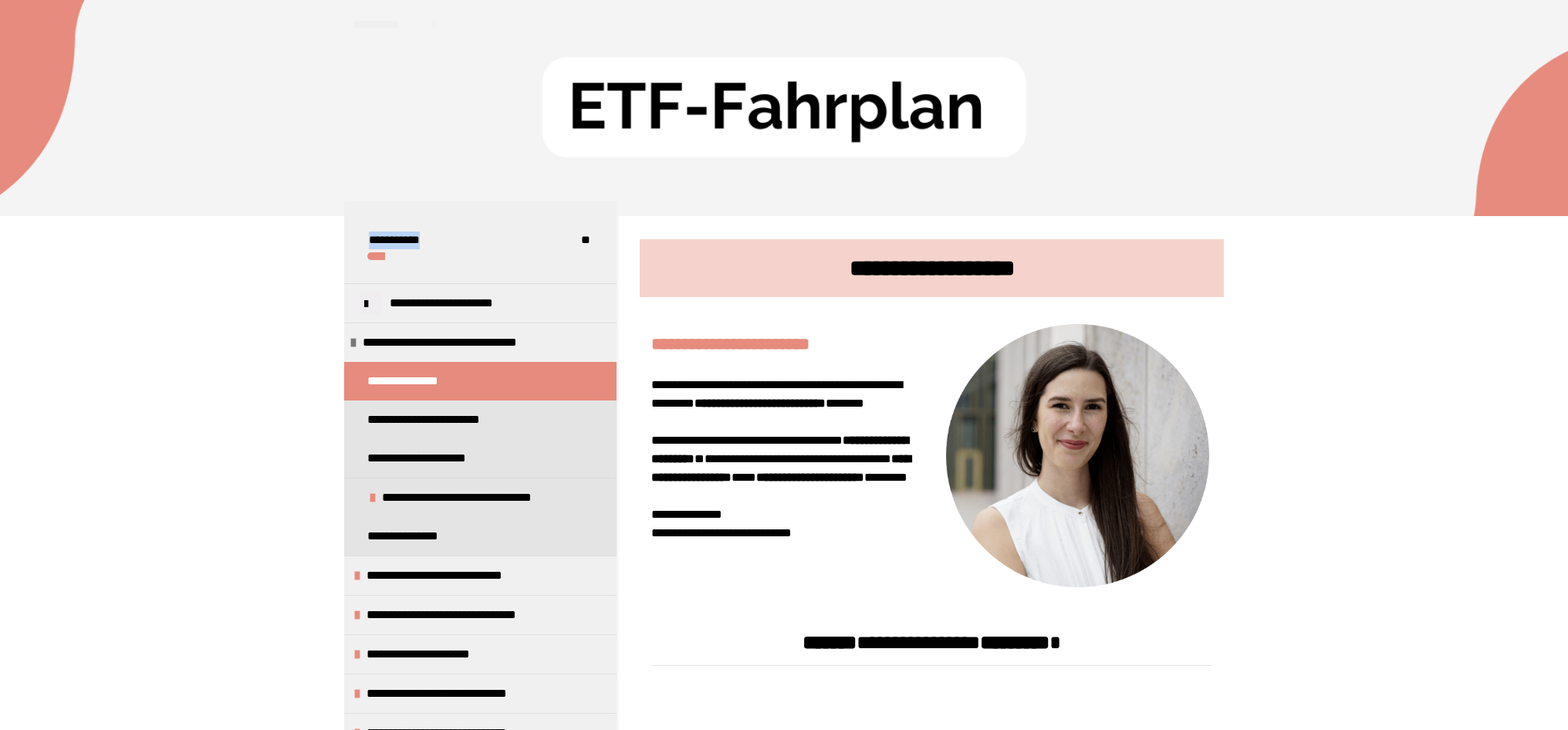 click on "**********" at bounding box center [784, 894] 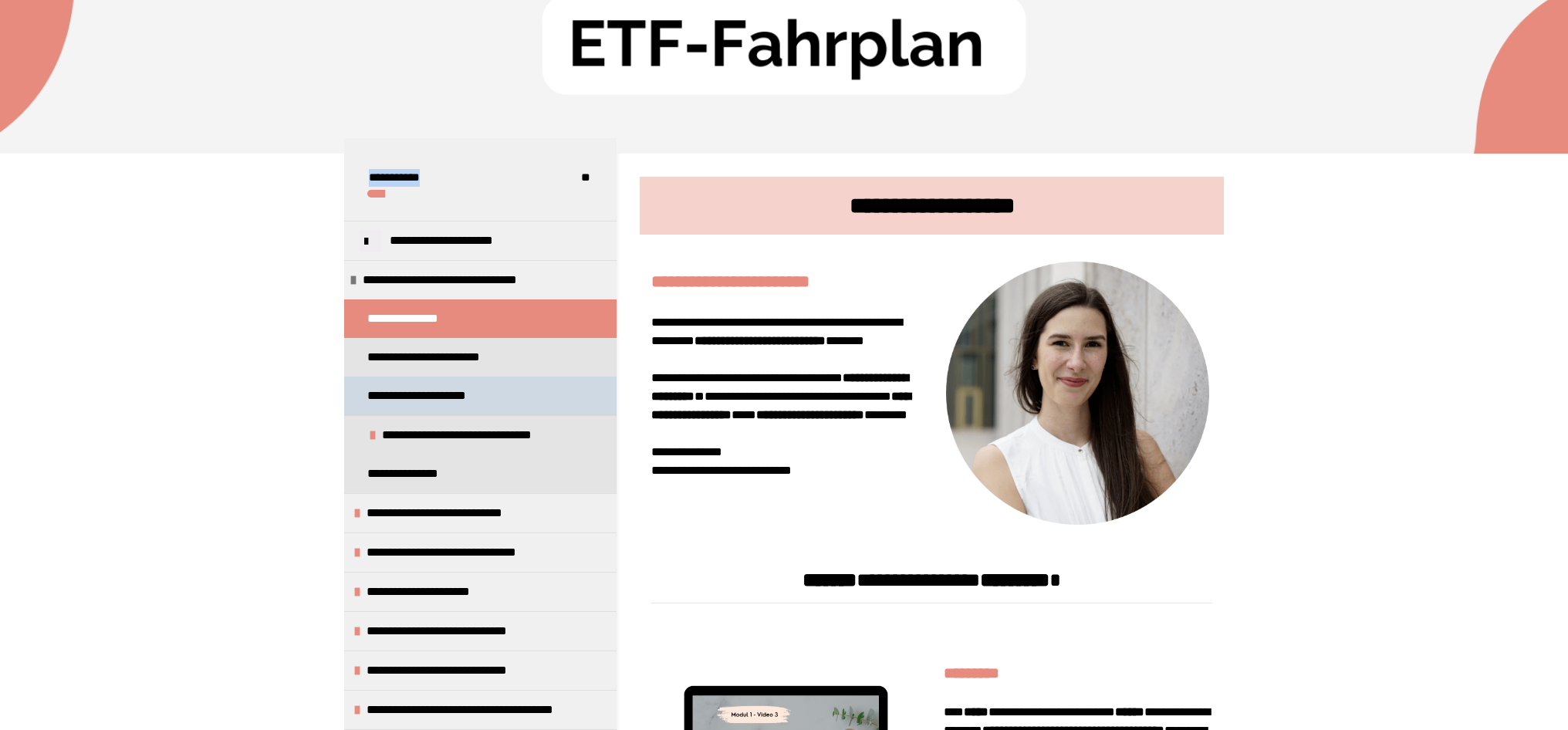 scroll, scrollTop: 59, scrollLeft: 0, axis: vertical 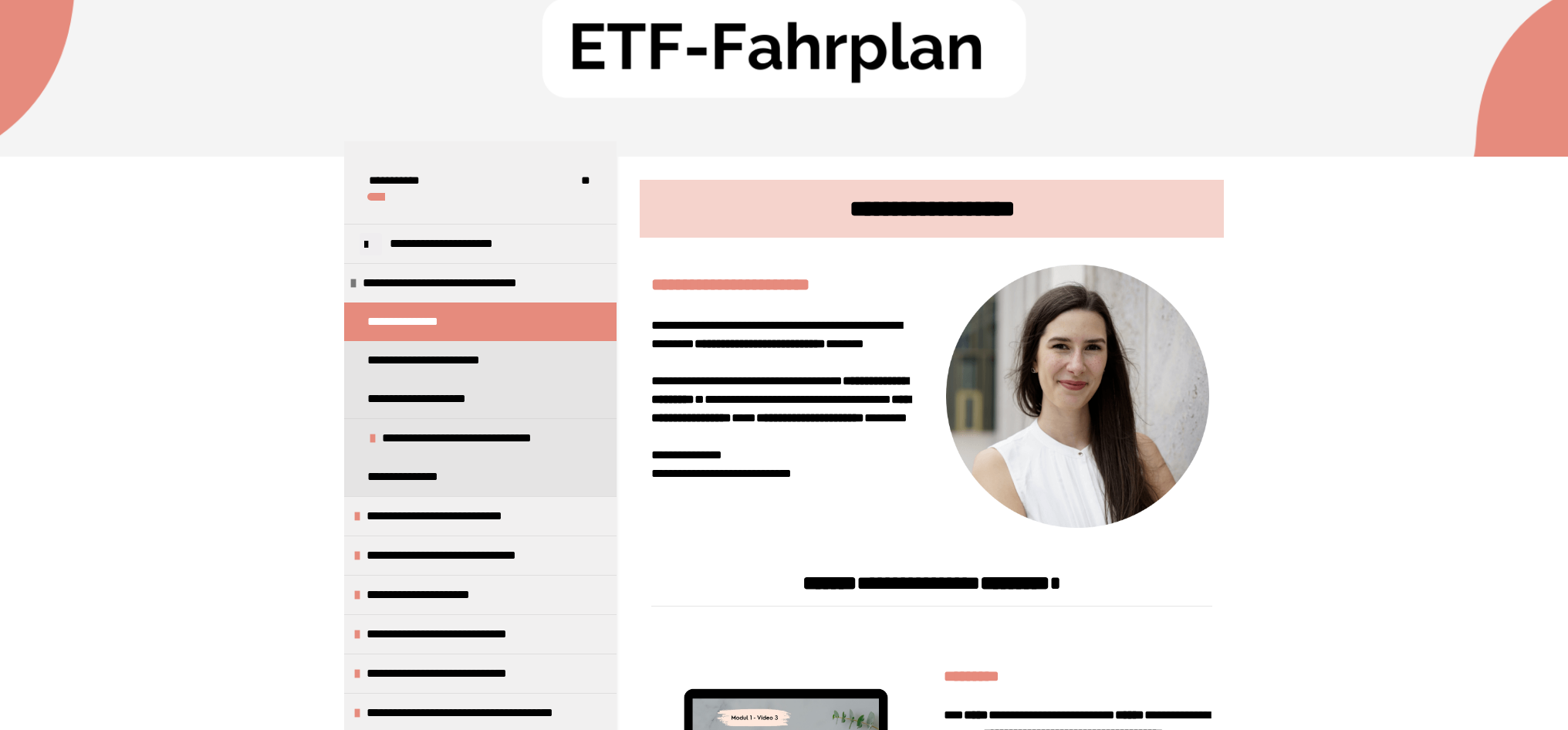 click on "**********" at bounding box center (480, 322) 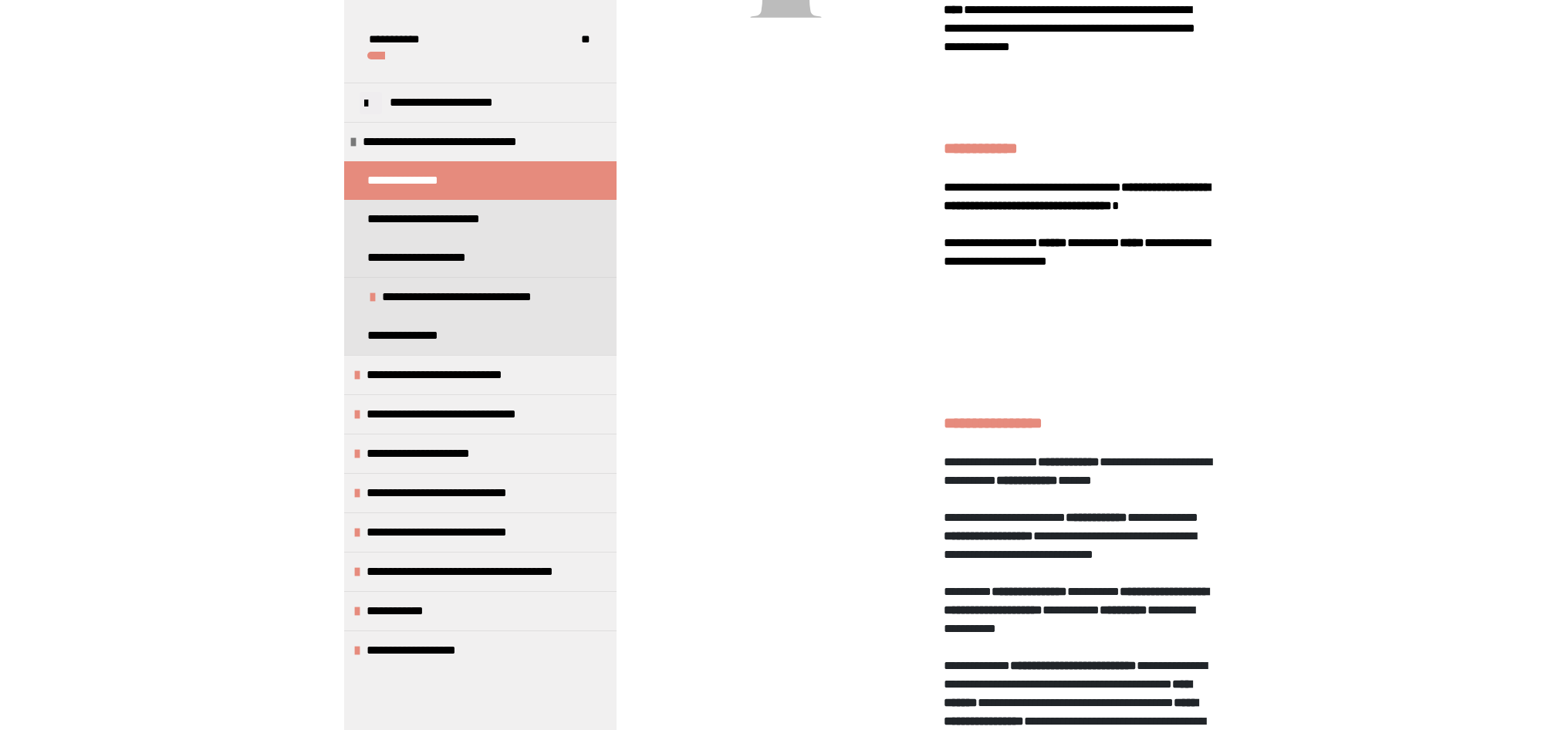 scroll, scrollTop: 897, scrollLeft: 0, axis: vertical 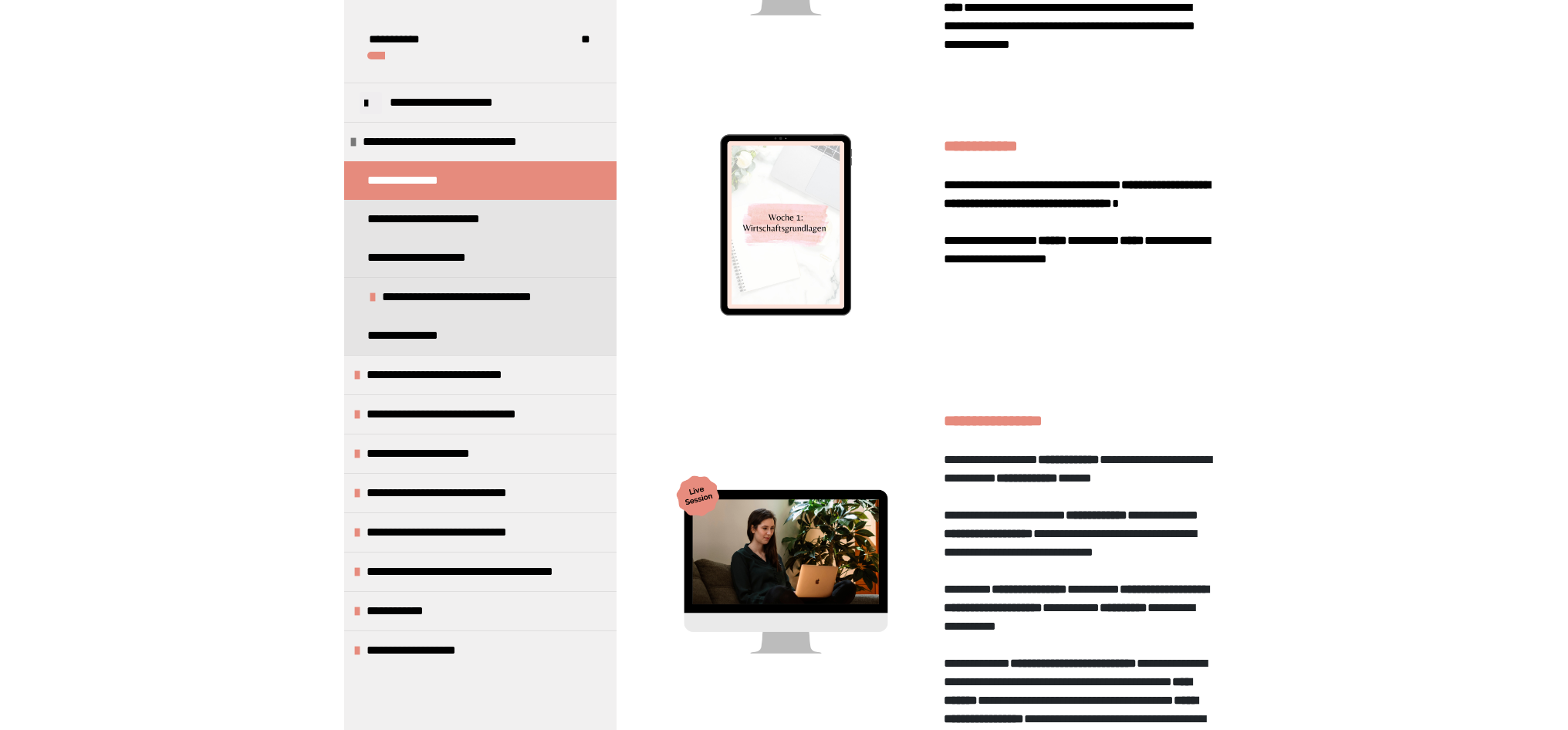 click on "******" at bounding box center (1053, 240) 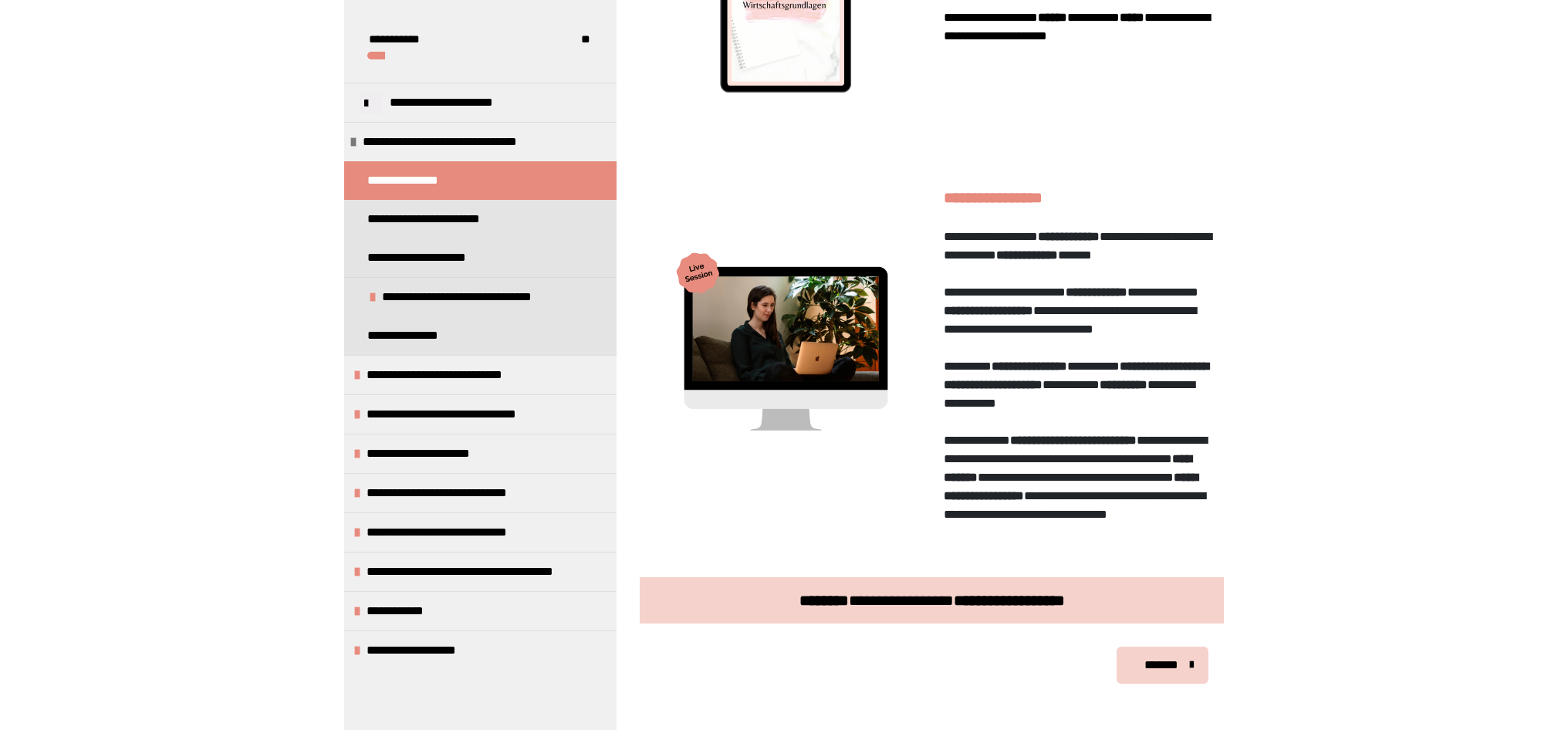 scroll, scrollTop: 1201, scrollLeft: 0, axis: vertical 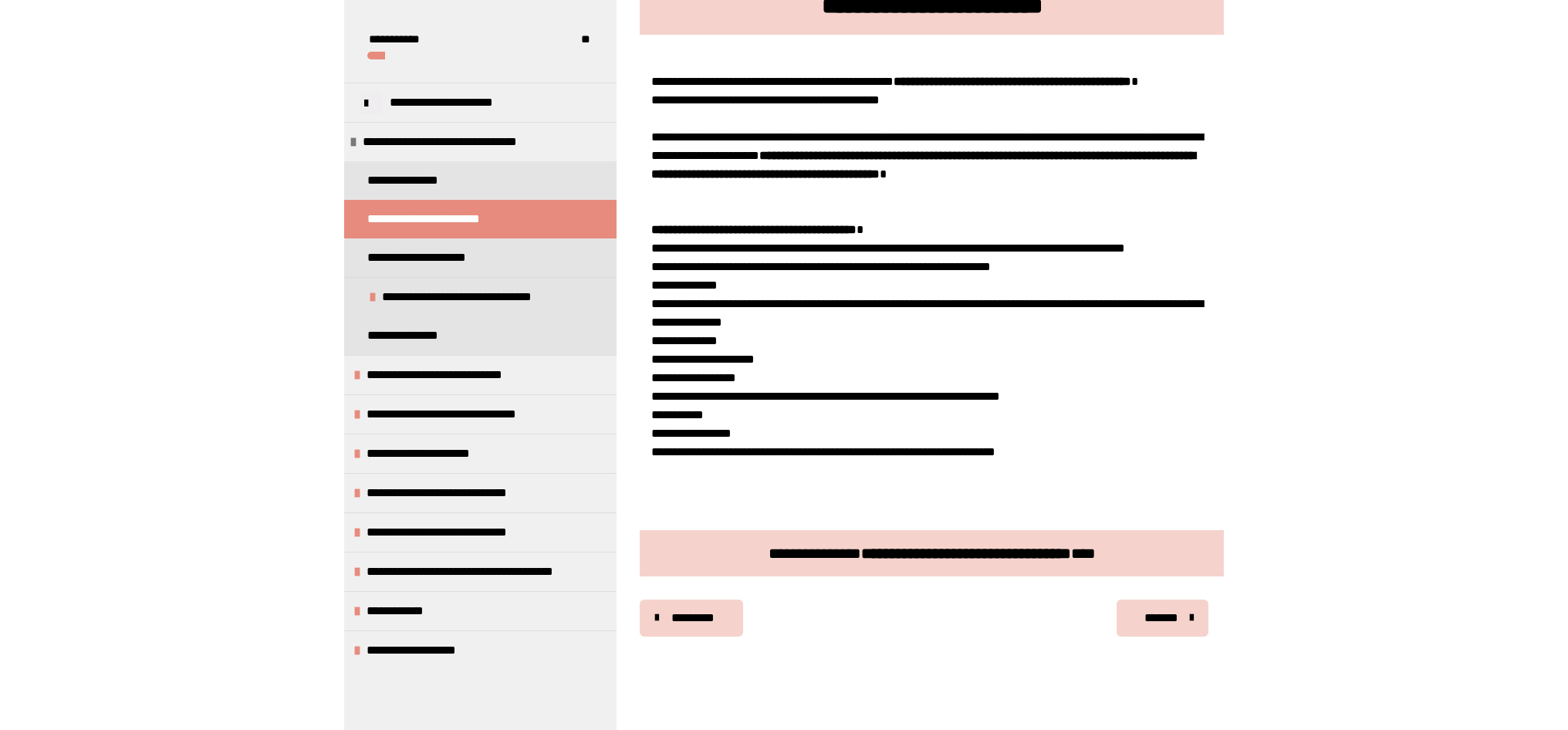 click on "*******" at bounding box center (1161, 618) 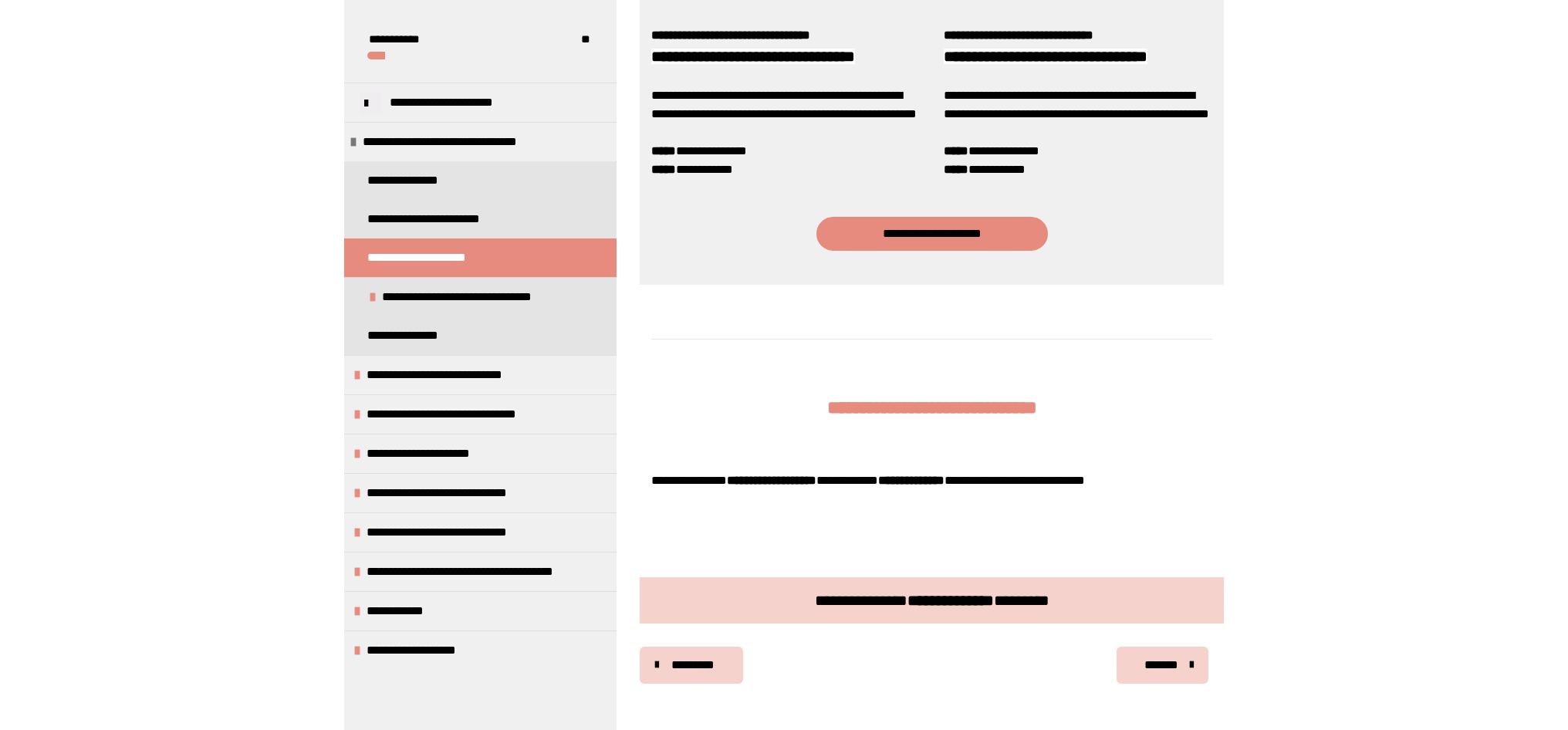 scroll, scrollTop: 761, scrollLeft: 0, axis: vertical 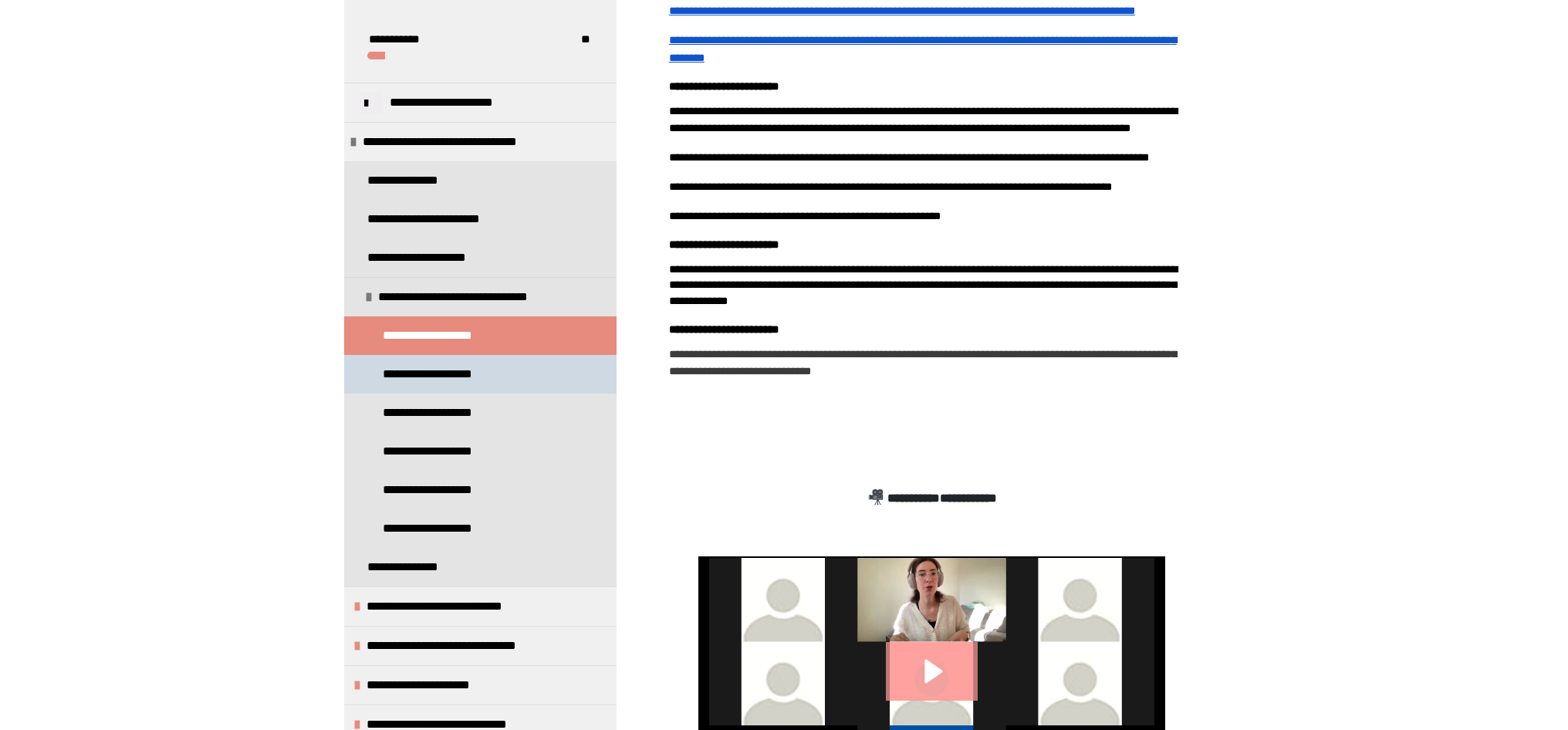 click on "**********" at bounding box center (434, 374) 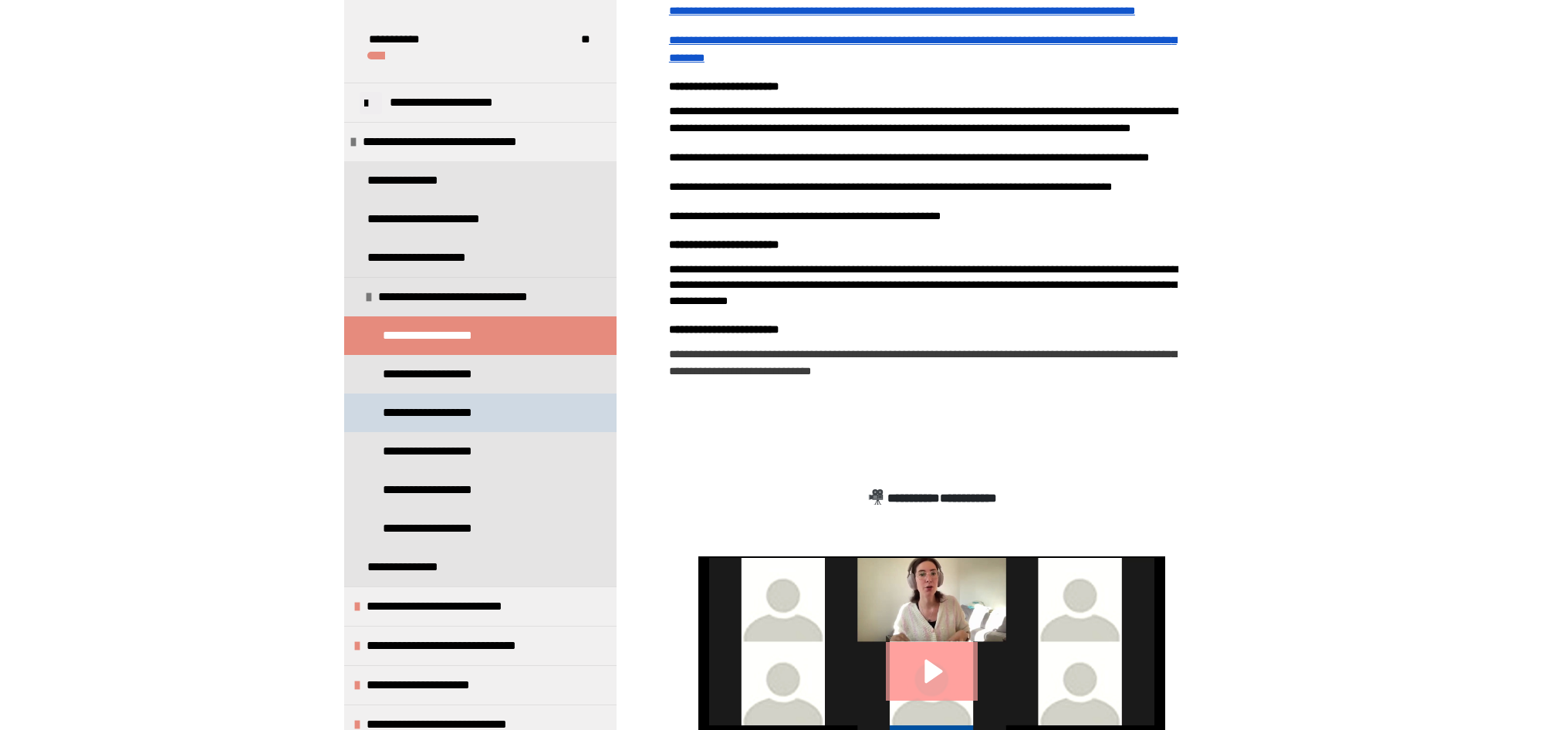 scroll, scrollTop: 208, scrollLeft: 0, axis: vertical 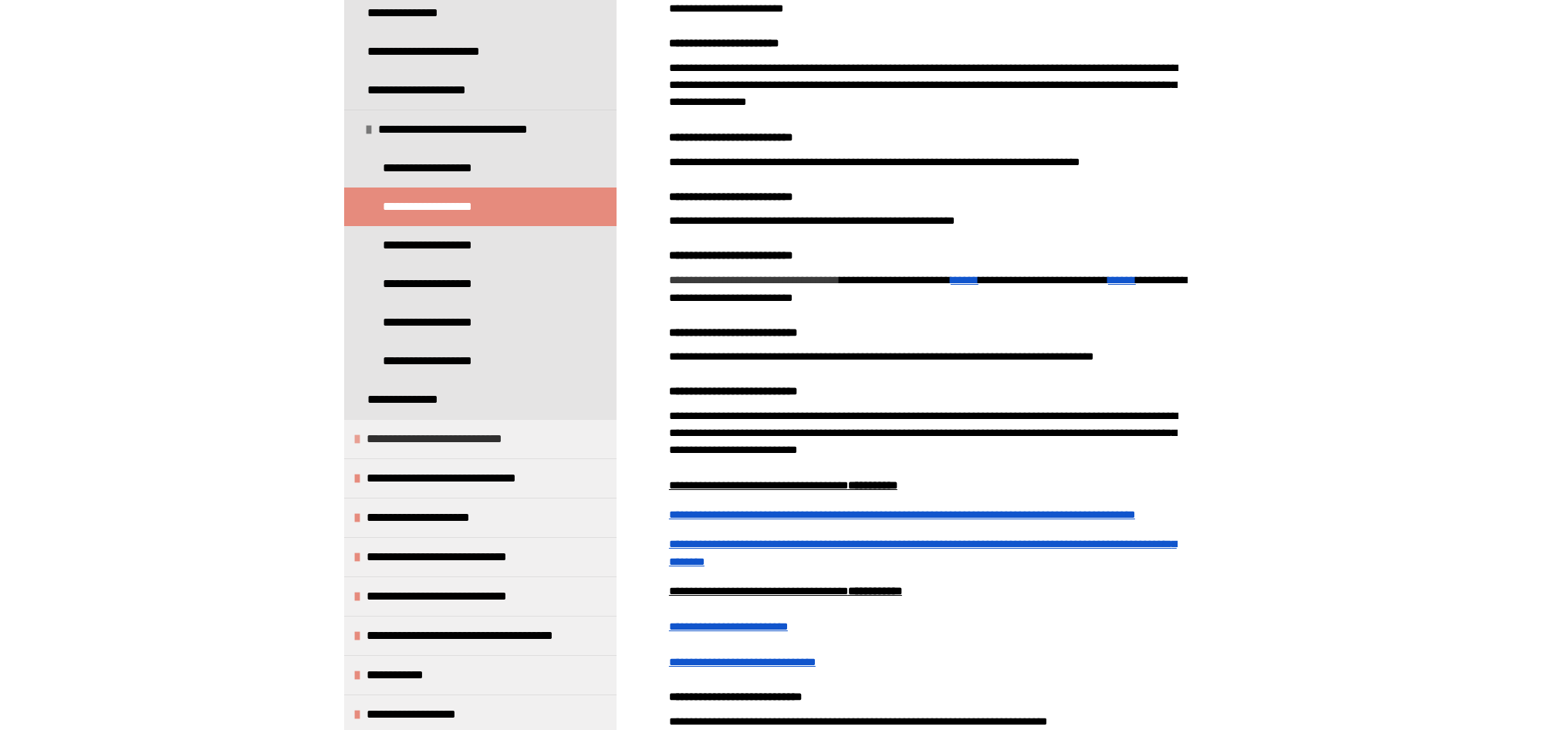 click on "**********" at bounding box center [451, 439] 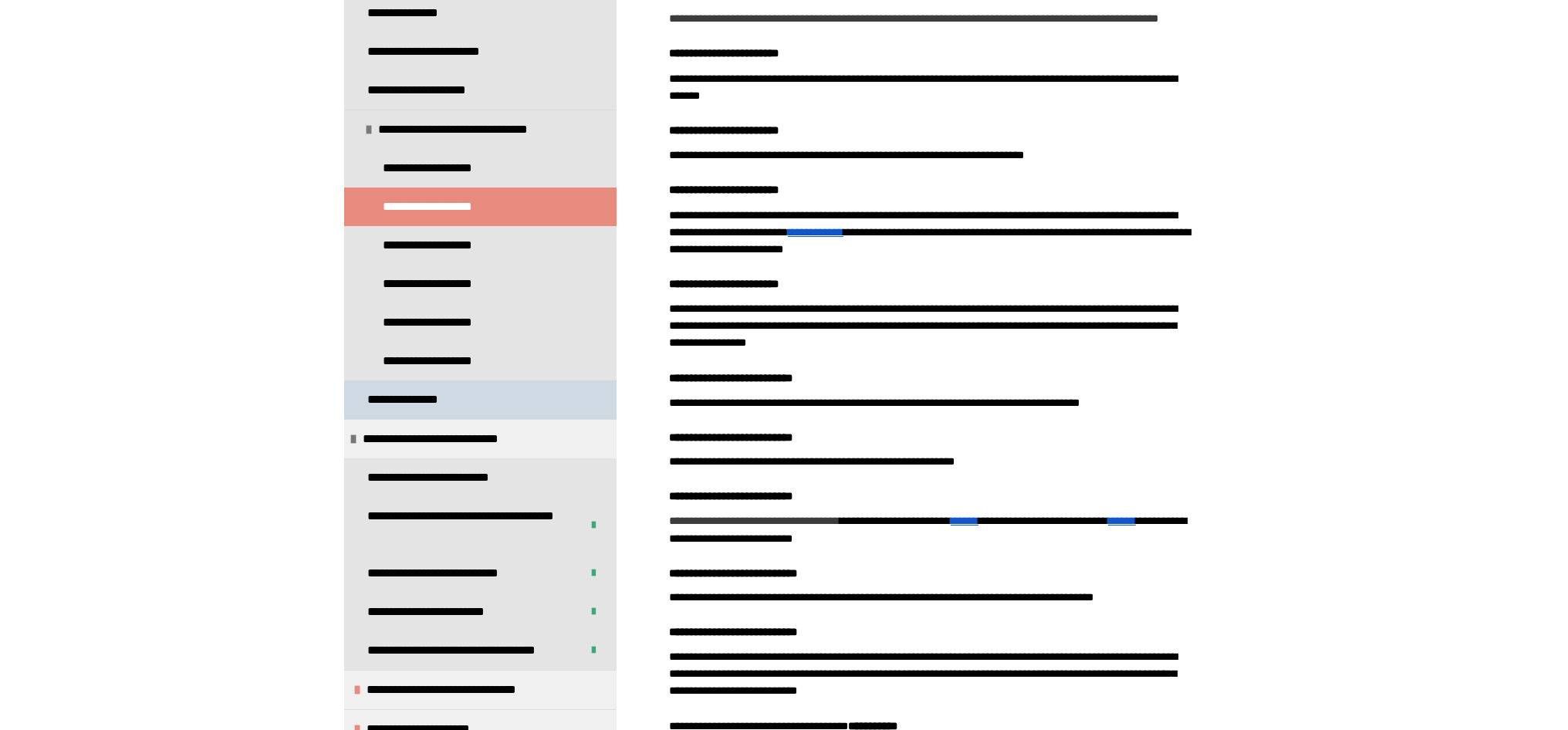 scroll, scrollTop: 549, scrollLeft: 0, axis: vertical 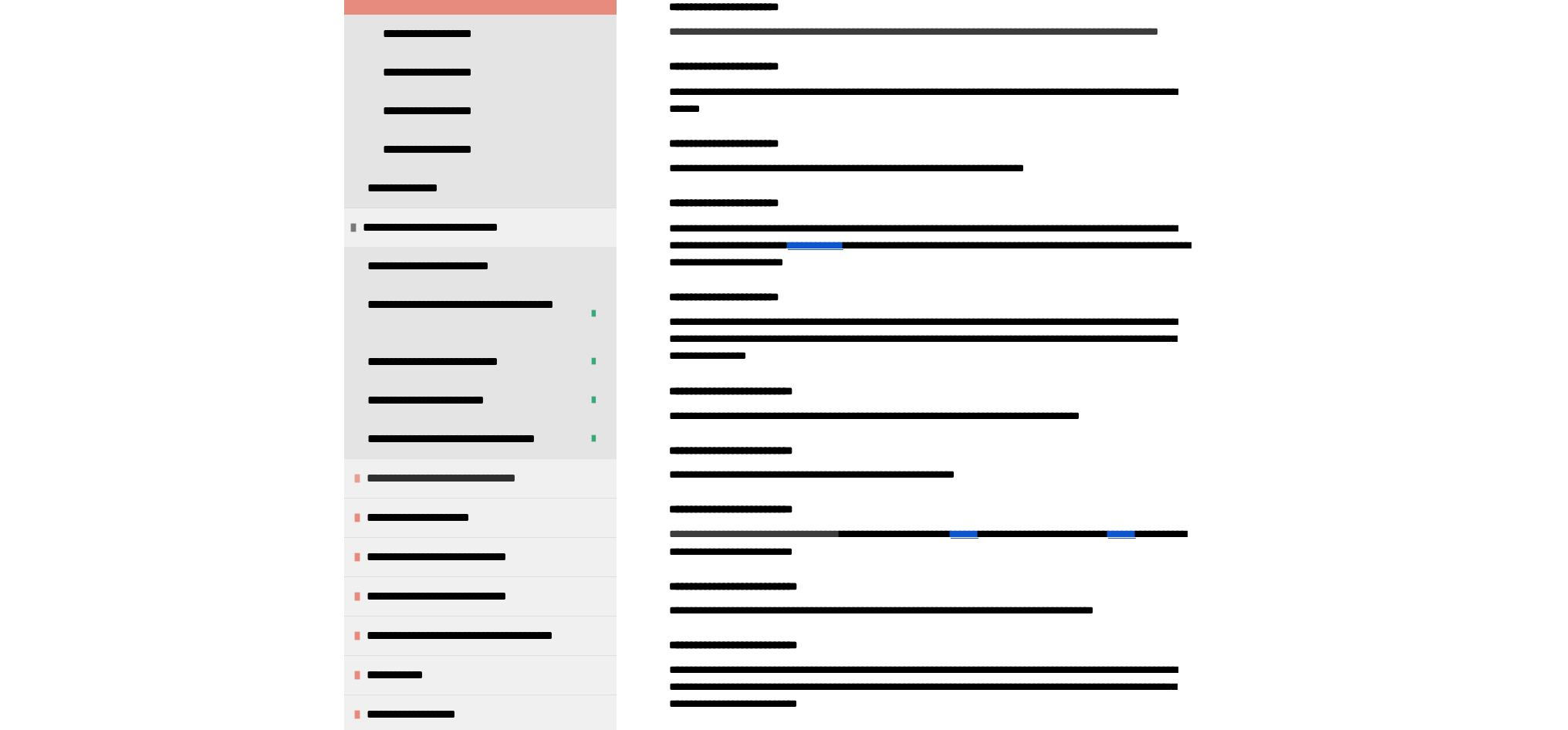 click on "**********" at bounding box center (465, 478) 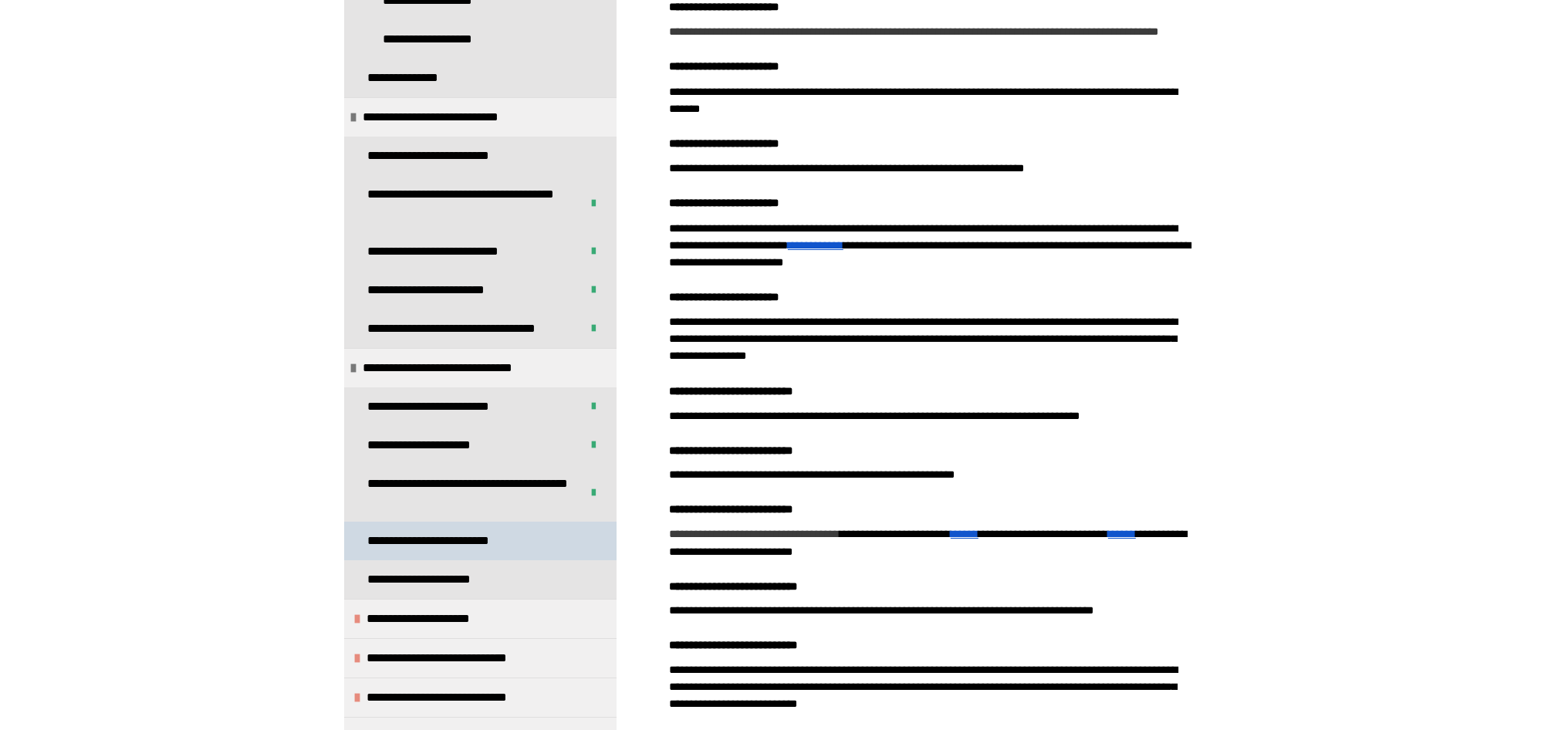 scroll, scrollTop: 492, scrollLeft: 0, axis: vertical 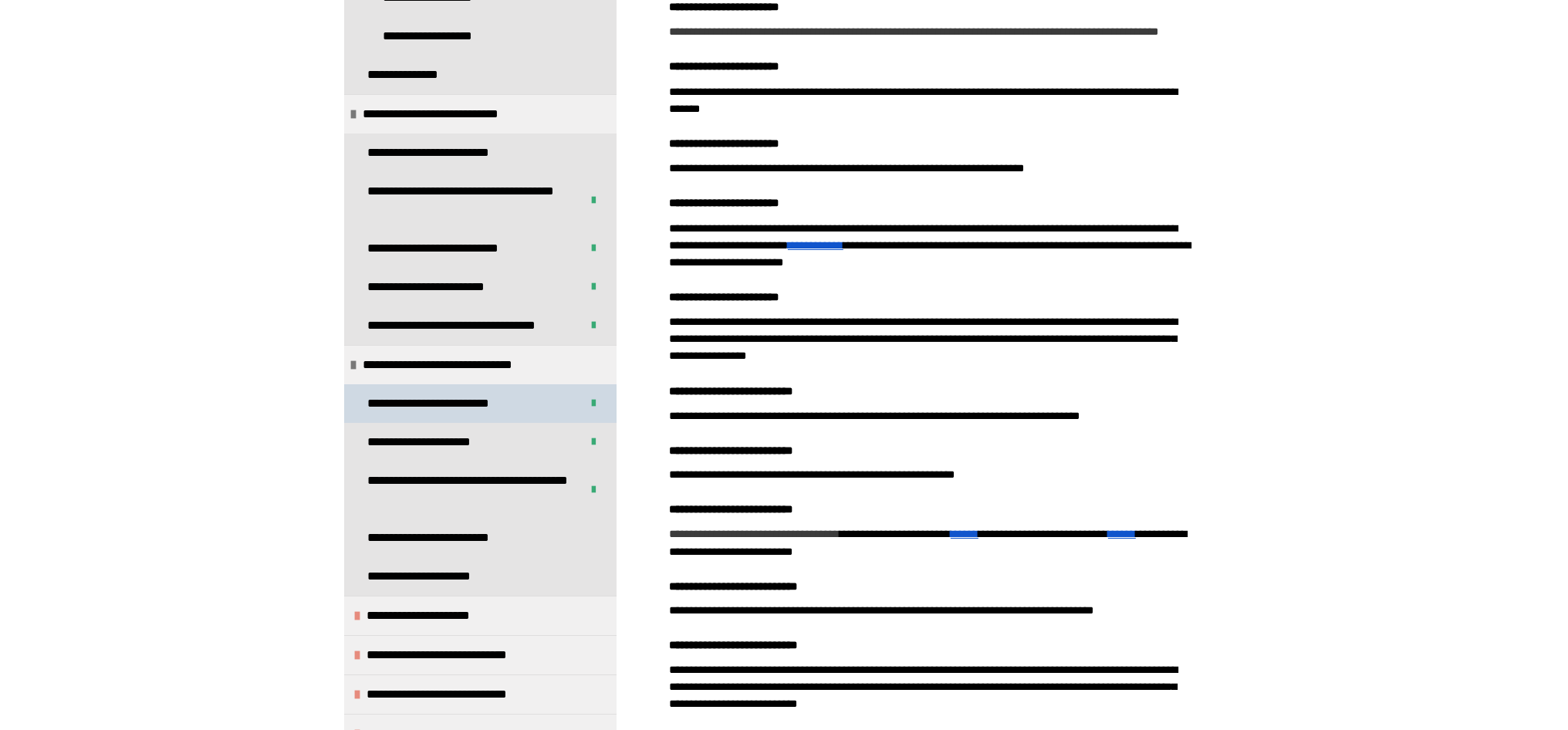 click on "**********" at bounding box center (480, 404) 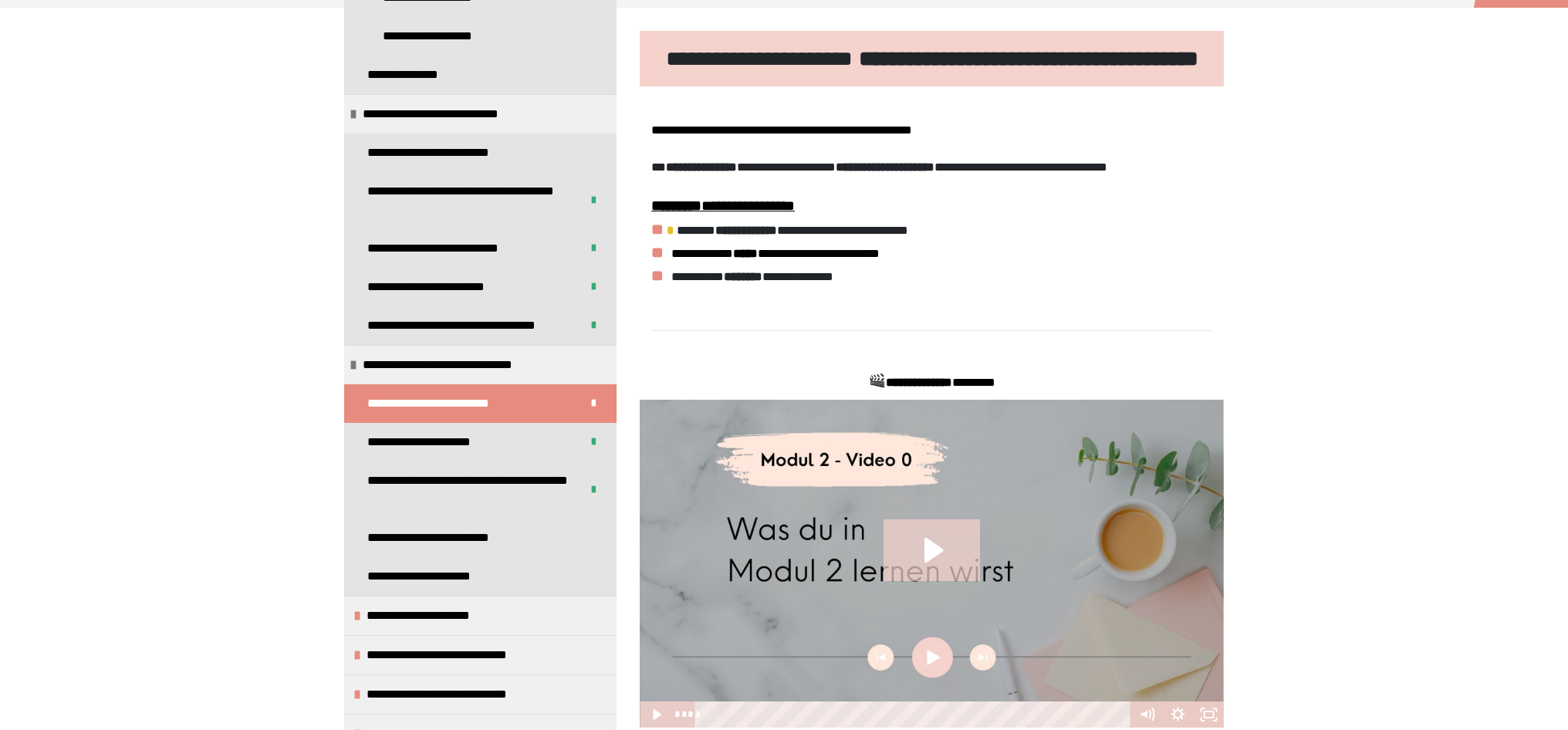 scroll, scrollTop: 181, scrollLeft: 0, axis: vertical 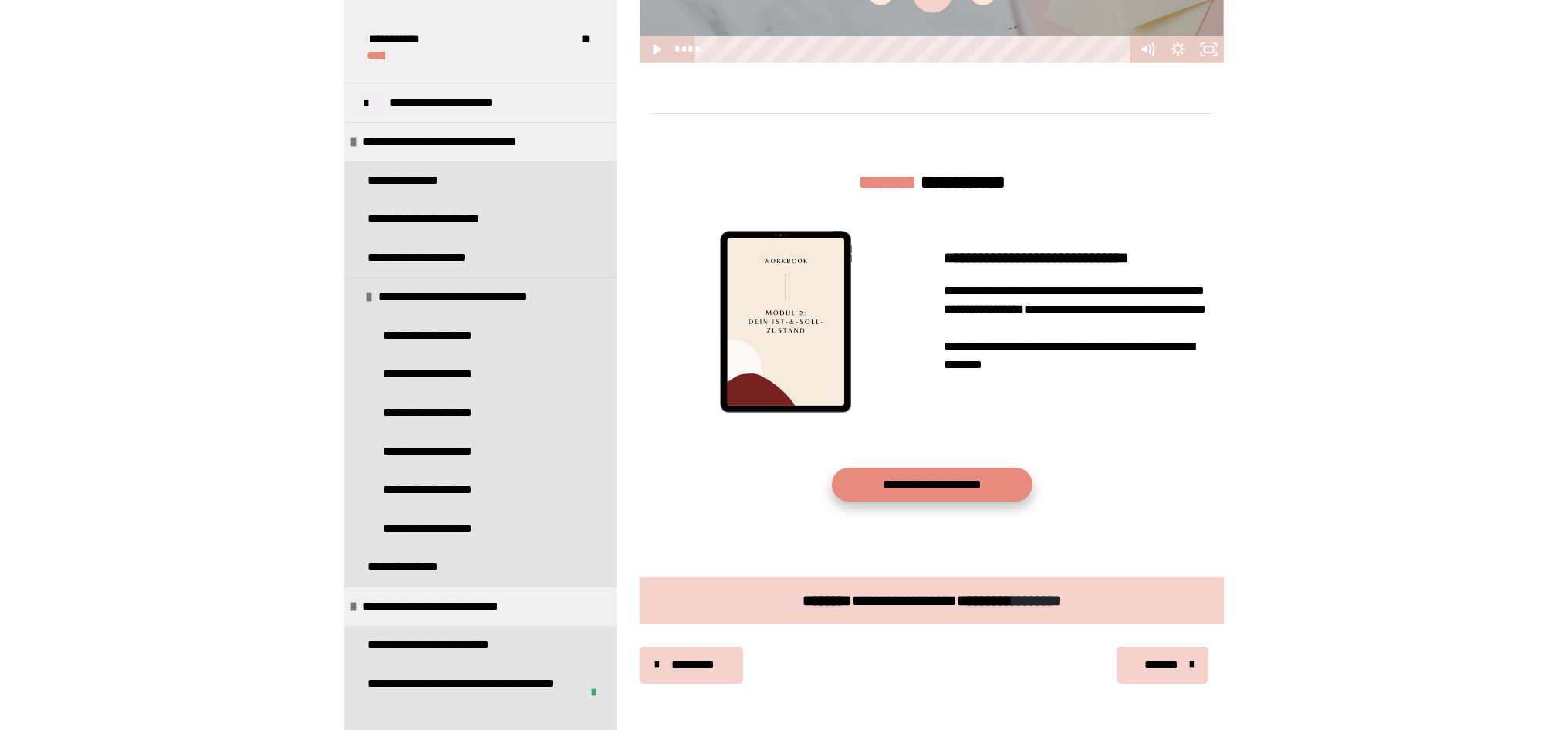 click on "**********" at bounding box center [932, 485] 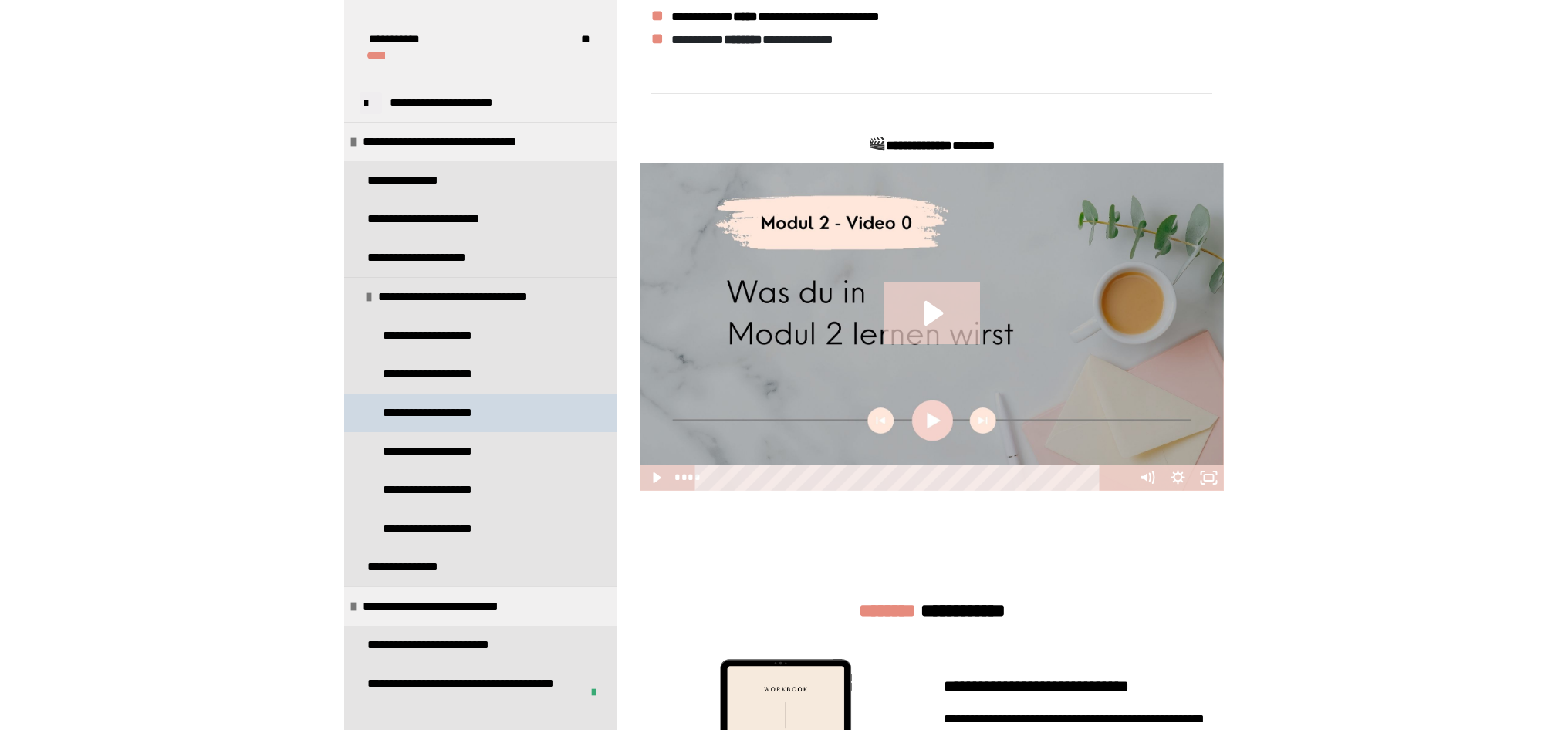 scroll, scrollTop: 480, scrollLeft: 0, axis: vertical 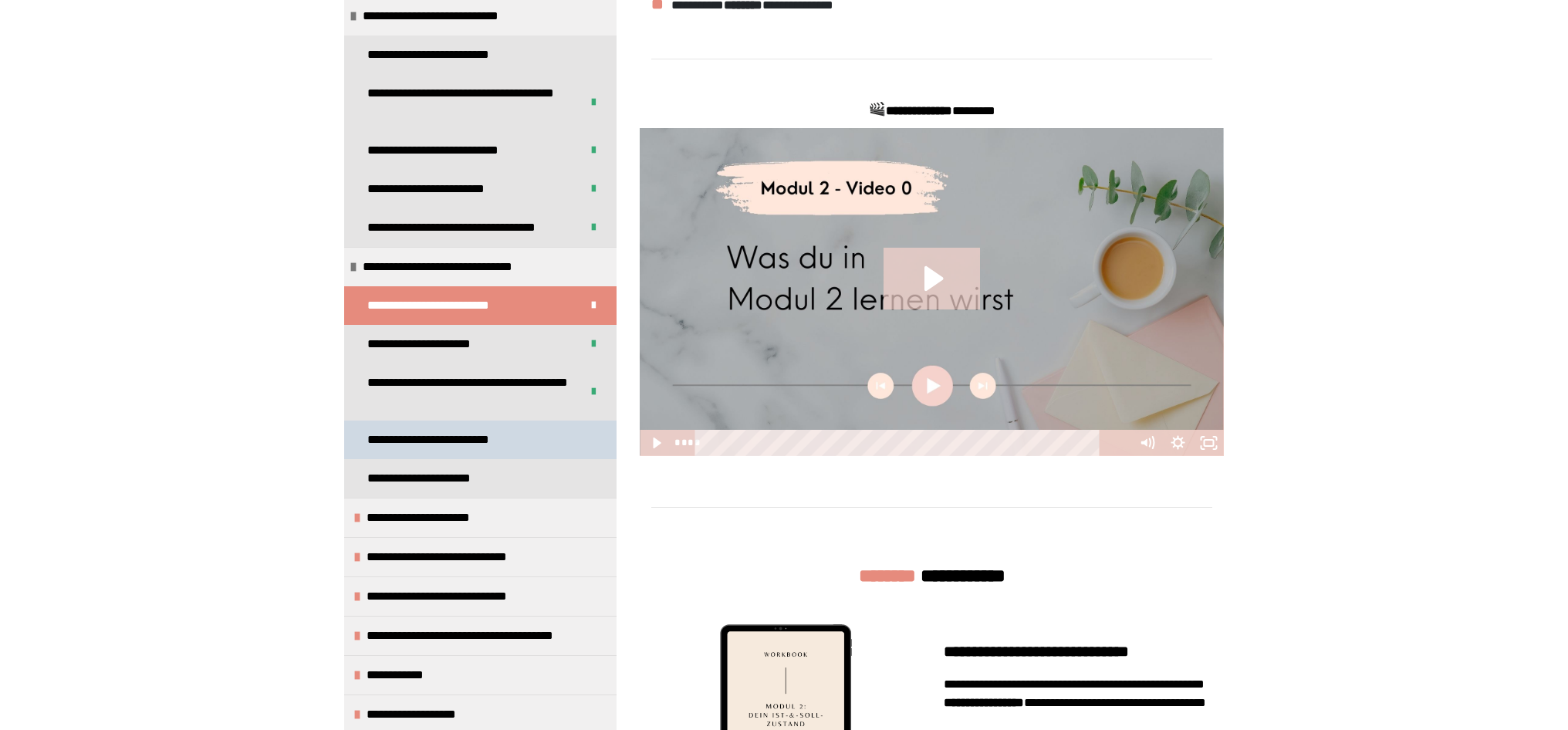 click on "**********" at bounding box center (480, 440) 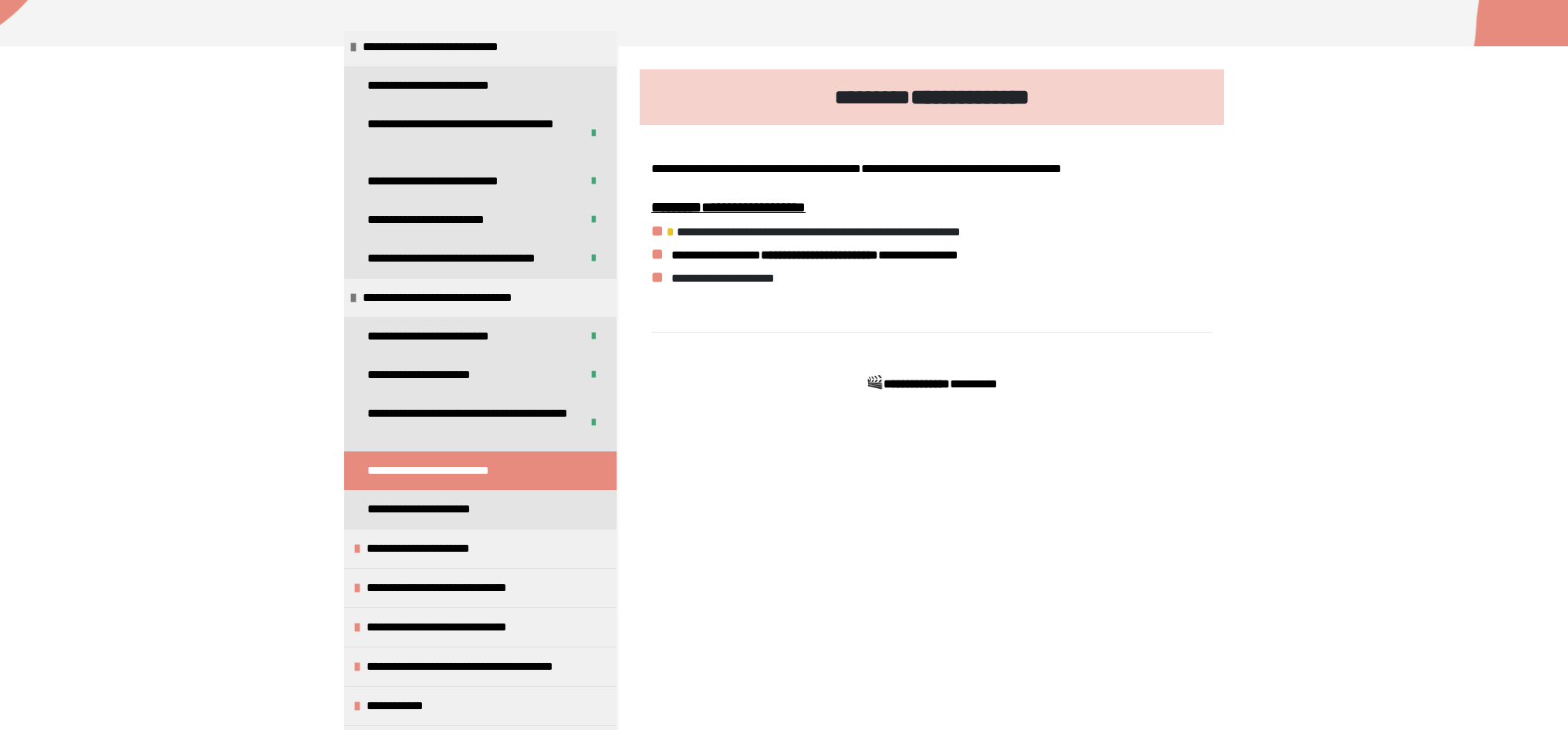 scroll, scrollTop: 351, scrollLeft: 0, axis: vertical 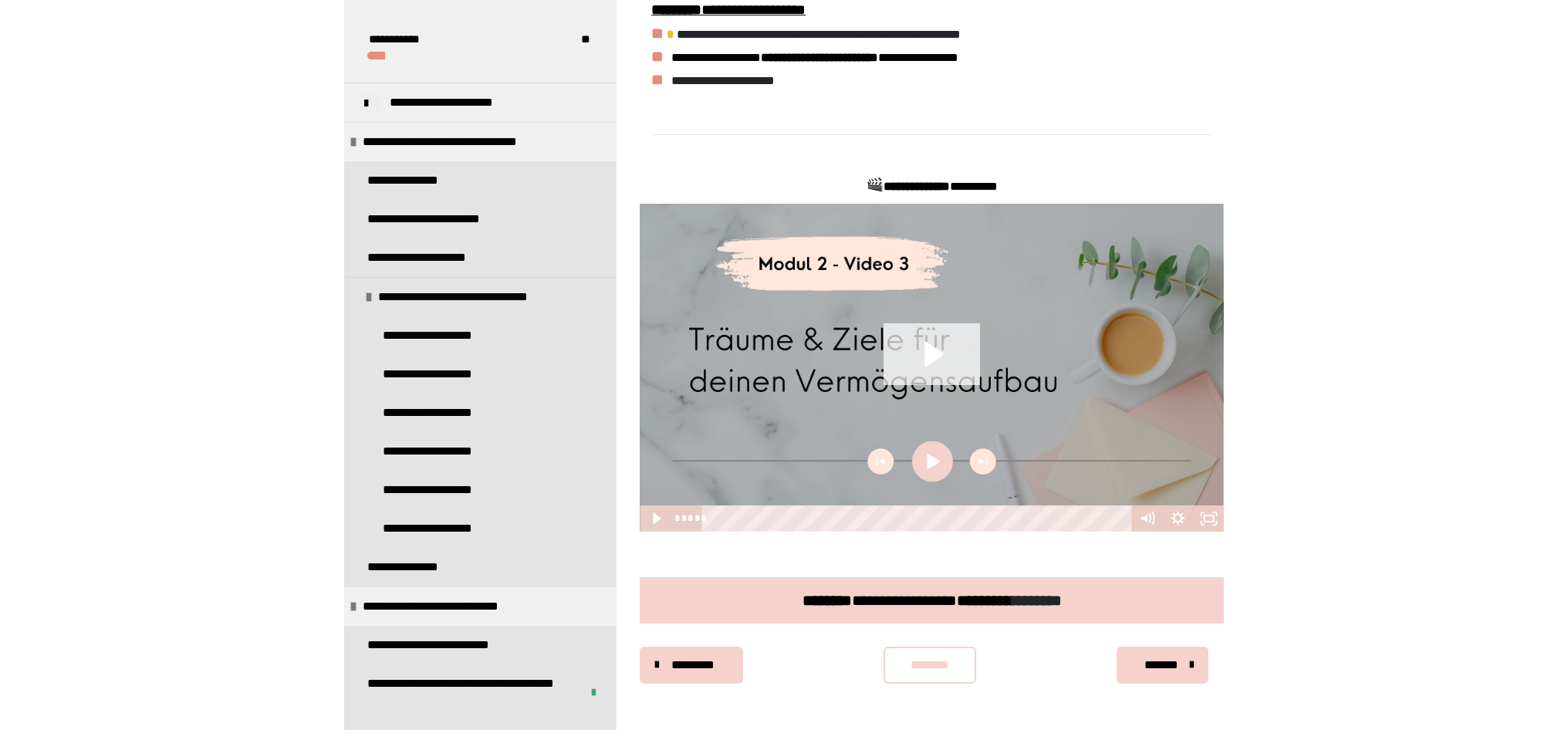 click 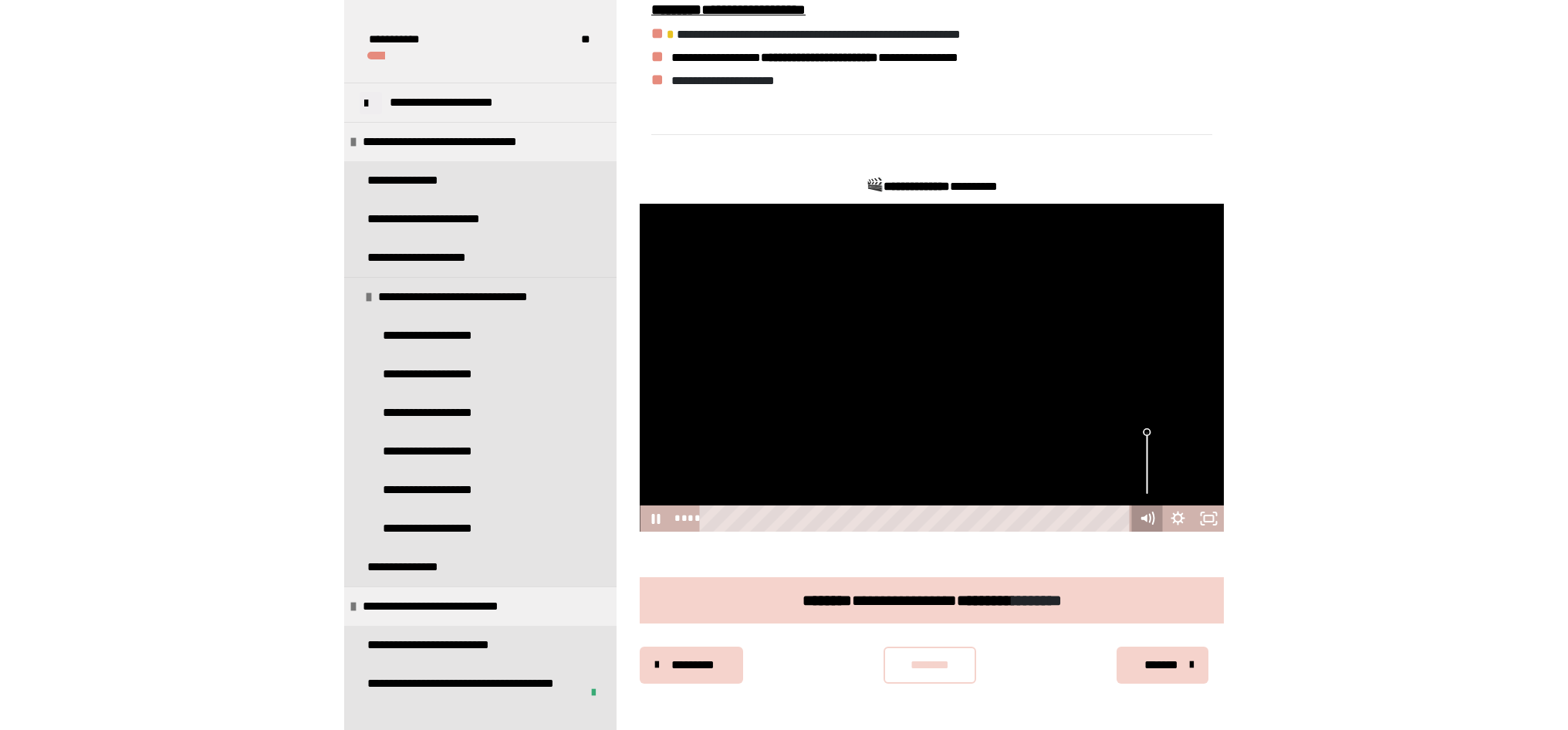 click 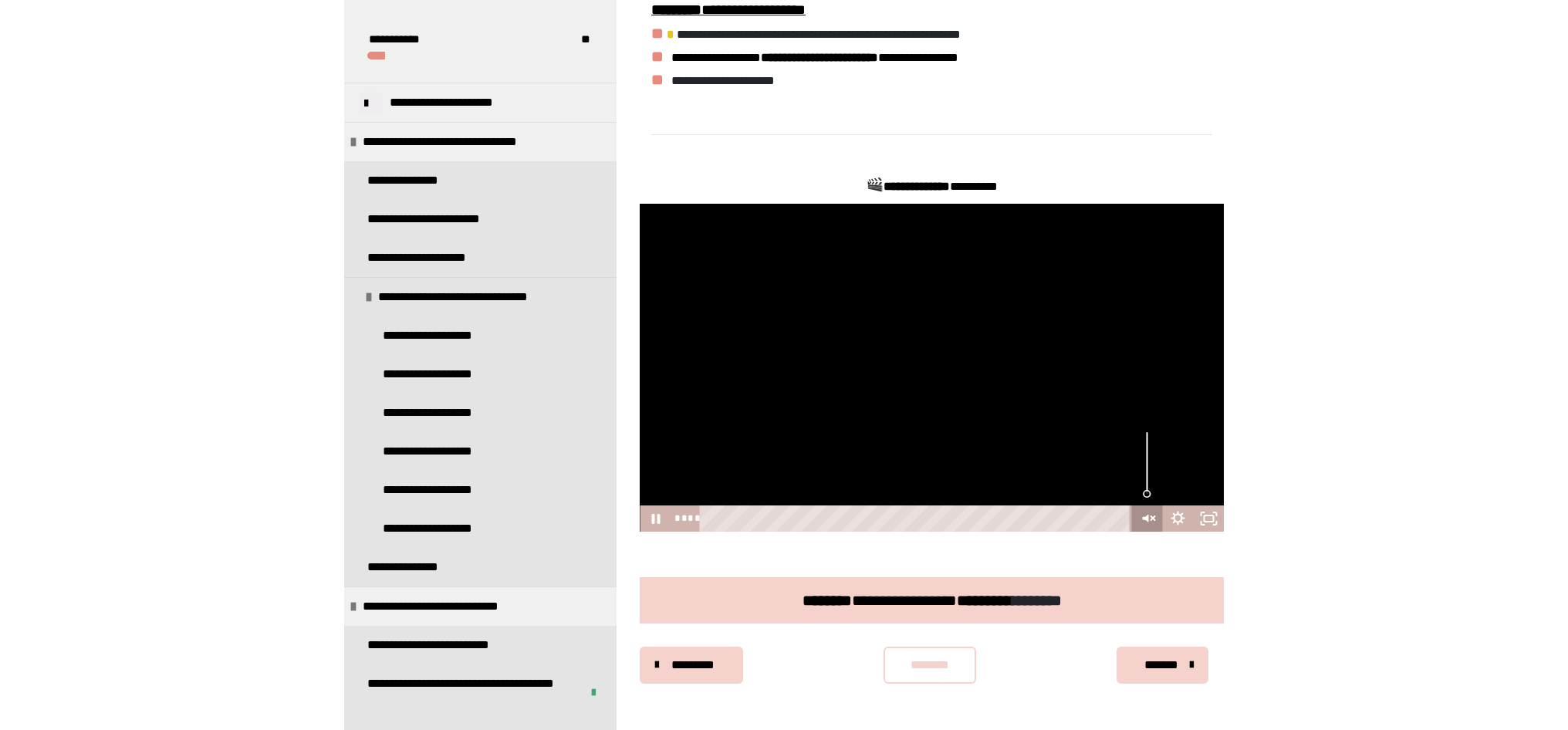 click 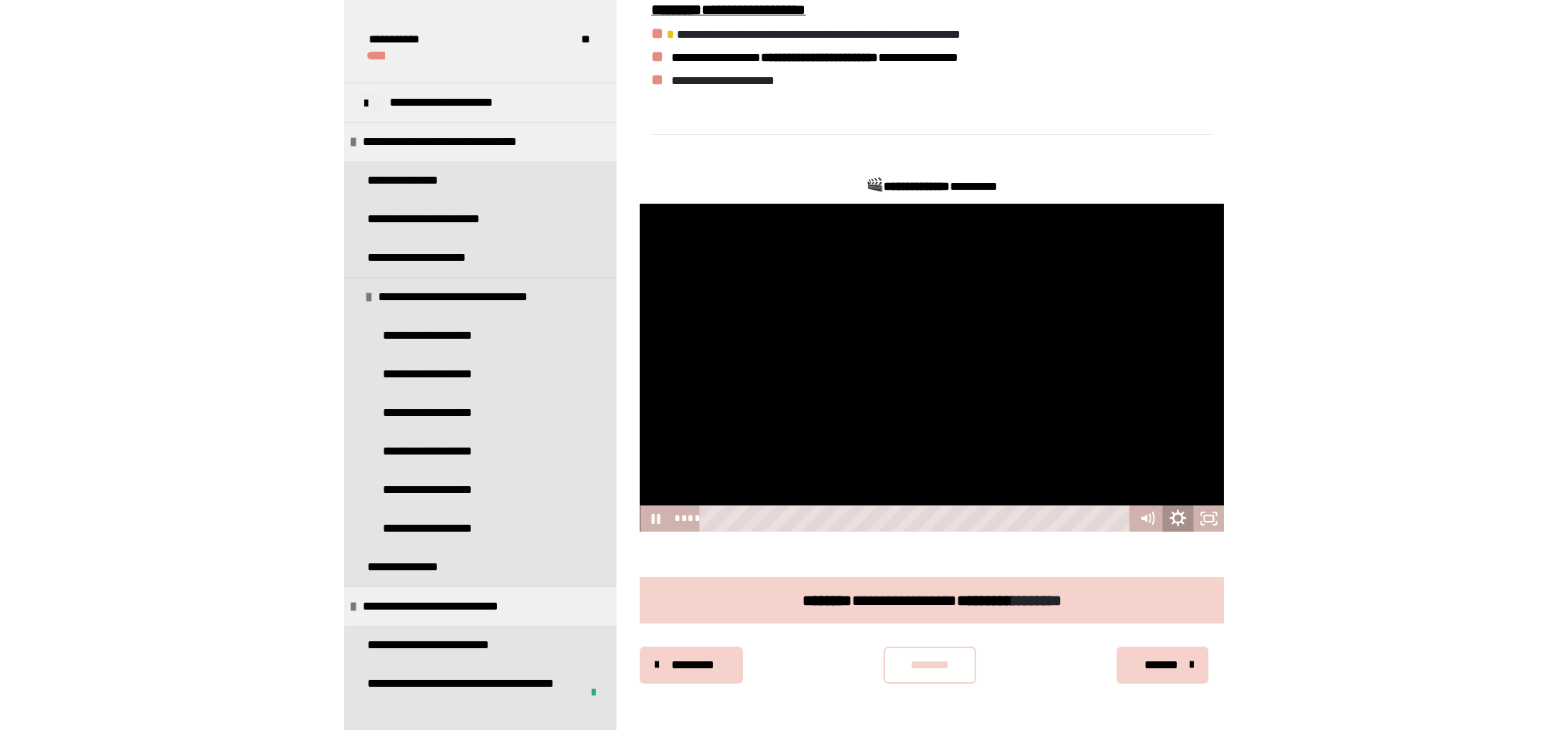 click 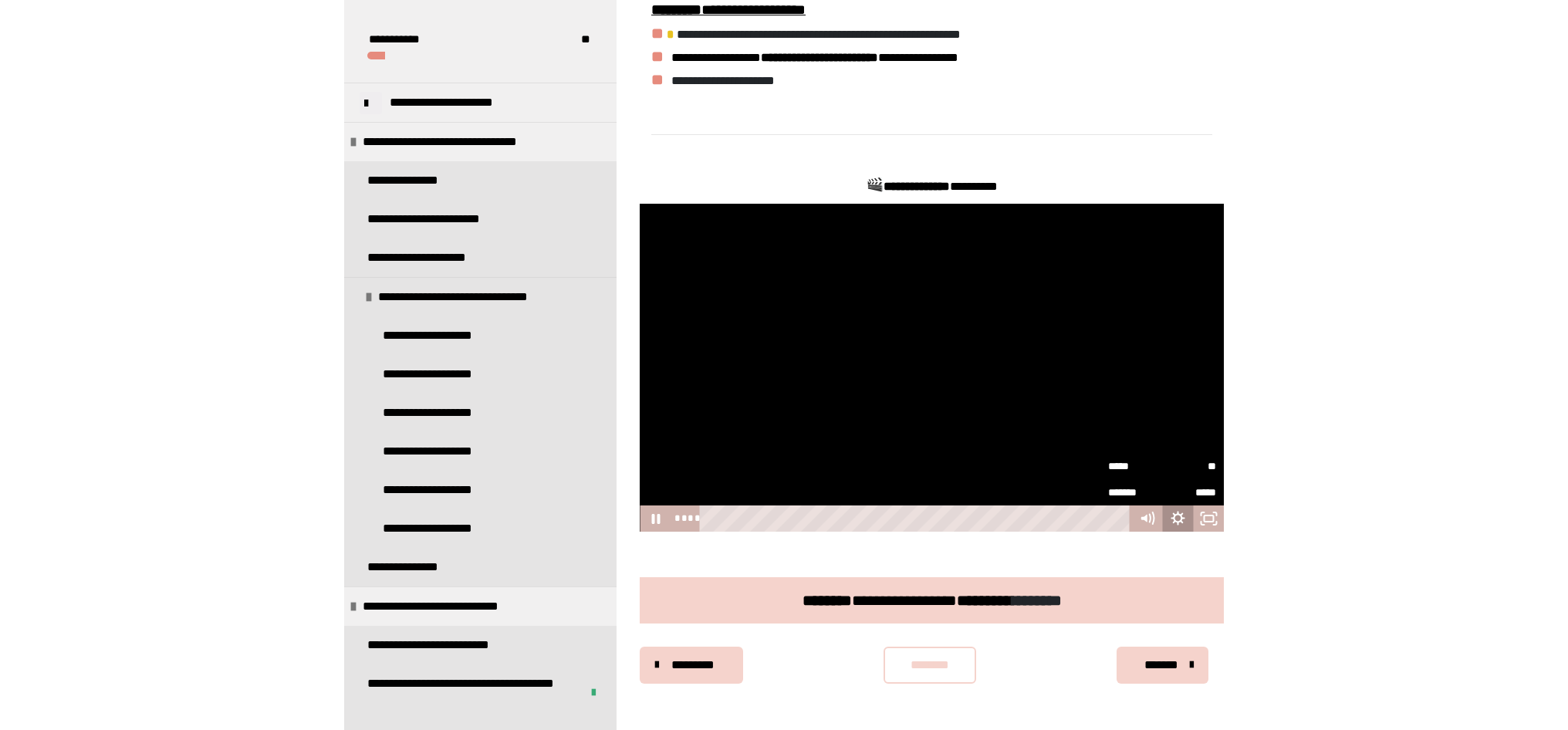 click 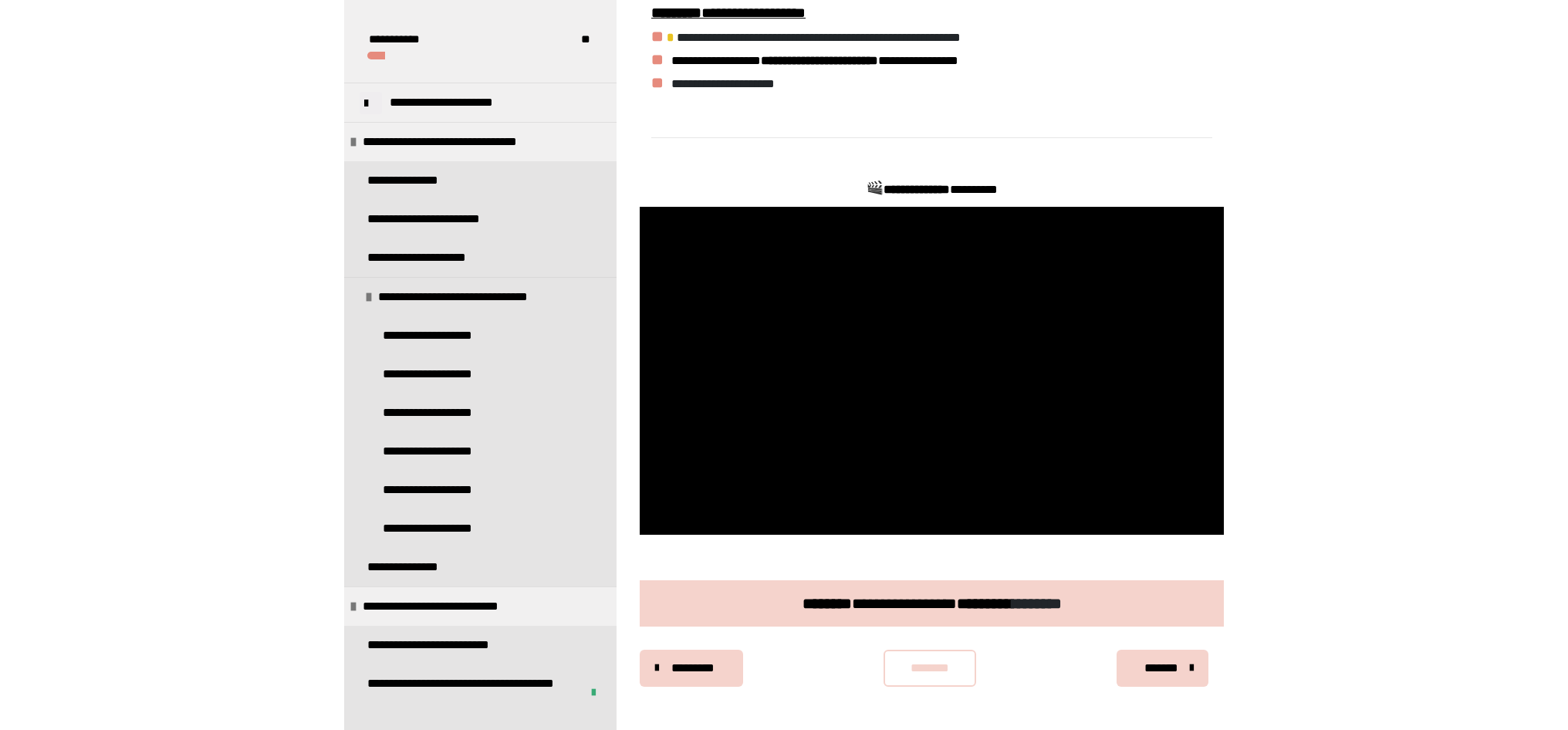 scroll, scrollTop: 364, scrollLeft: 0, axis: vertical 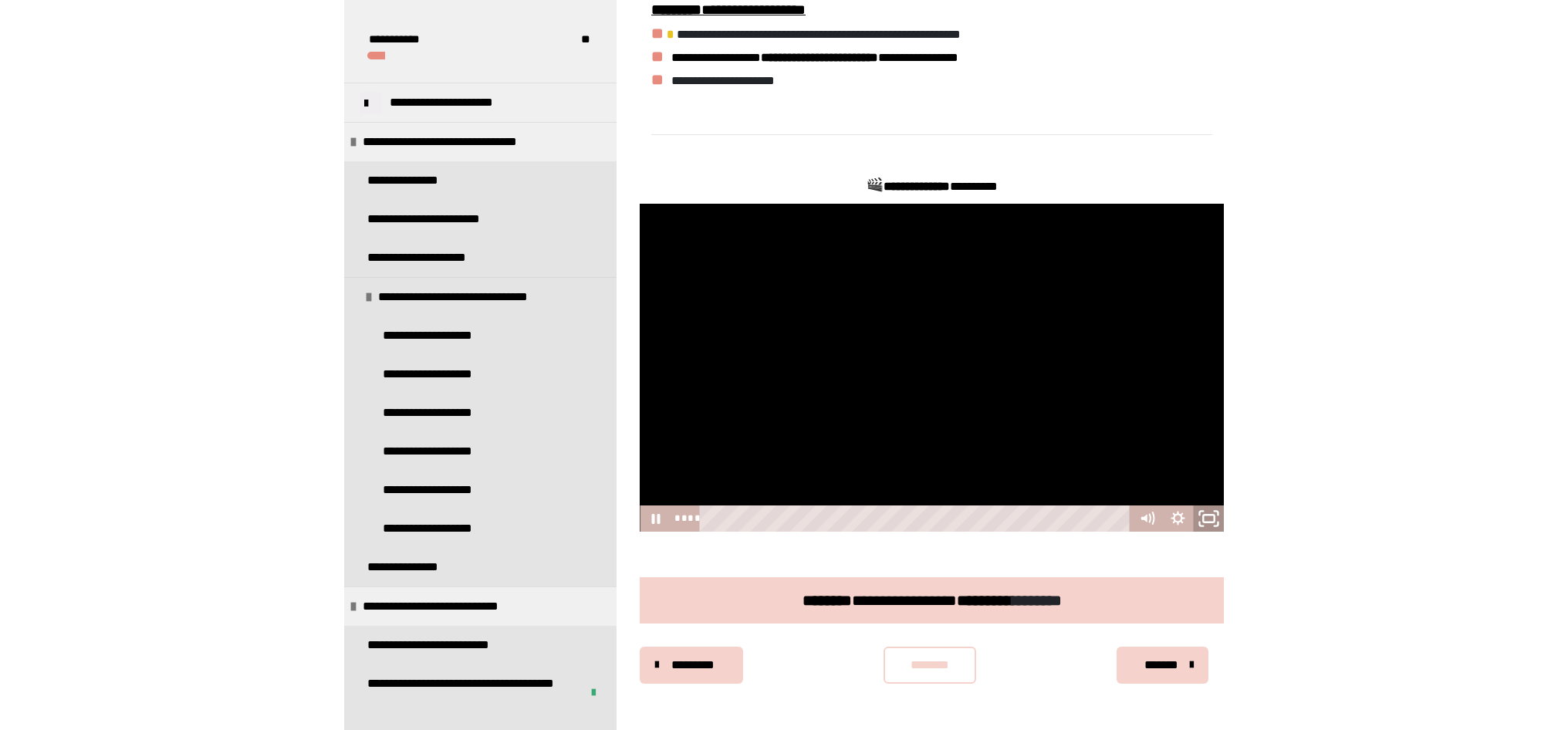 click 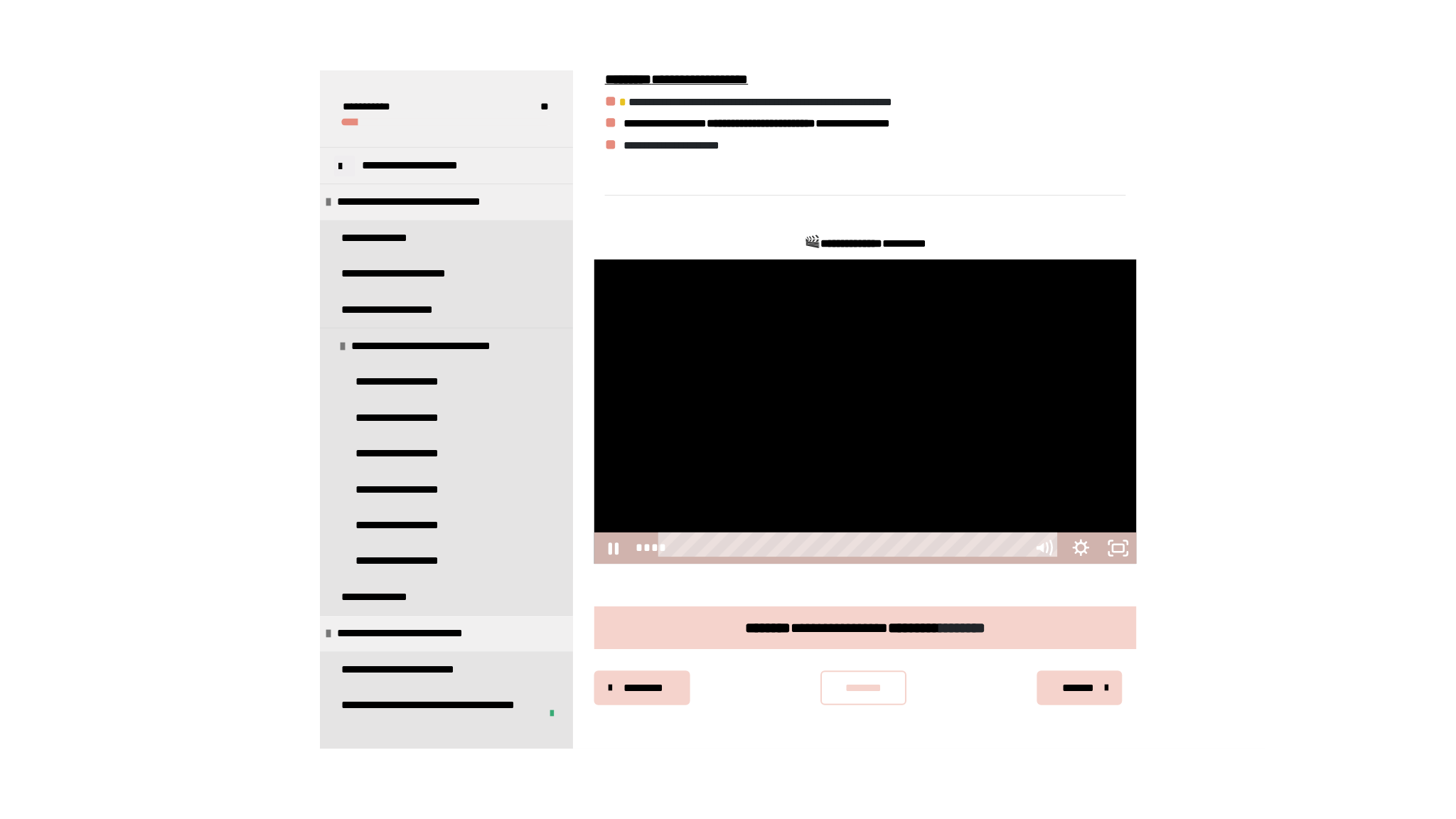 scroll, scrollTop: 193, scrollLeft: 0, axis: vertical 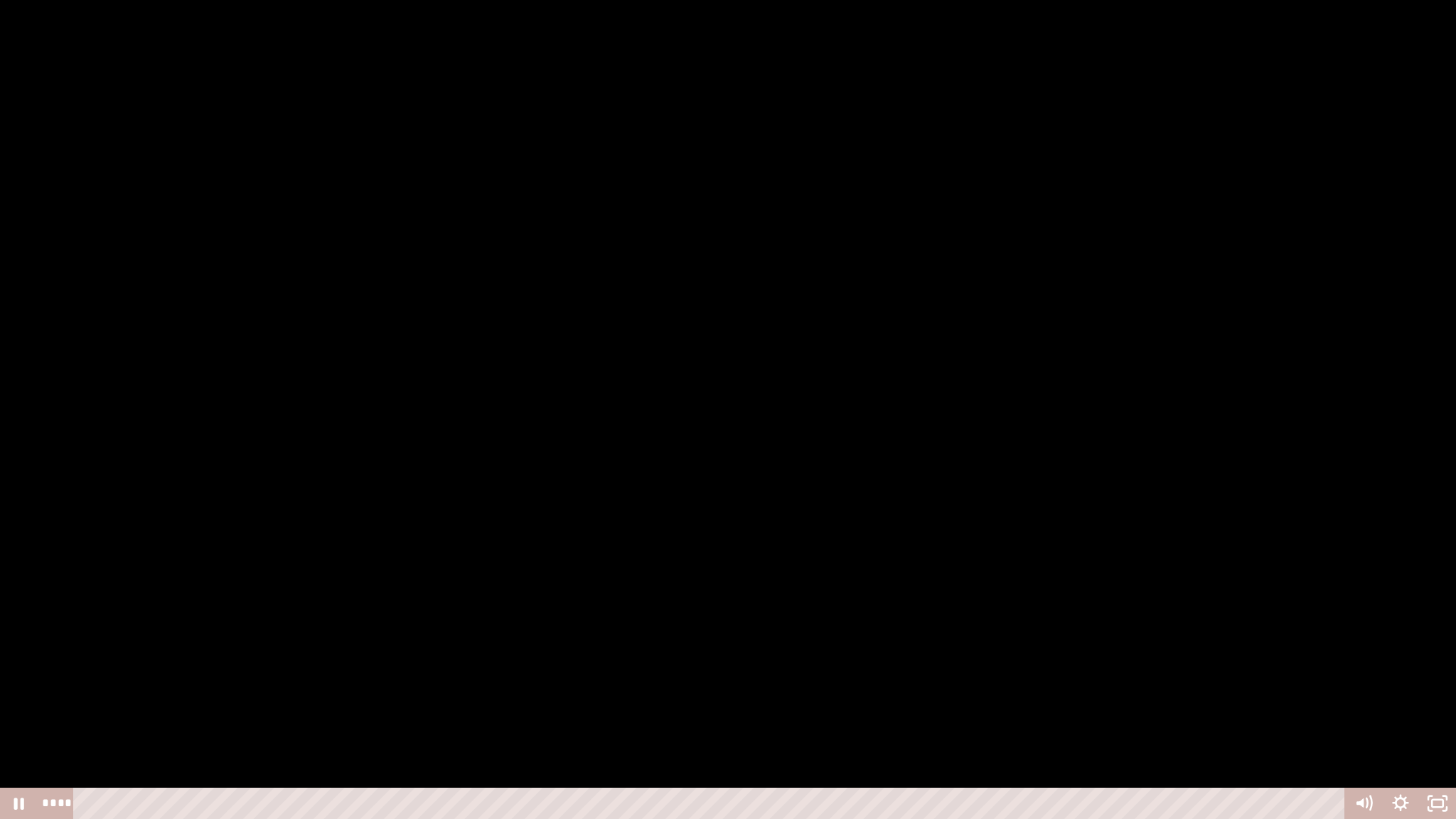 click at bounding box center (728, 410) 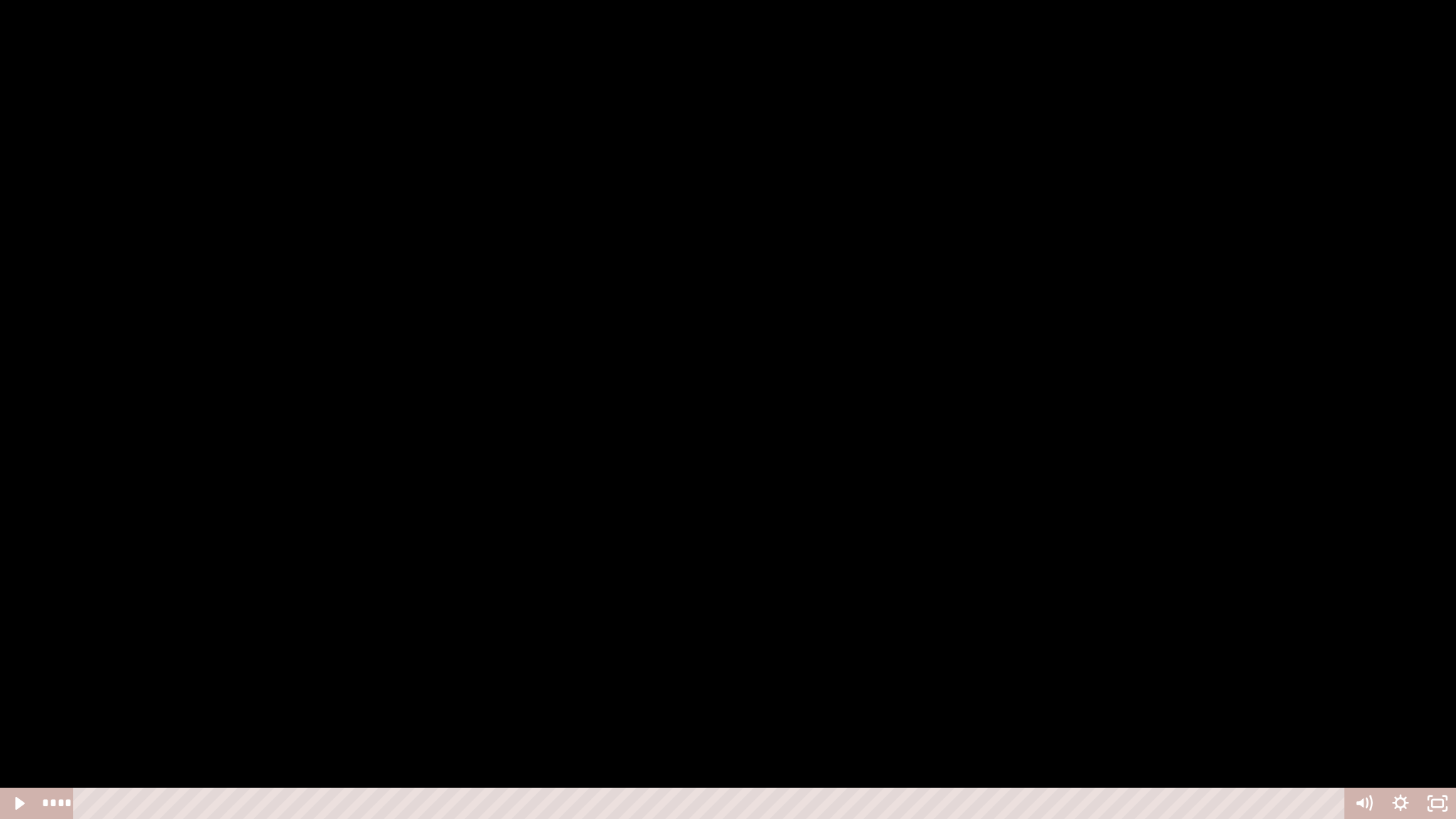 click at bounding box center [728, 410] 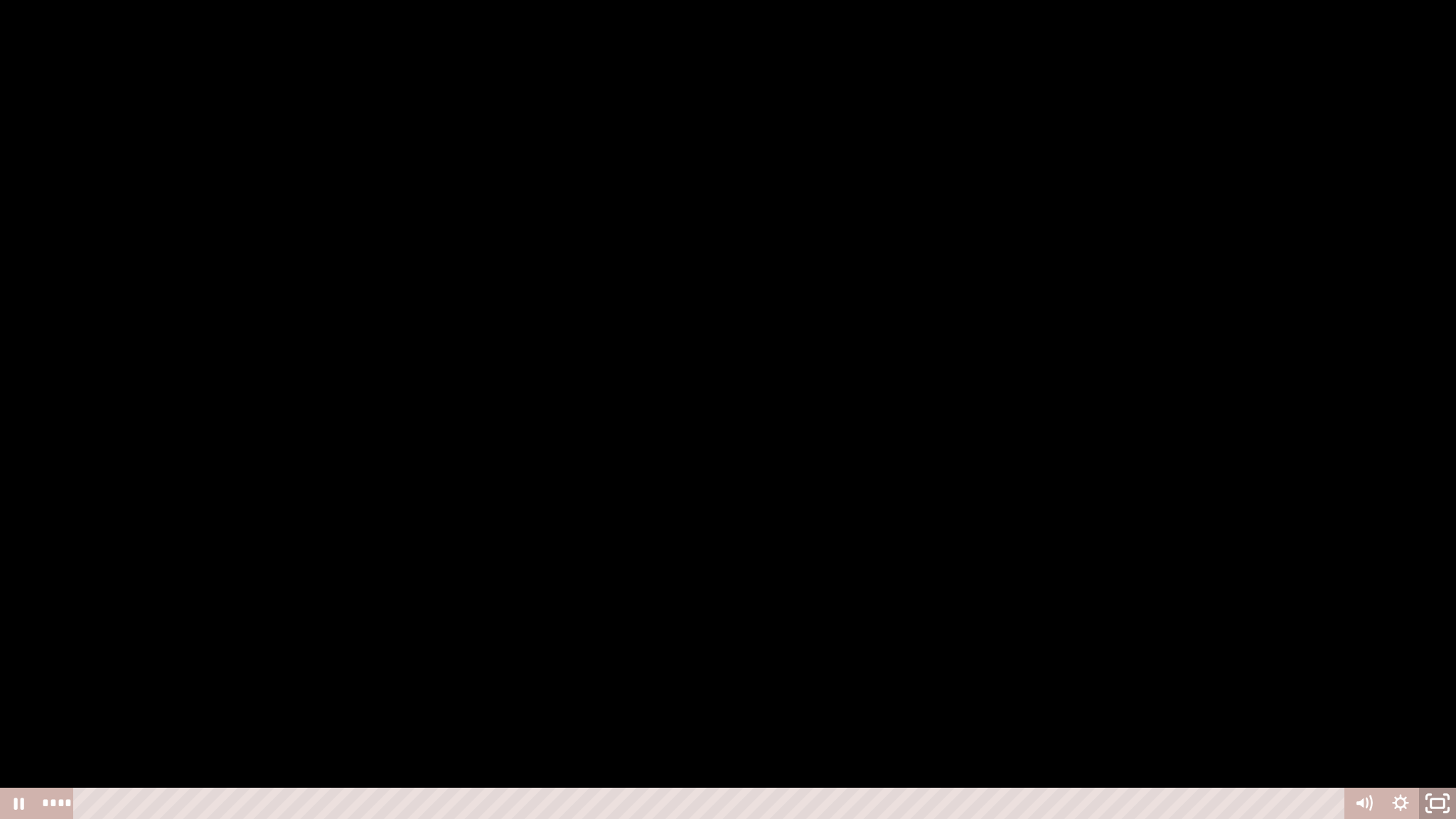 click 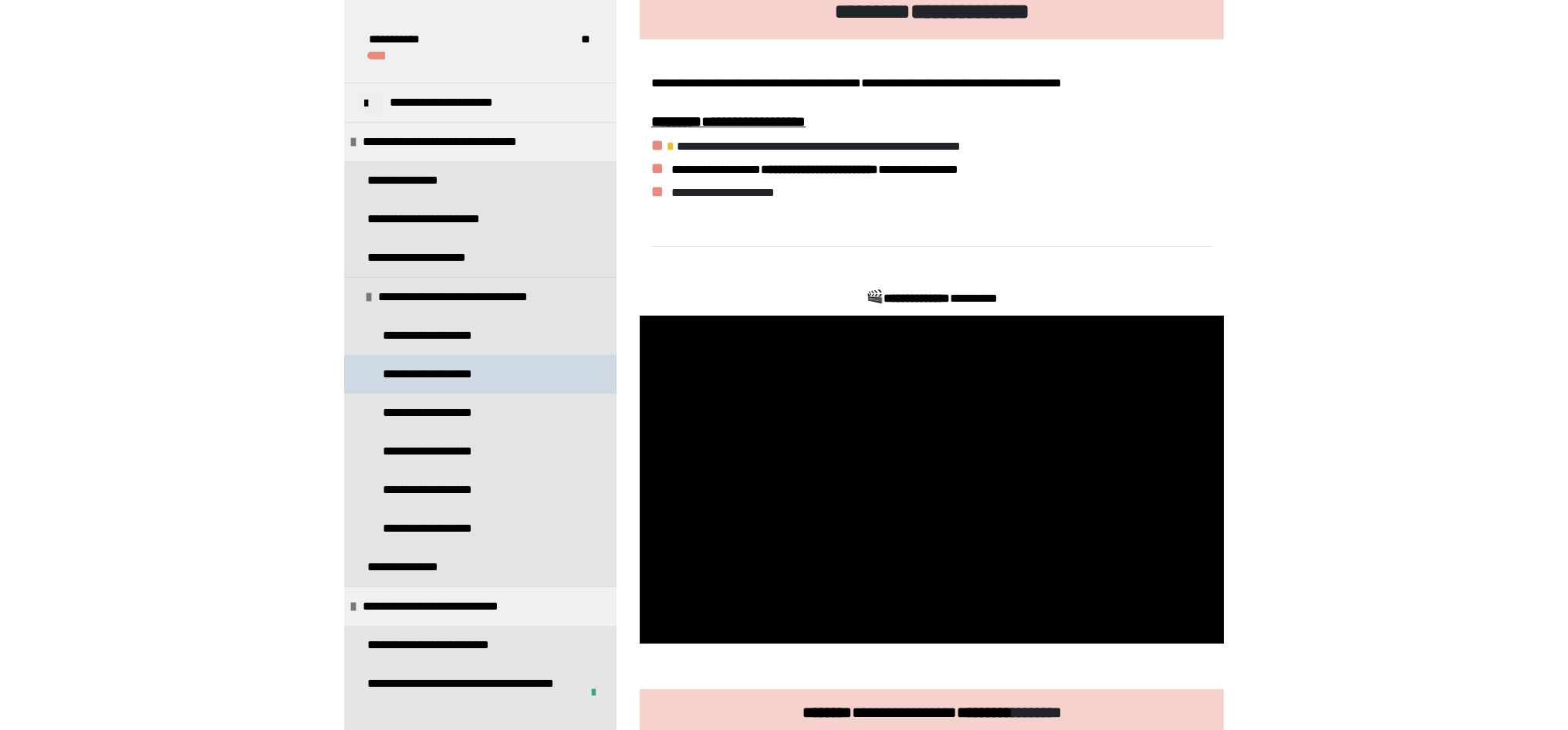 scroll, scrollTop: 252, scrollLeft: 0, axis: vertical 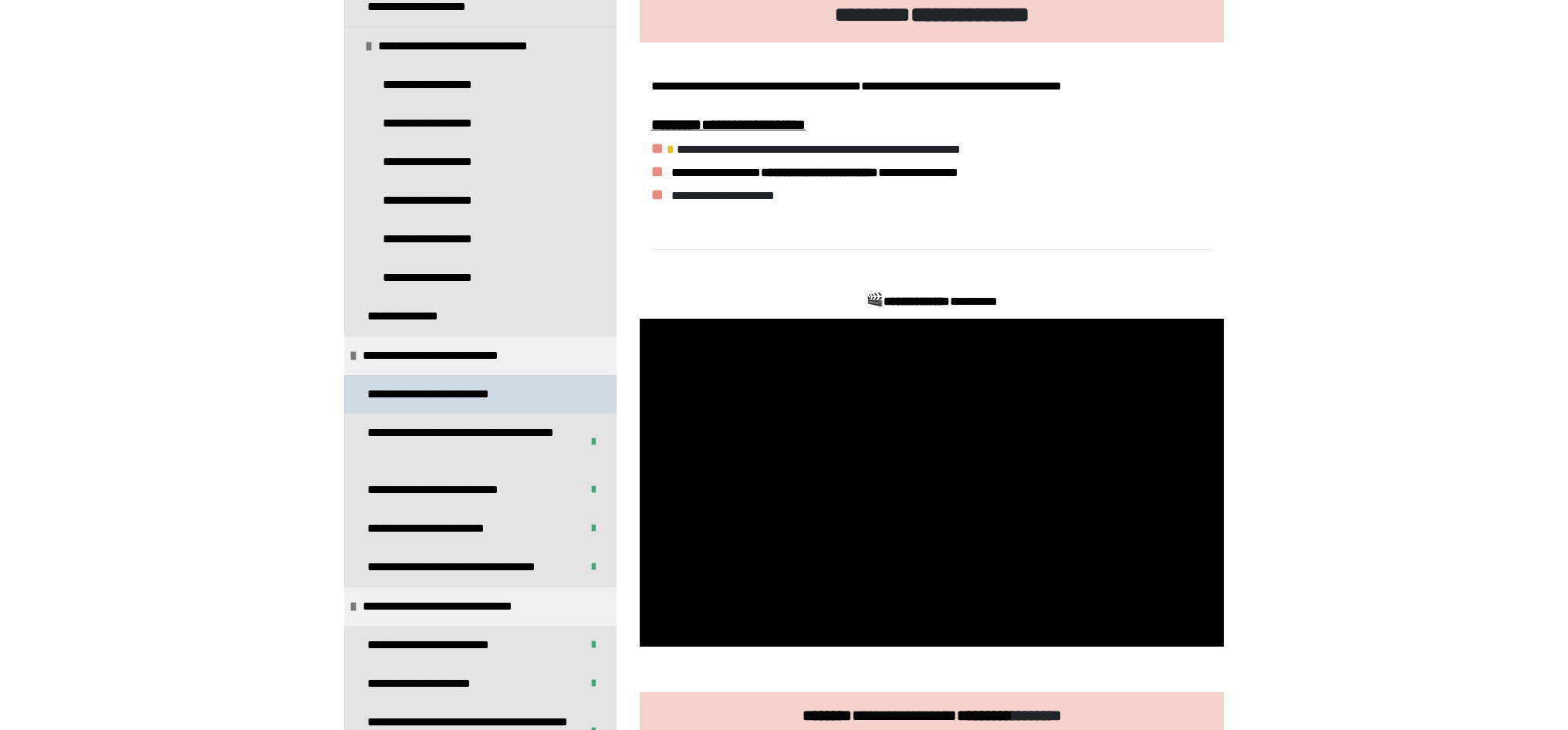 click on "**********" at bounding box center (442, 394) 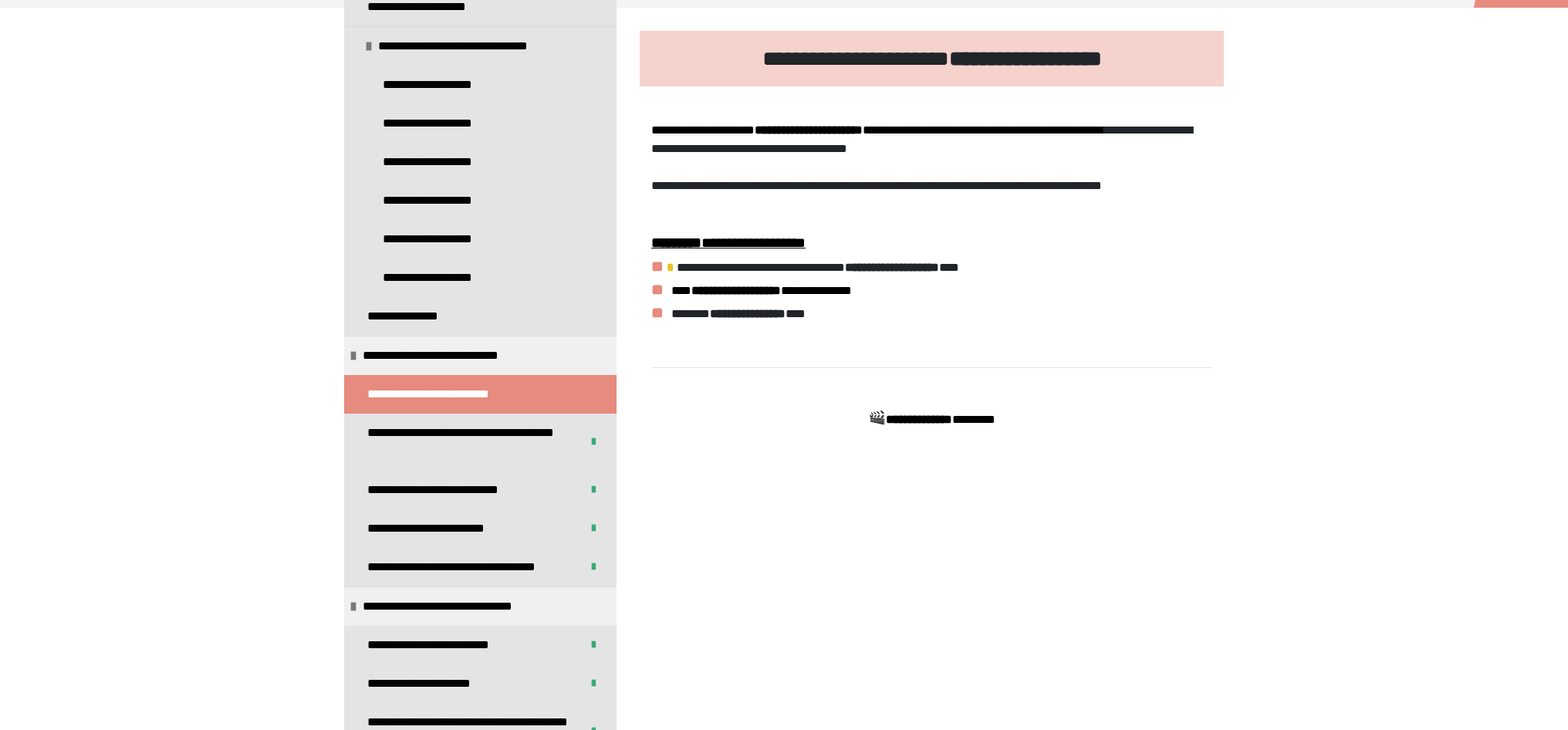 scroll, scrollTop: 137, scrollLeft: 0, axis: vertical 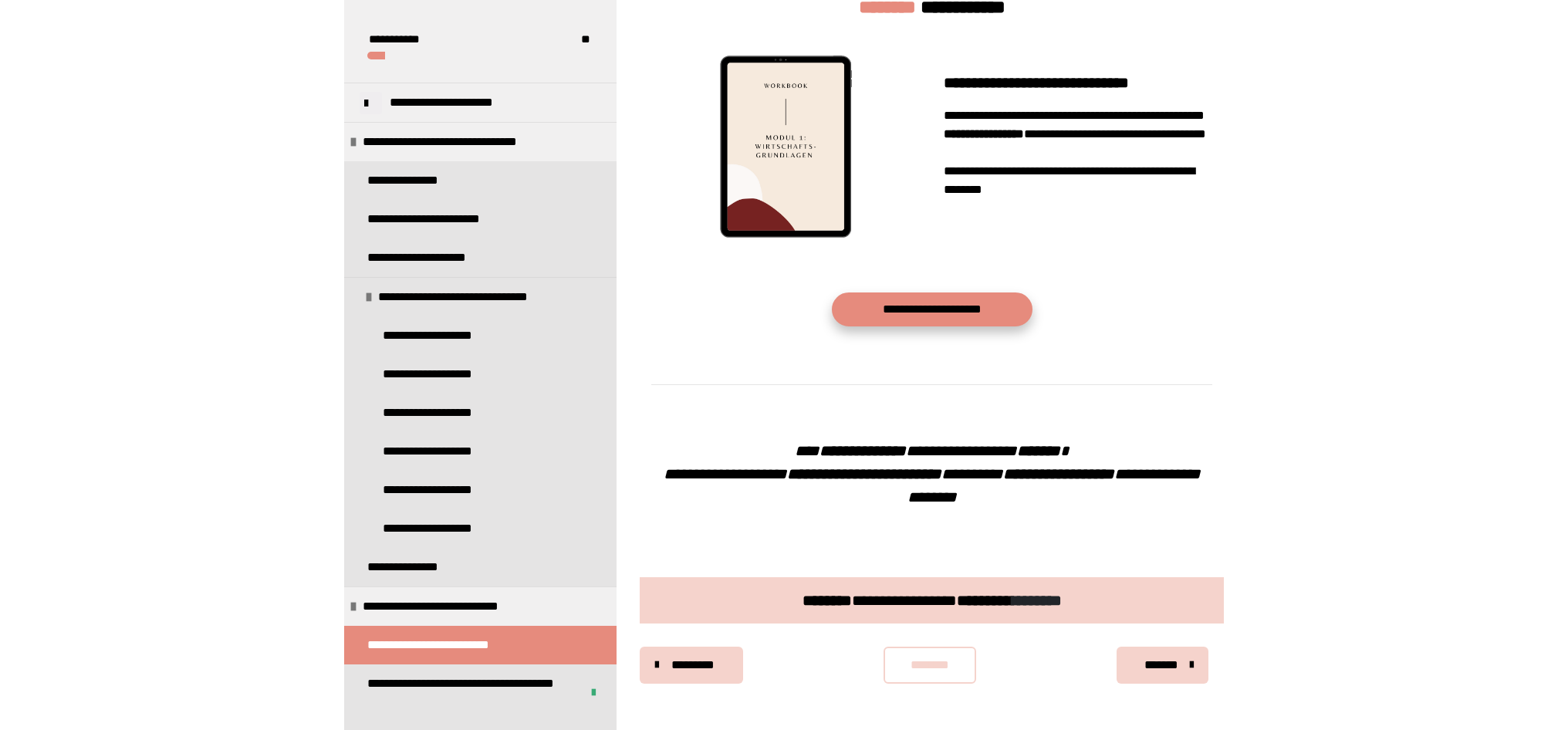 click on "**********" at bounding box center (932, 309) 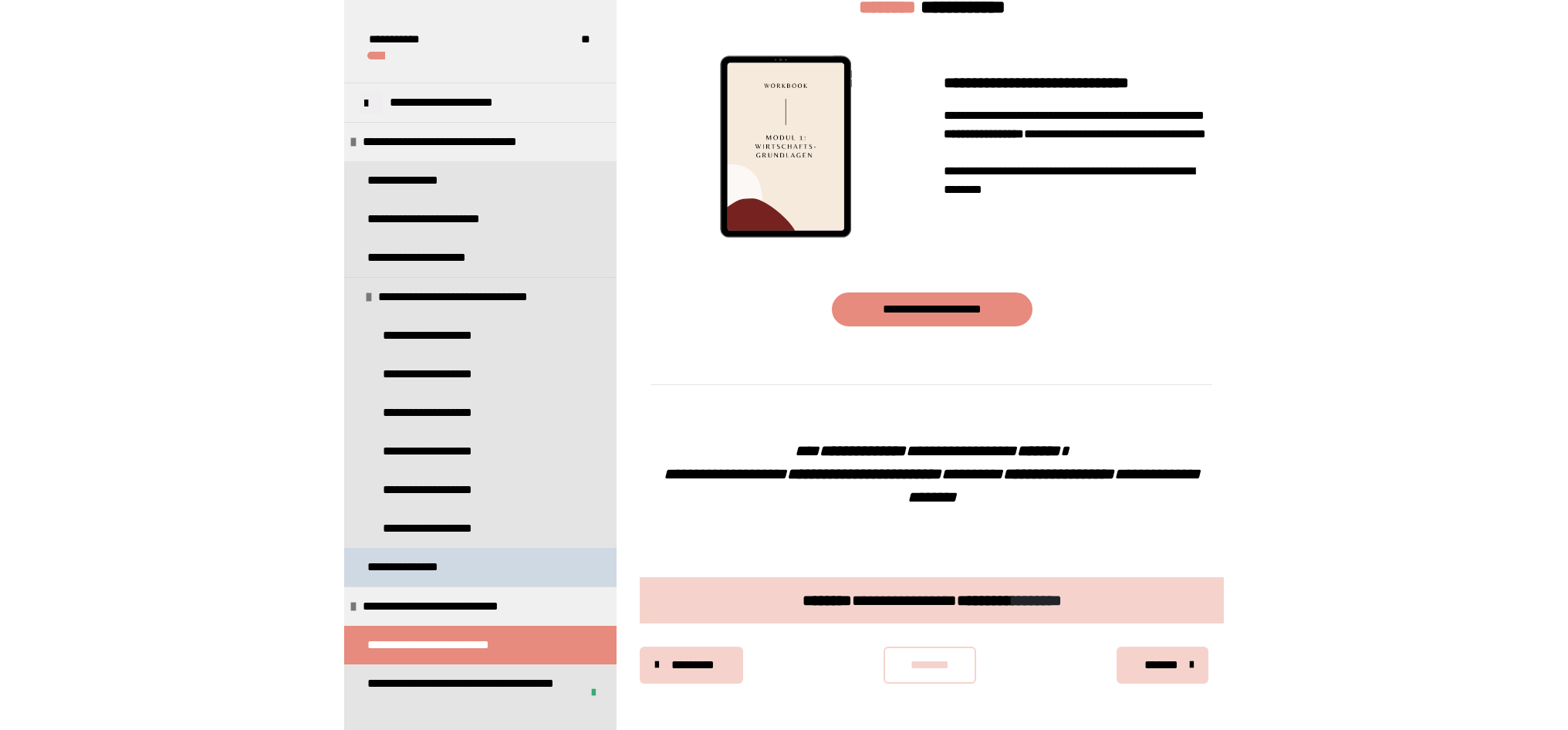 scroll, scrollTop: 603, scrollLeft: 0, axis: vertical 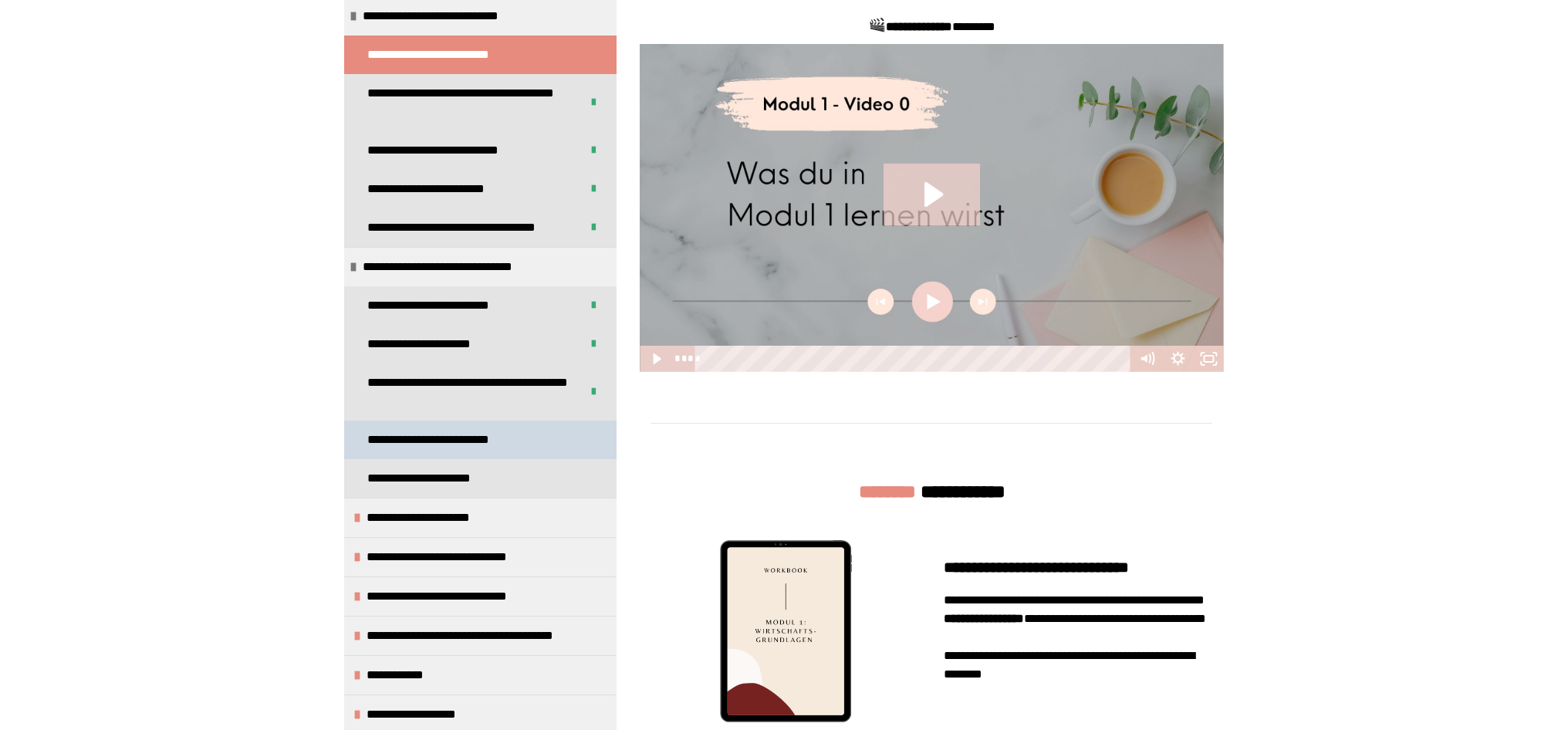click on "**********" at bounding box center (447, 440) 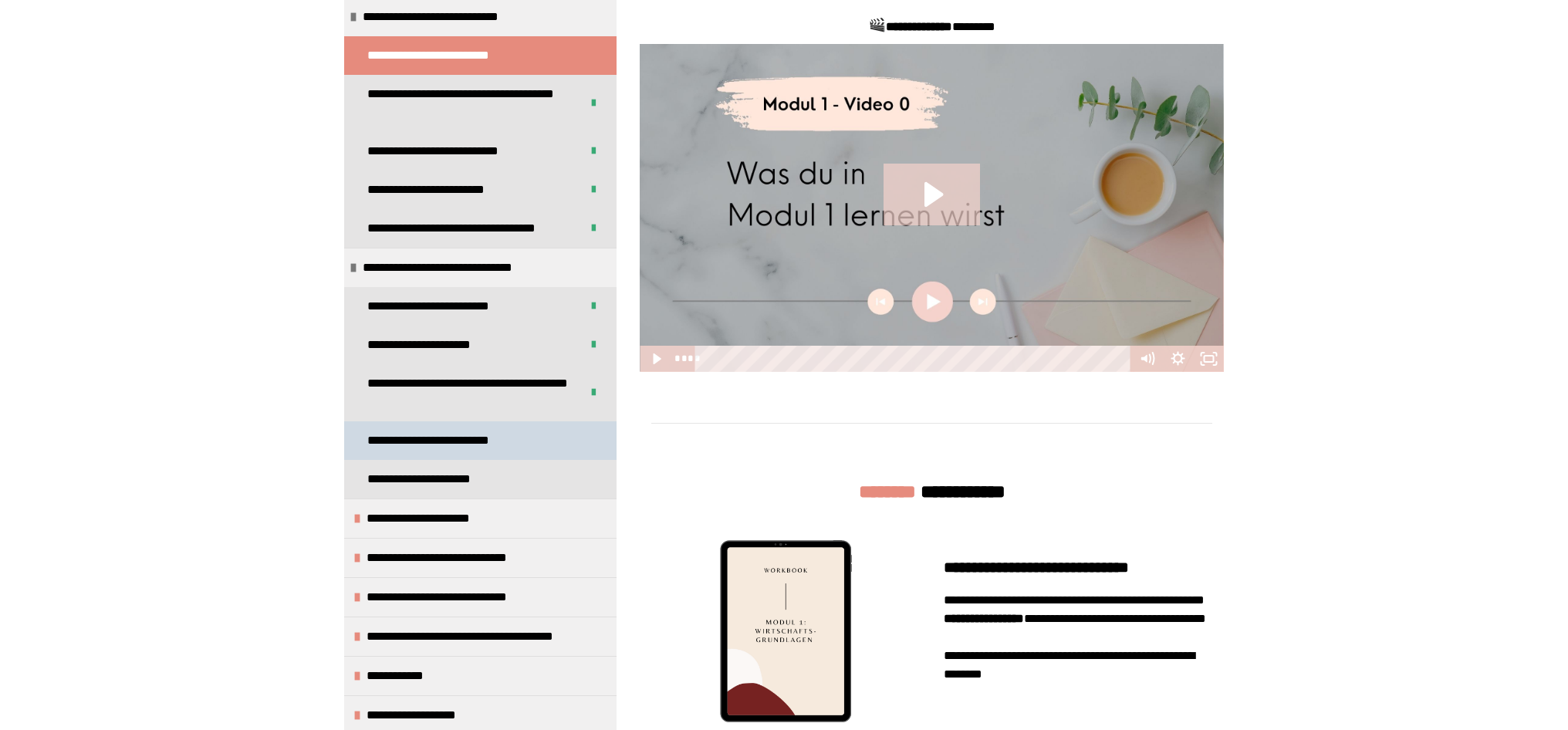 scroll, scrollTop: 208, scrollLeft: 0, axis: vertical 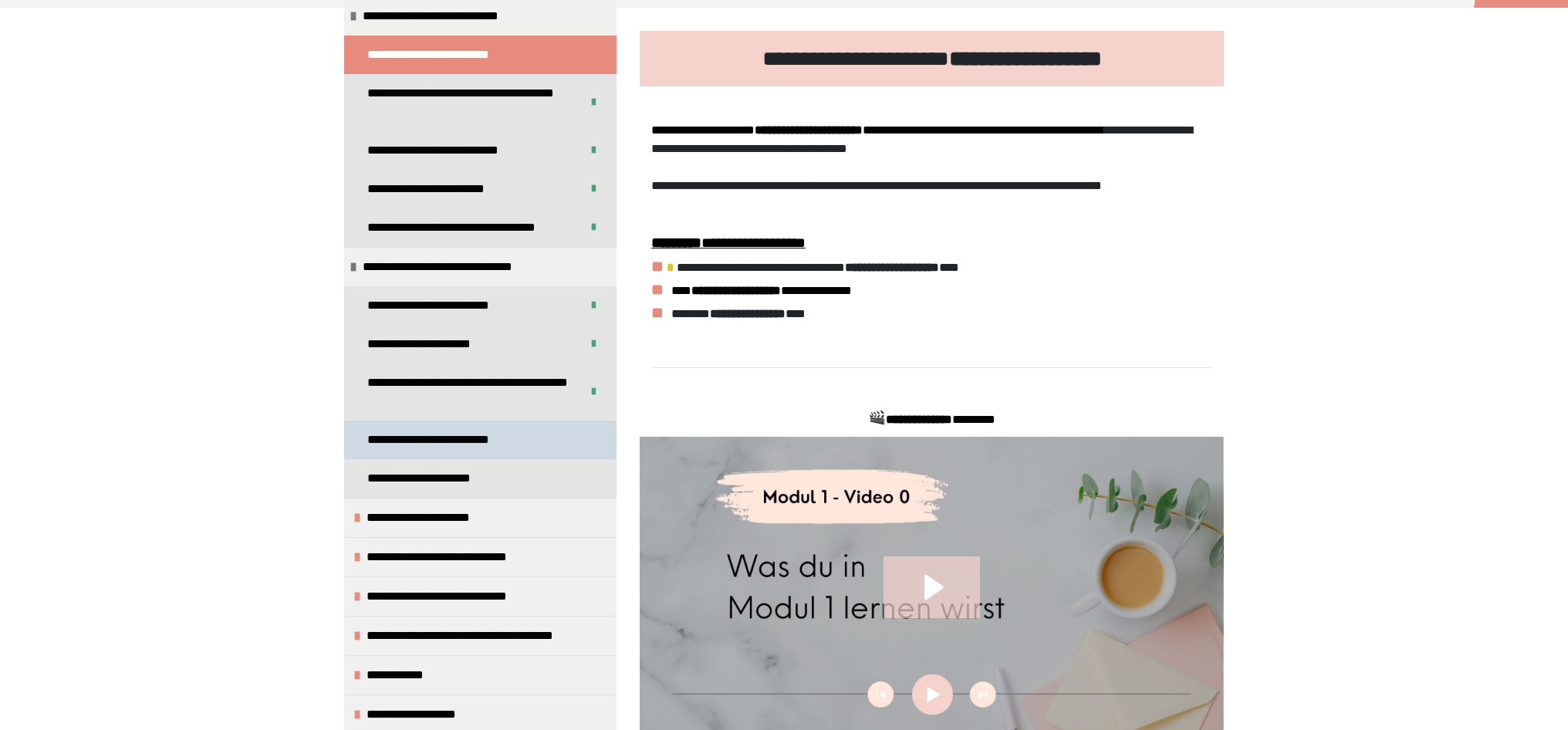 click on "**********" at bounding box center [447, 440] 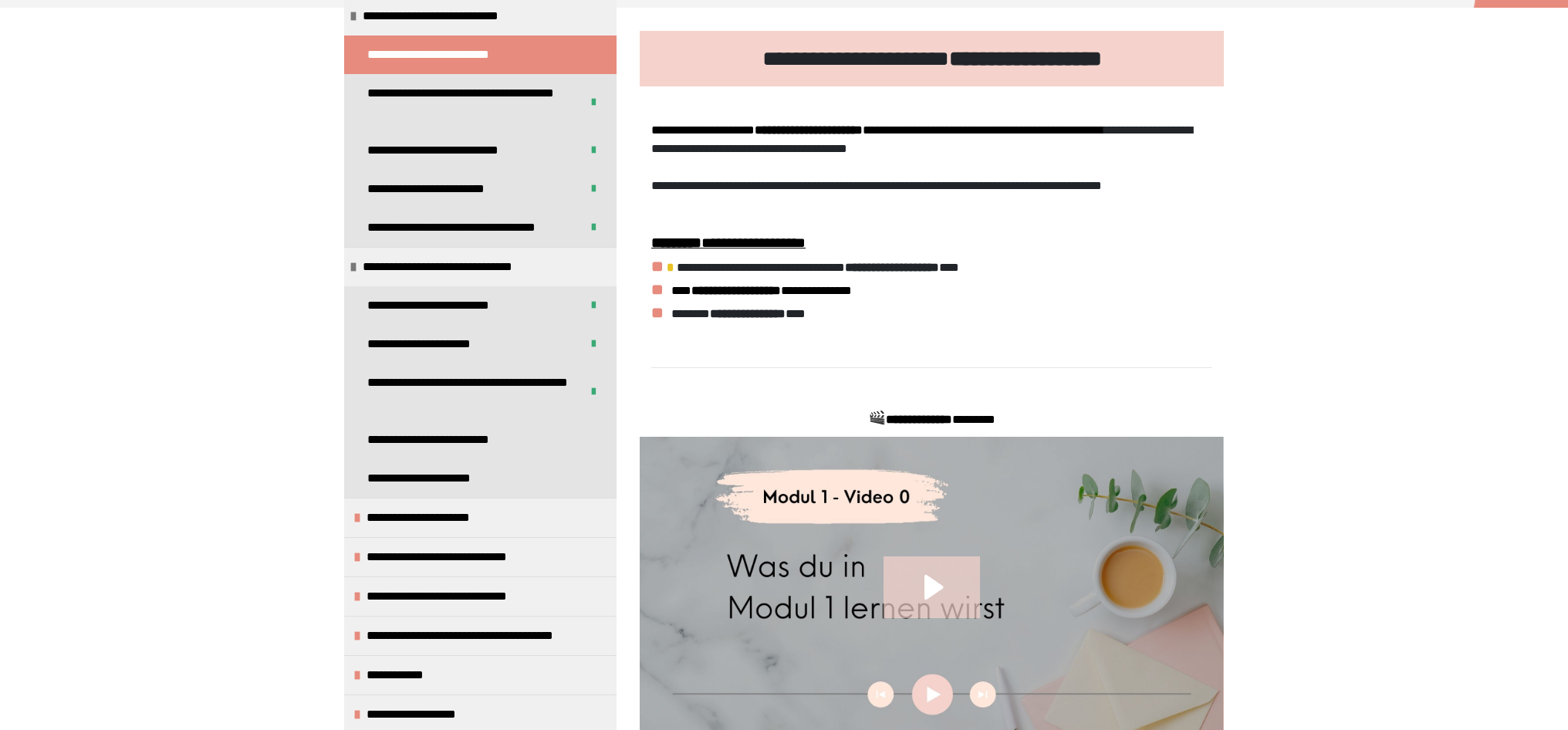 scroll, scrollTop: 590, scrollLeft: 0, axis: vertical 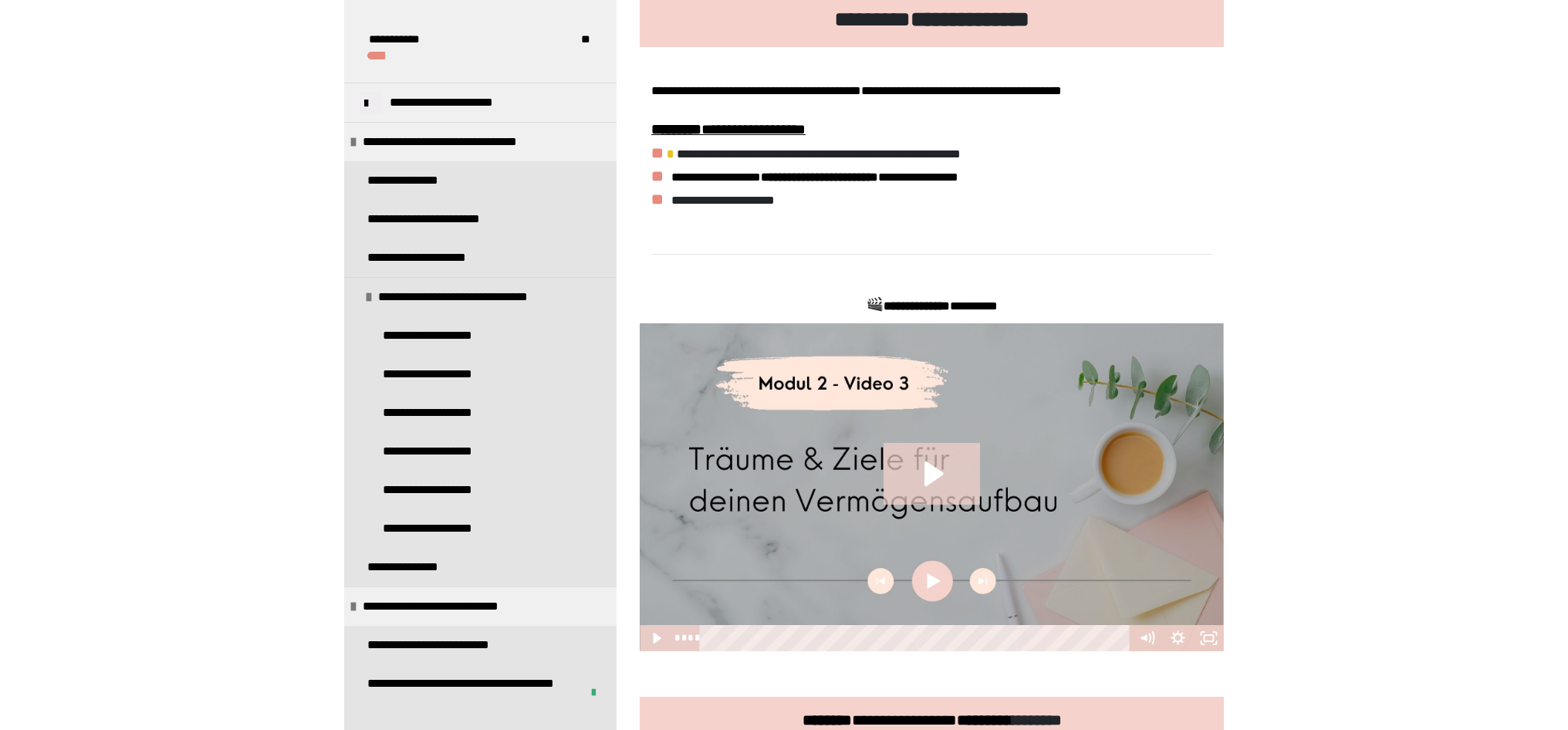 click at bounding box center [931, 488] 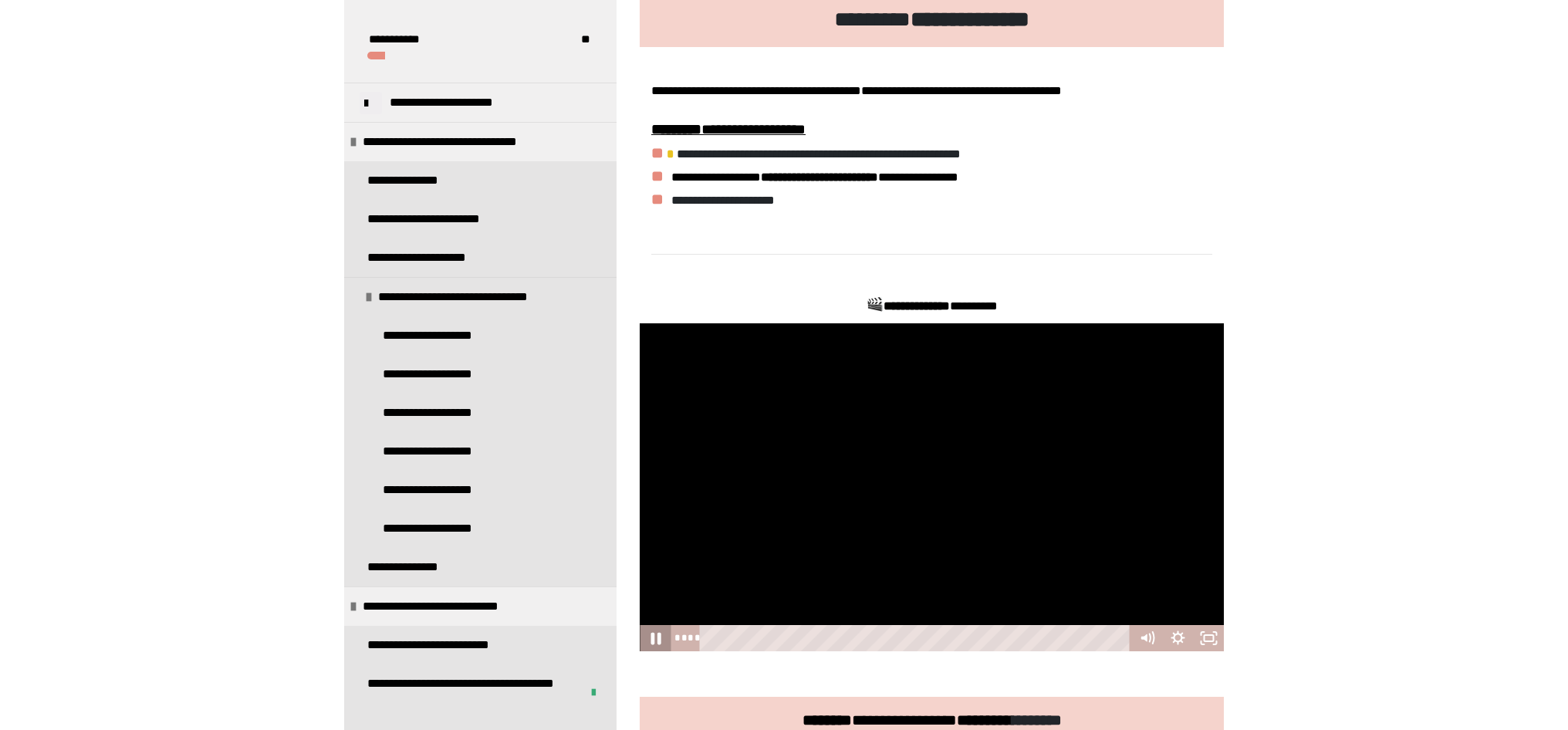 click 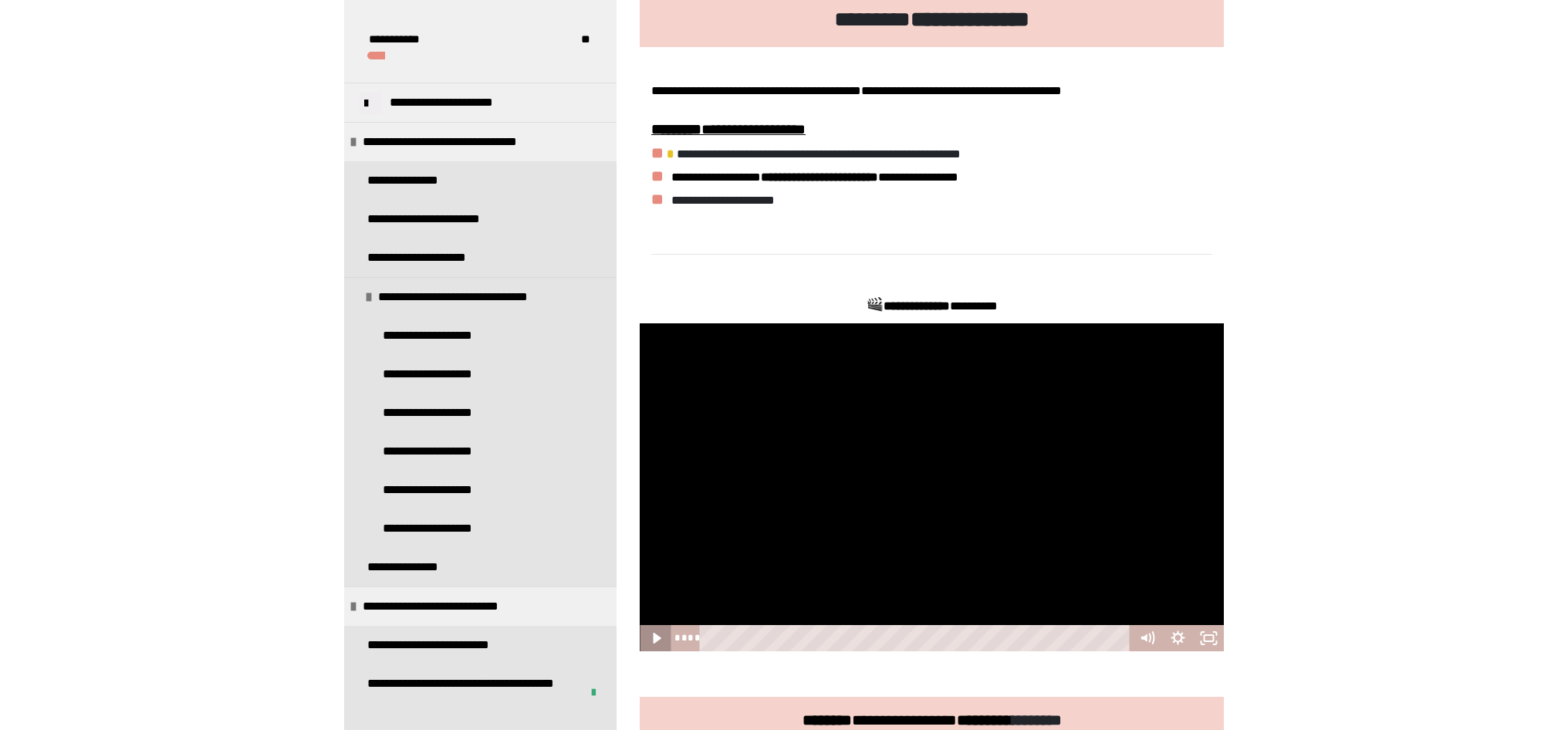 click 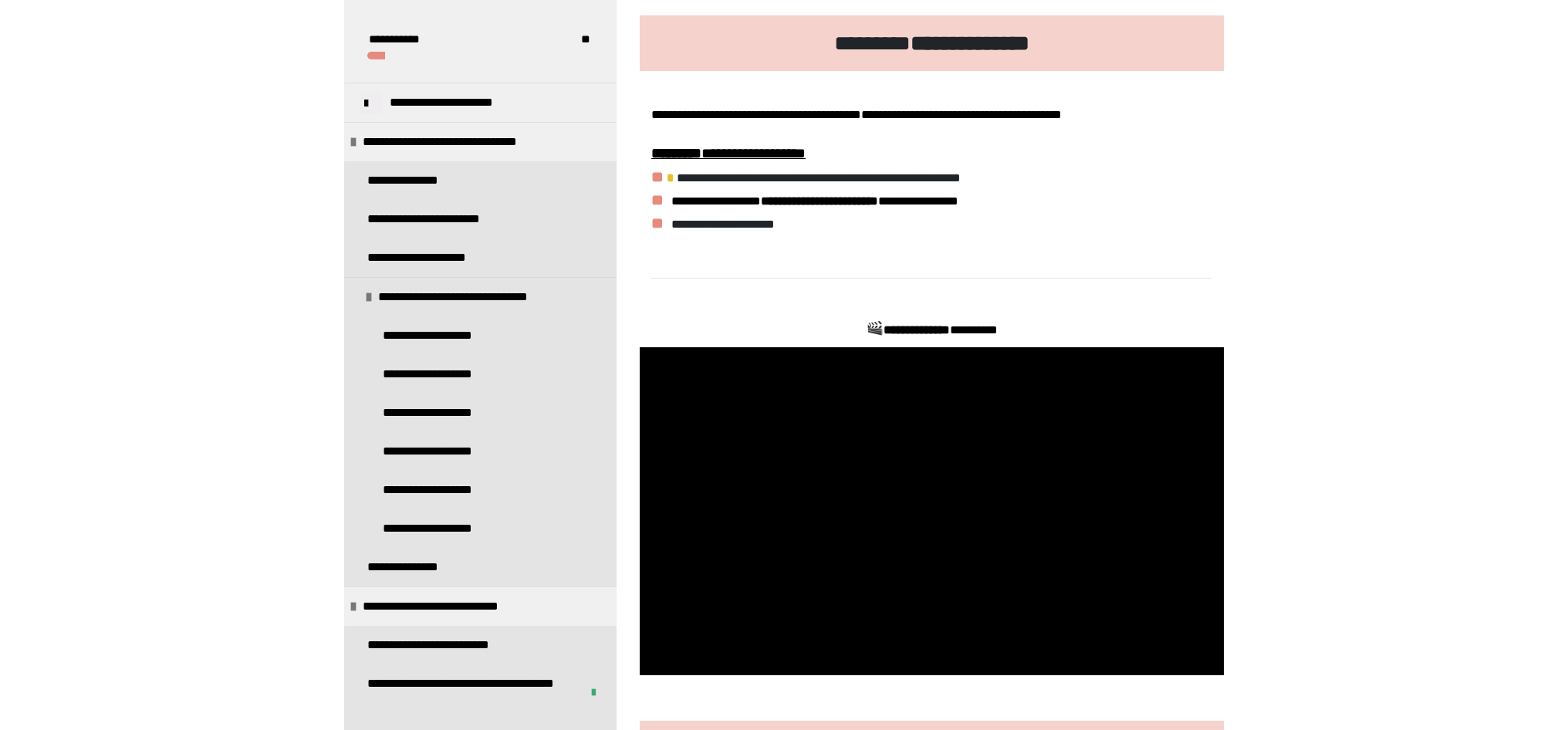 scroll, scrollTop: 221, scrollLeft: 0, axis: vertical 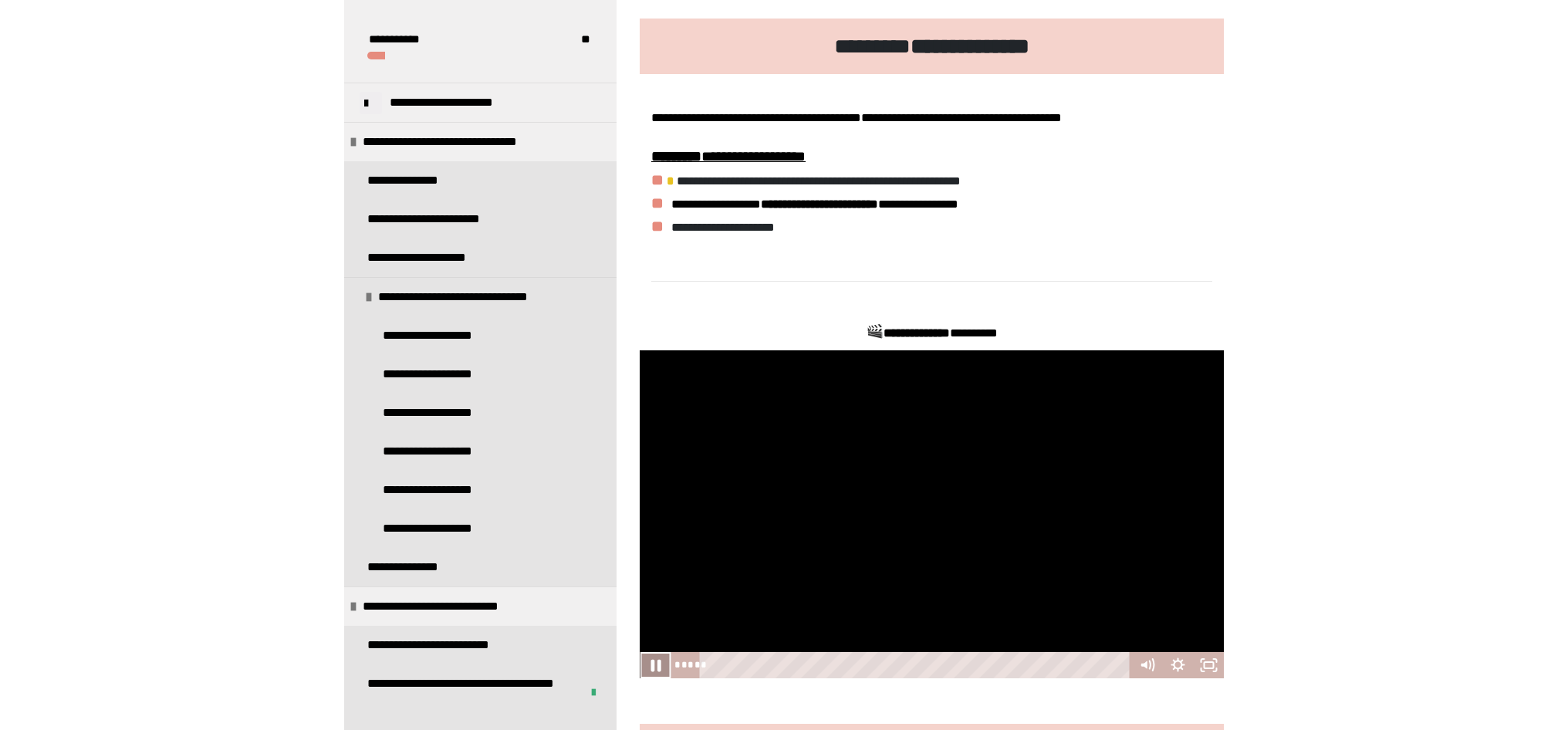 click 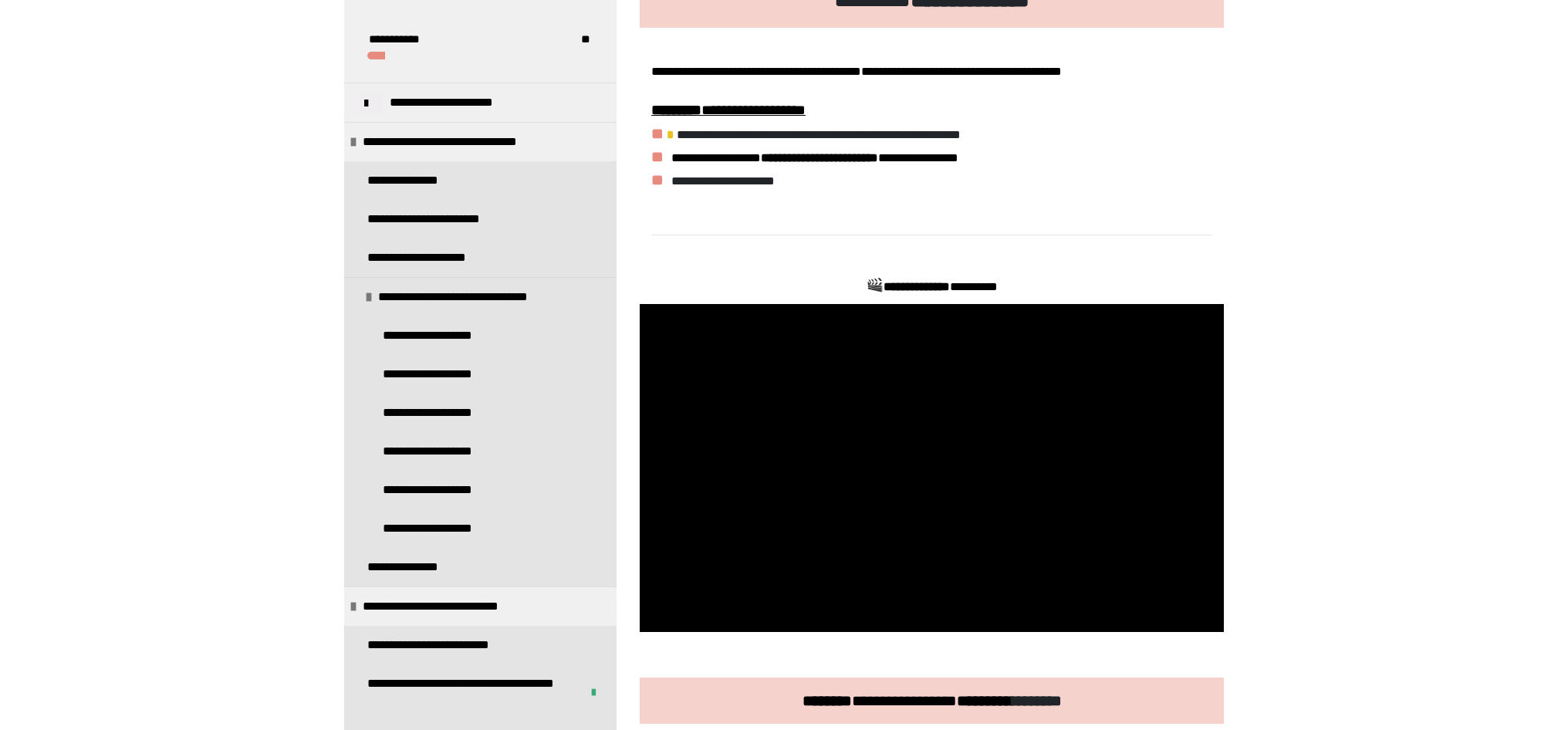 scroll, scrollTop: 266, scrollLeft: 0, axis: vertical 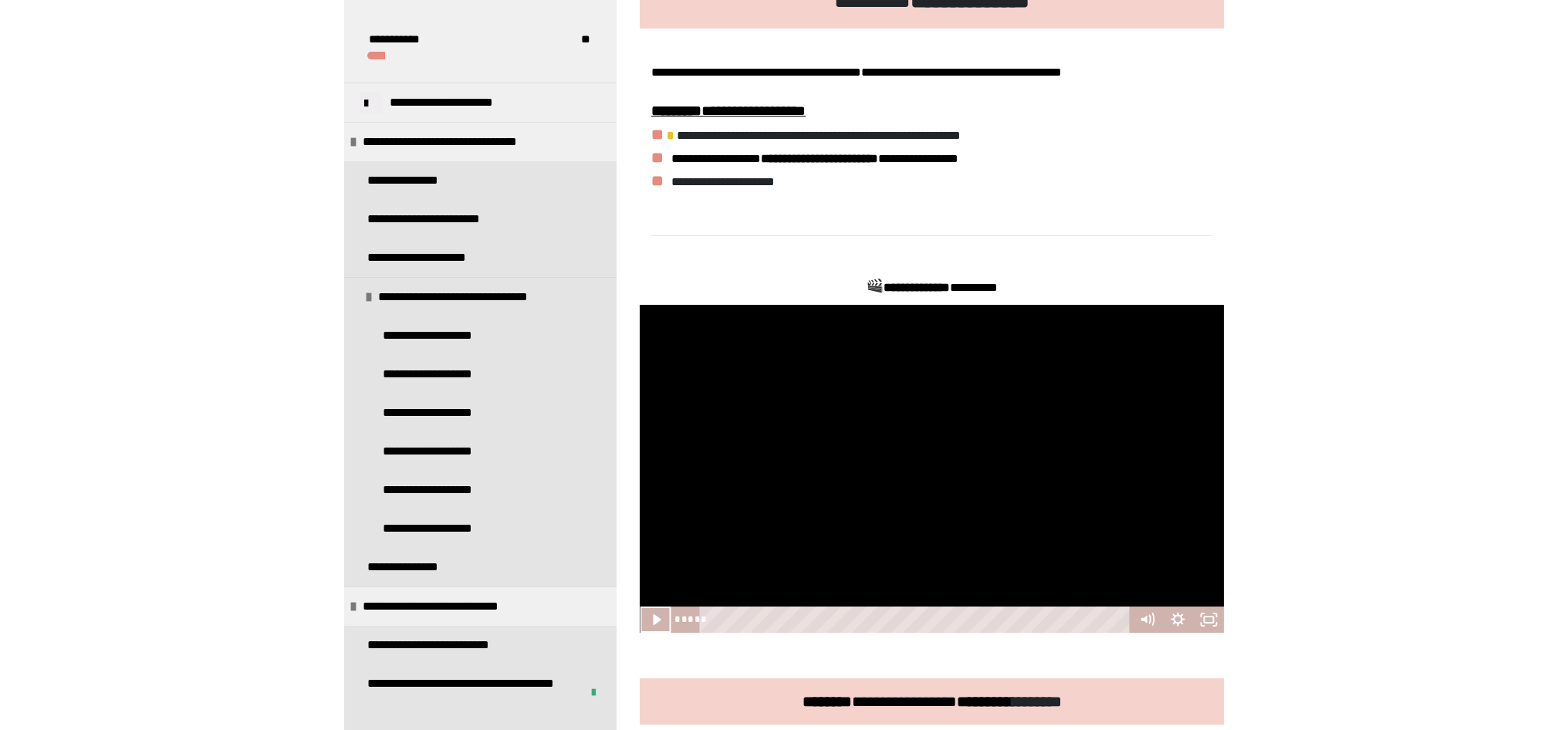 click at bounding box center (931, 469) 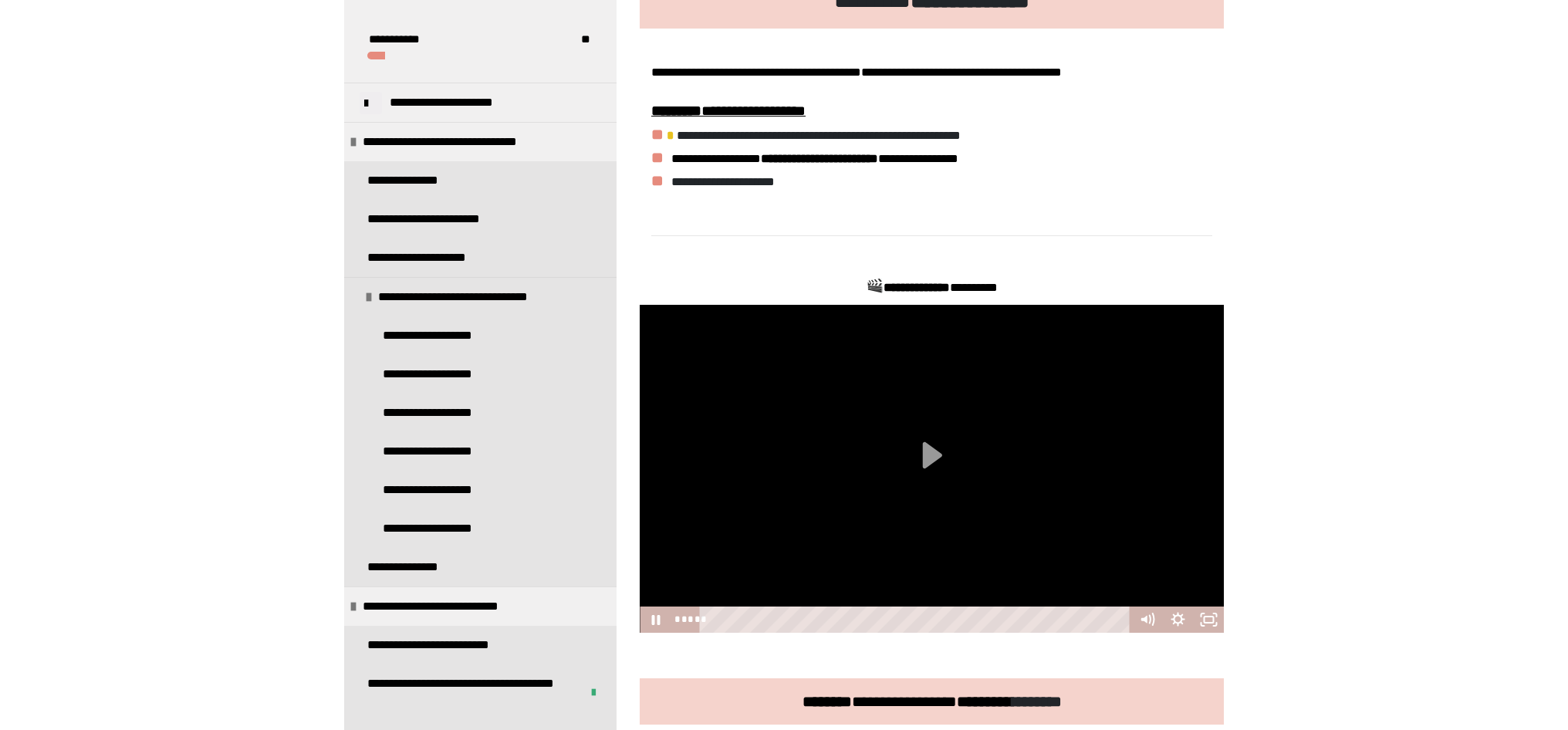 scroll, scrollTop: 267, scrollLeft: 0, axis: vertical 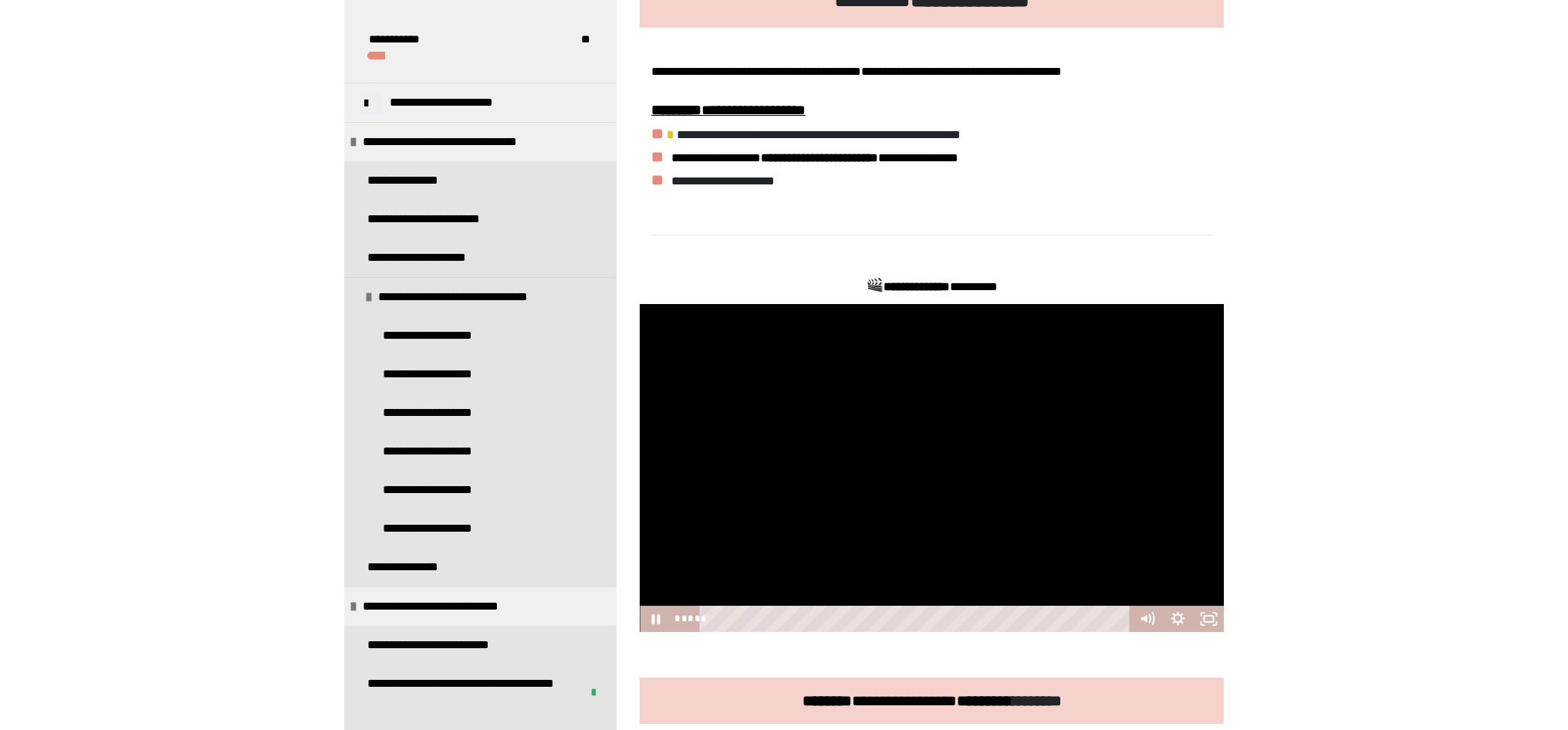 click at bounding box center (931, 468) 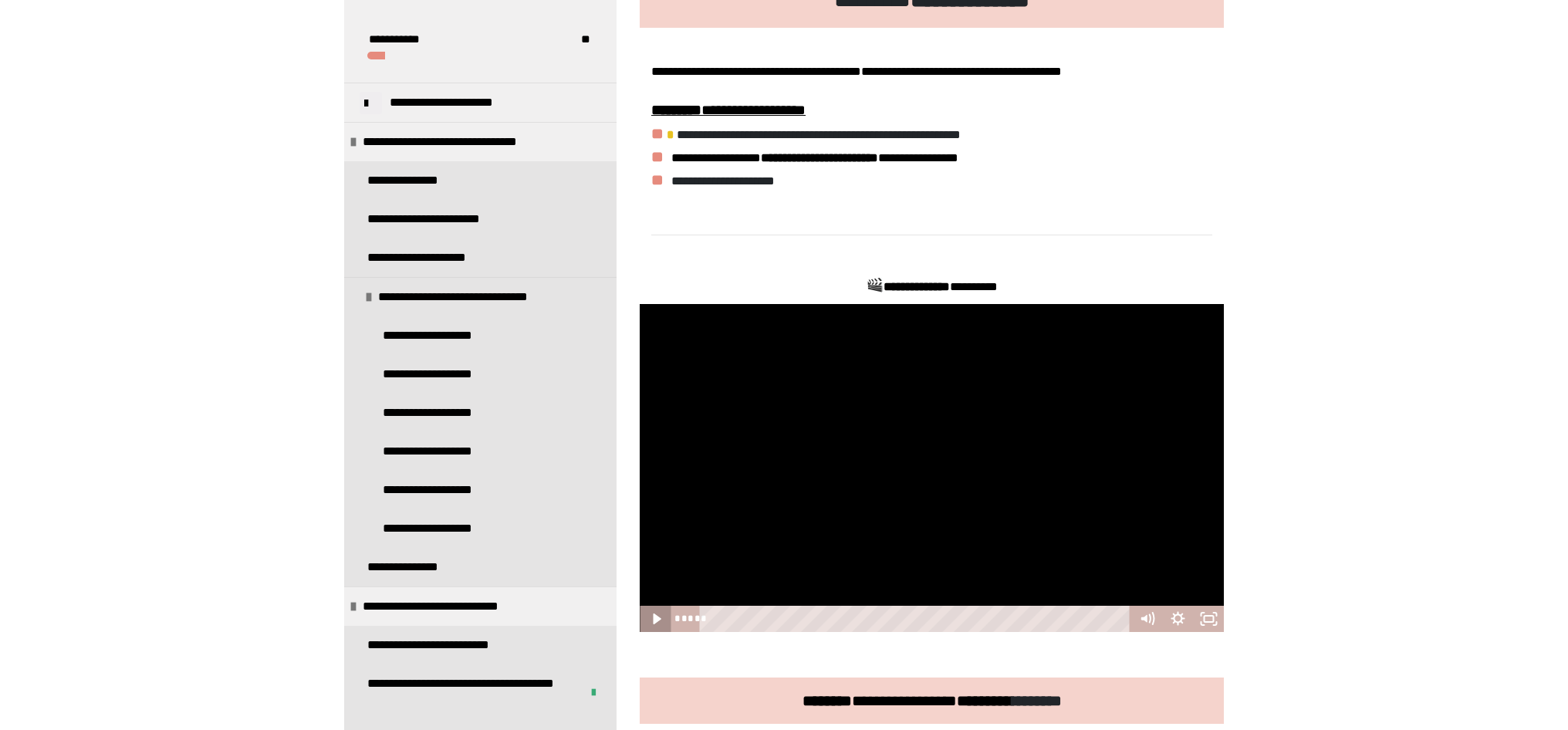 scroll, scrollTop: 267, scrollLeft: 0, axis: vertical 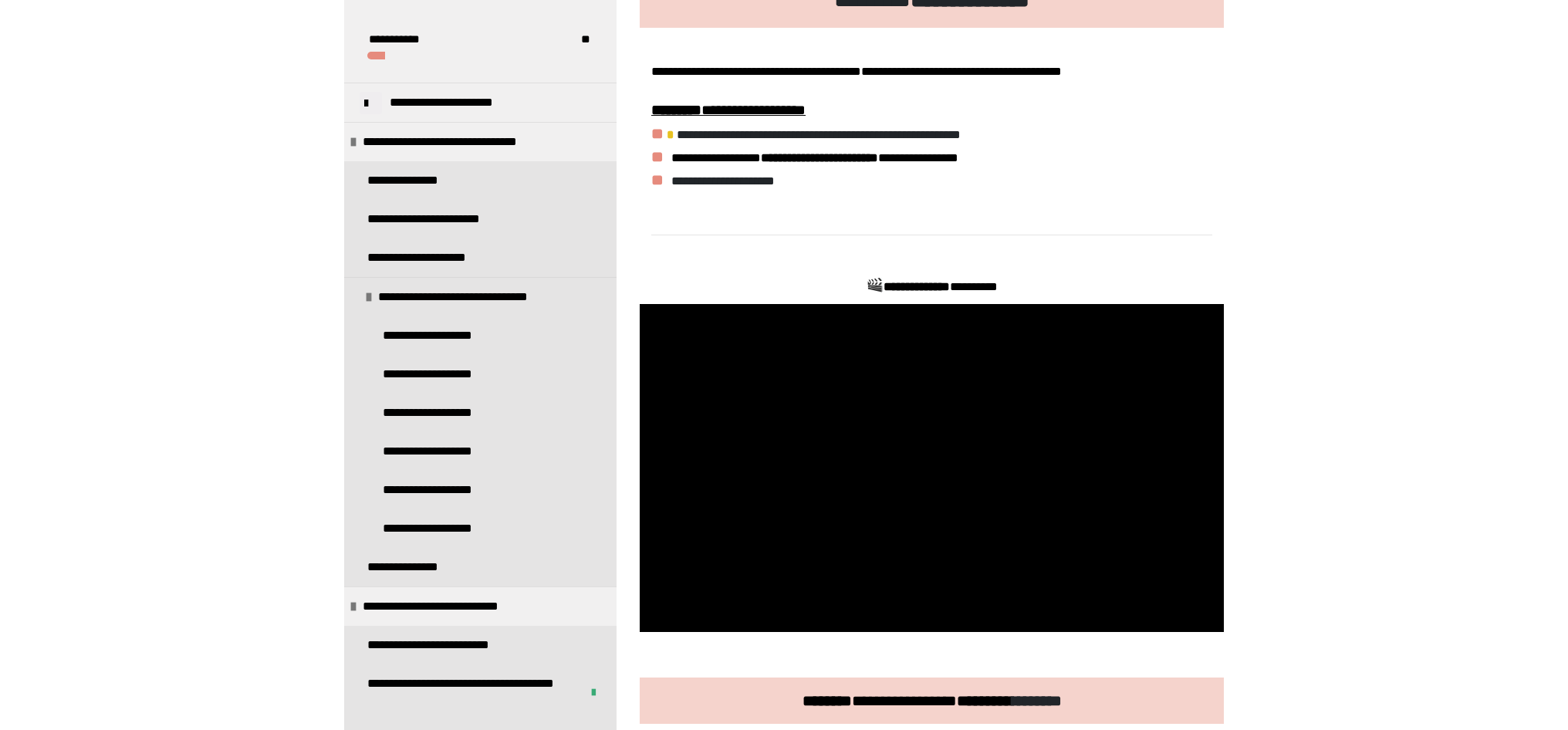 click at bounding box center (931, 468) 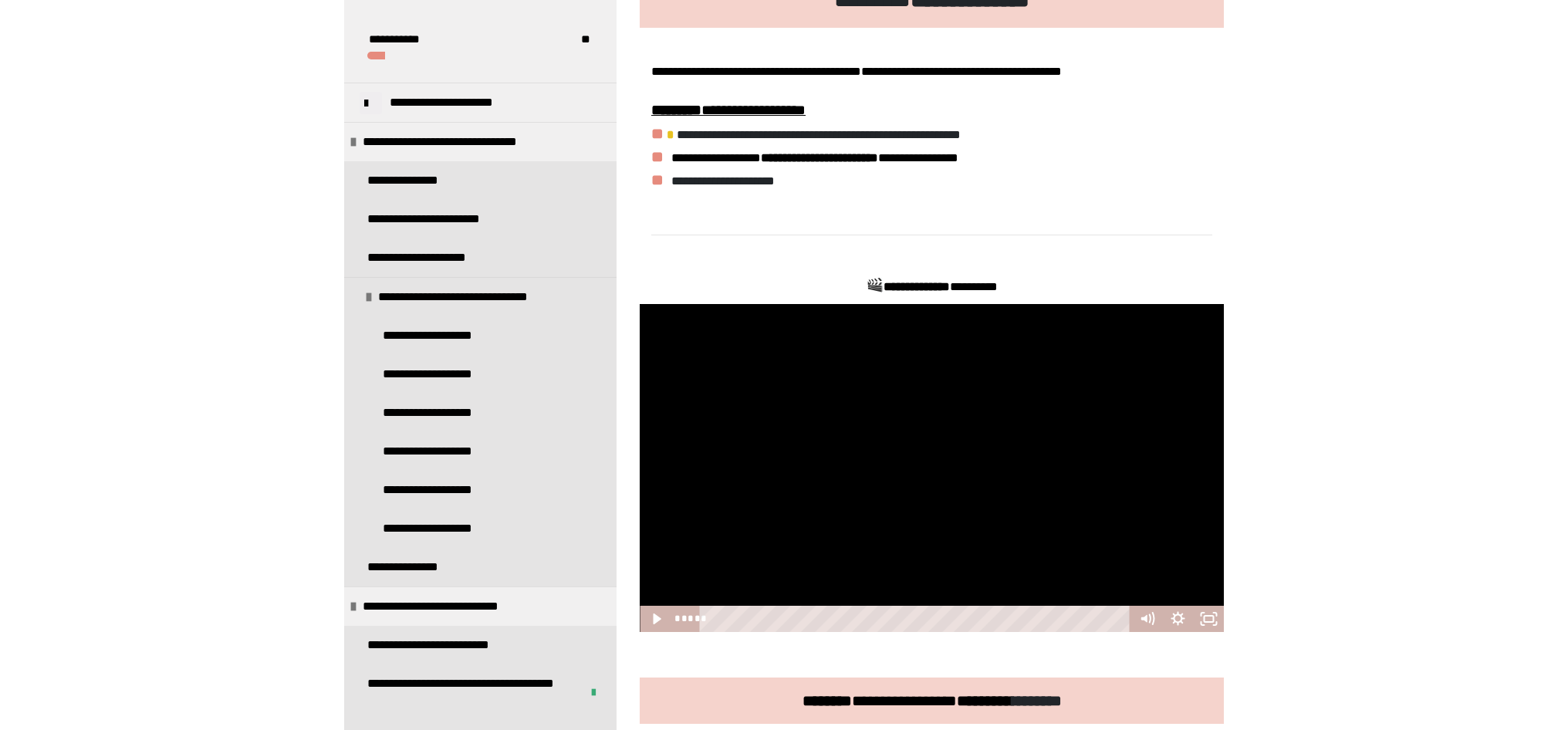 scroll, scrollTop: 258, scrollLeft: 0, axis: vertical 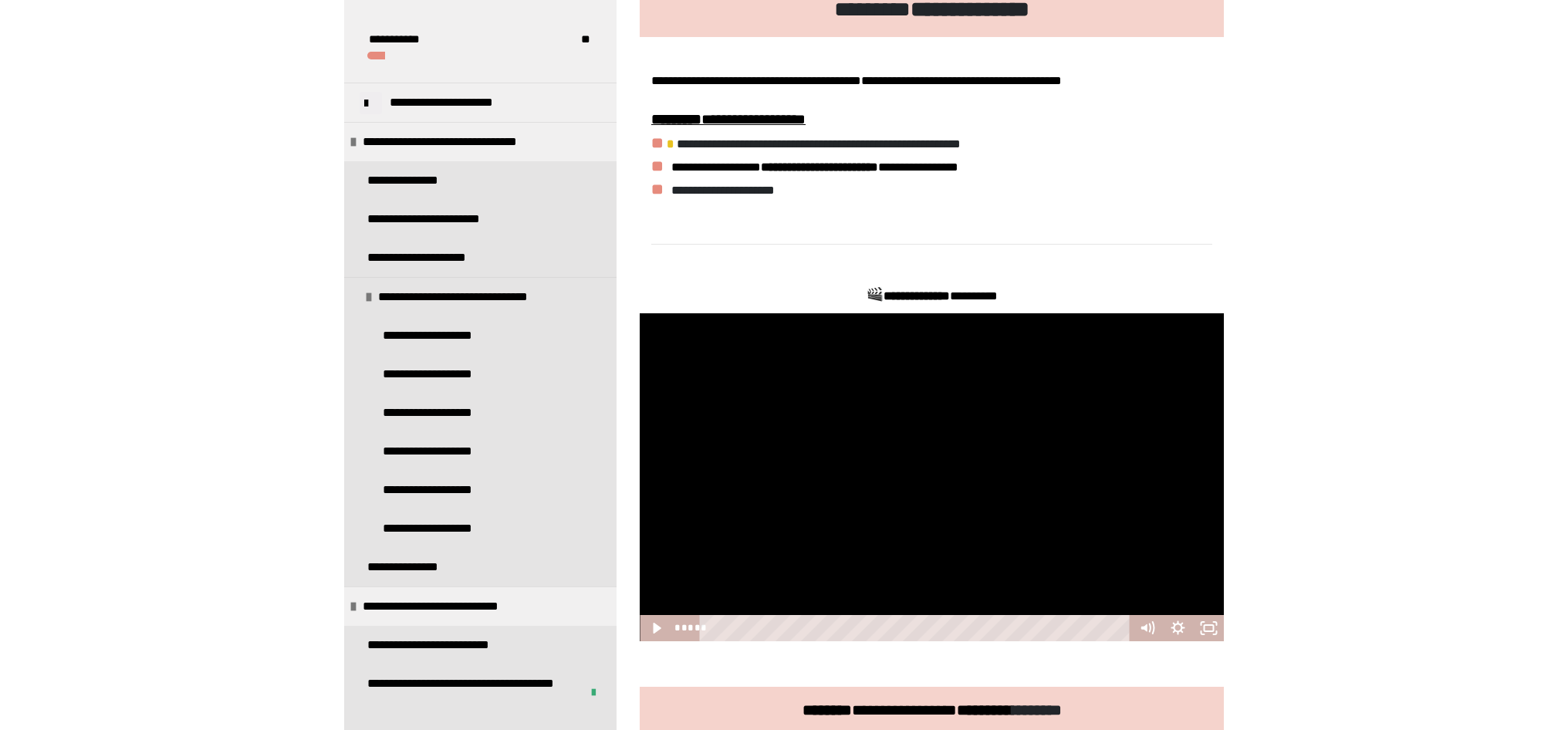 click at bounding box center (931, 478) 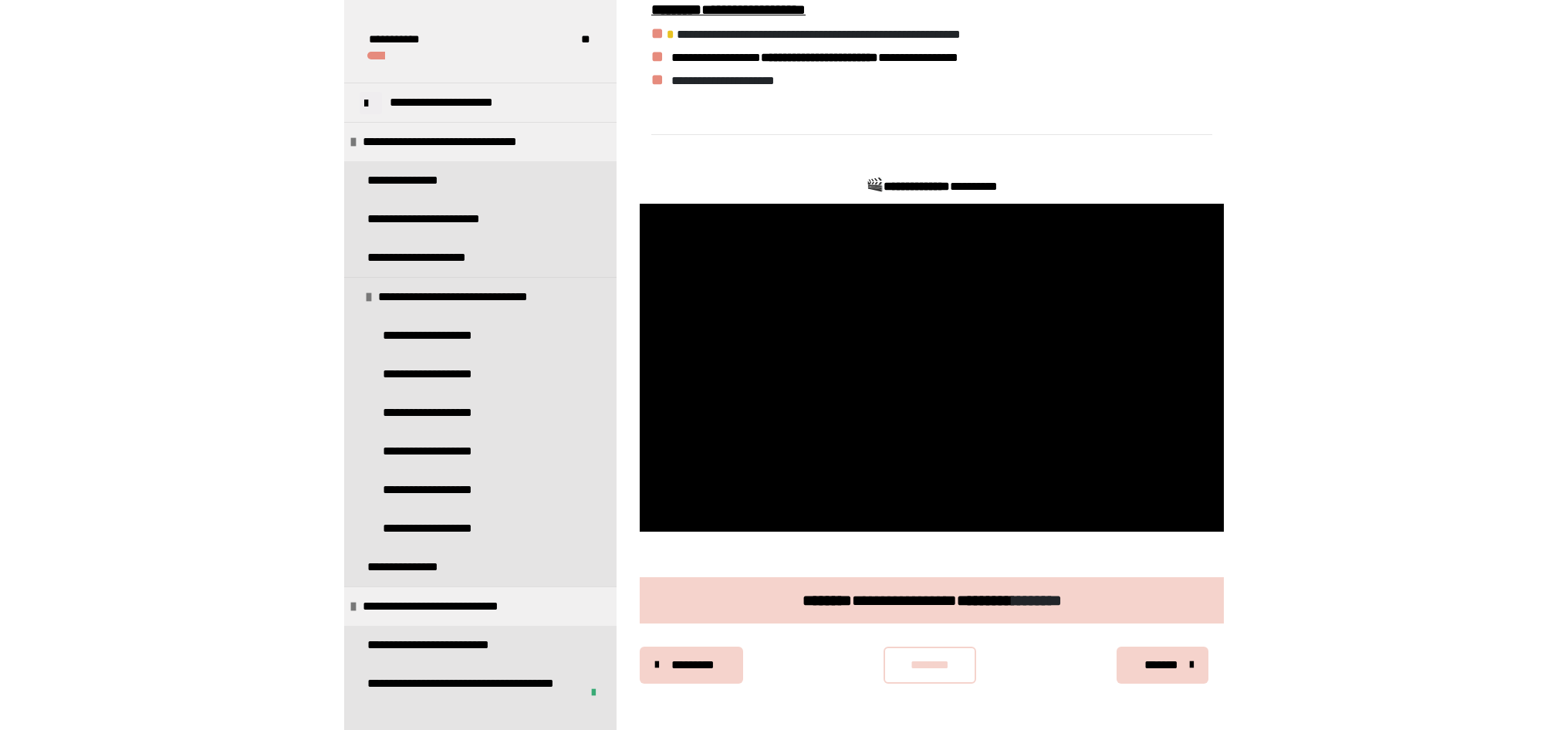 scroll, scrollTop: 369, scrollLeft: 0, axis: vertical 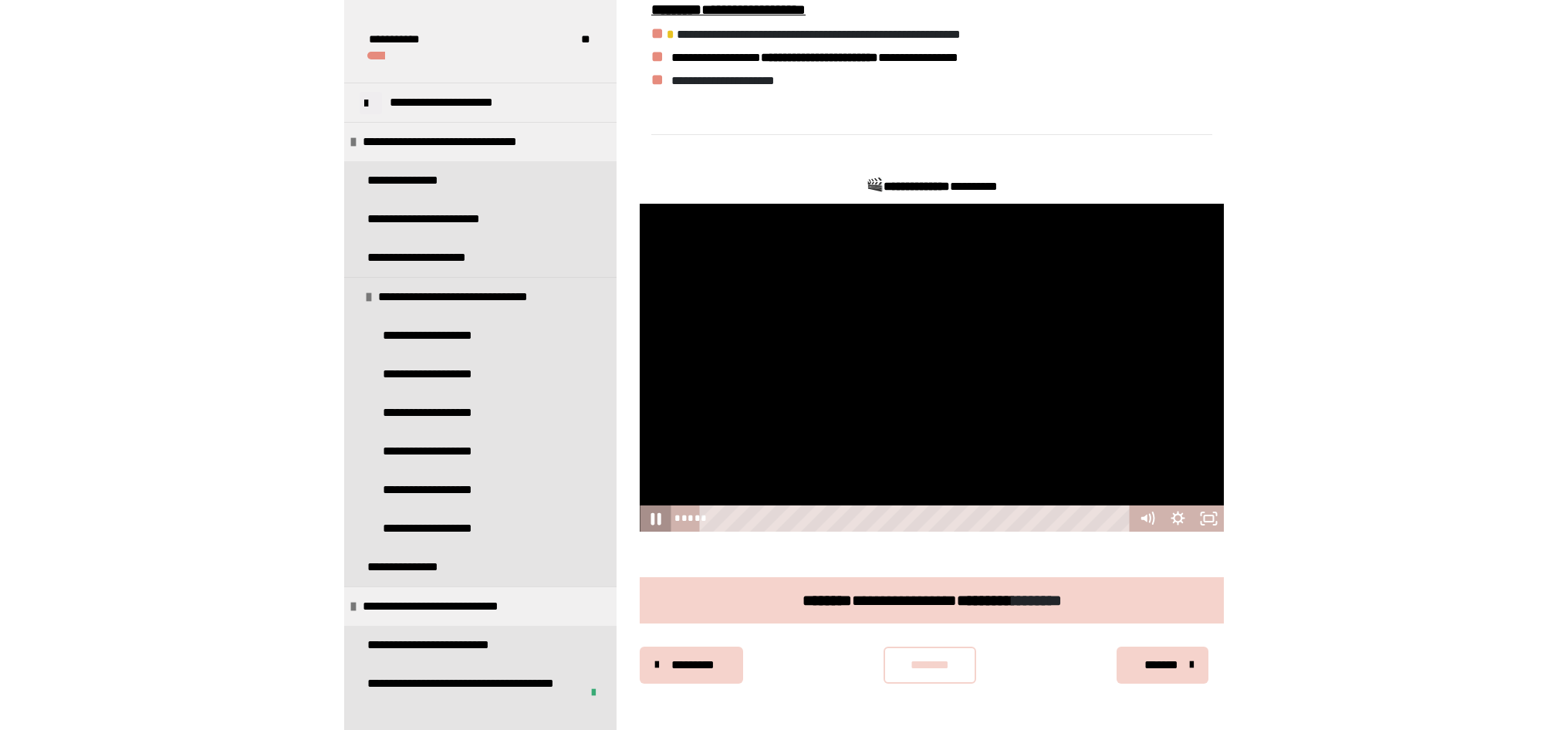 click 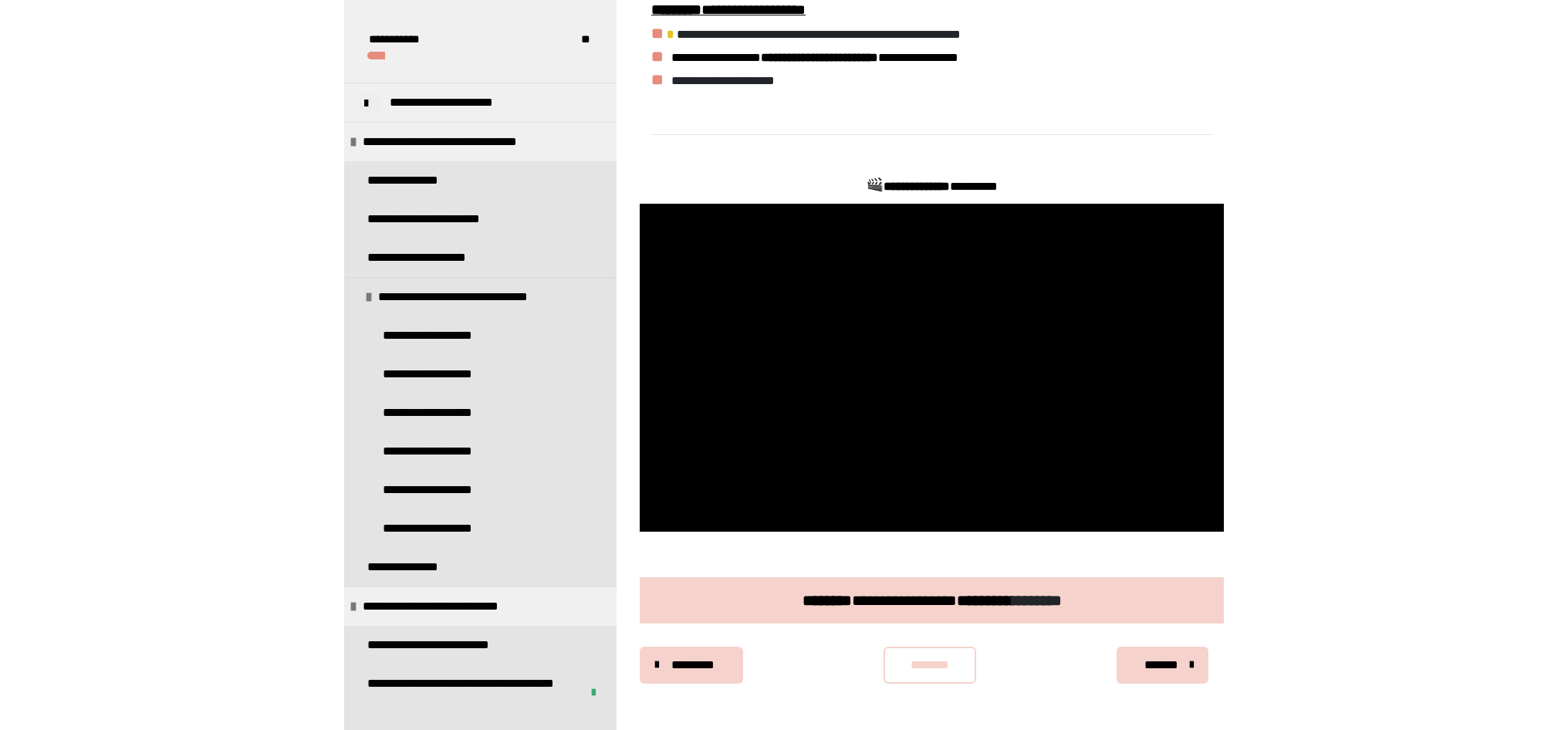 scroll, scrollTop: 368, scrollLeft: 0, axis: vertical 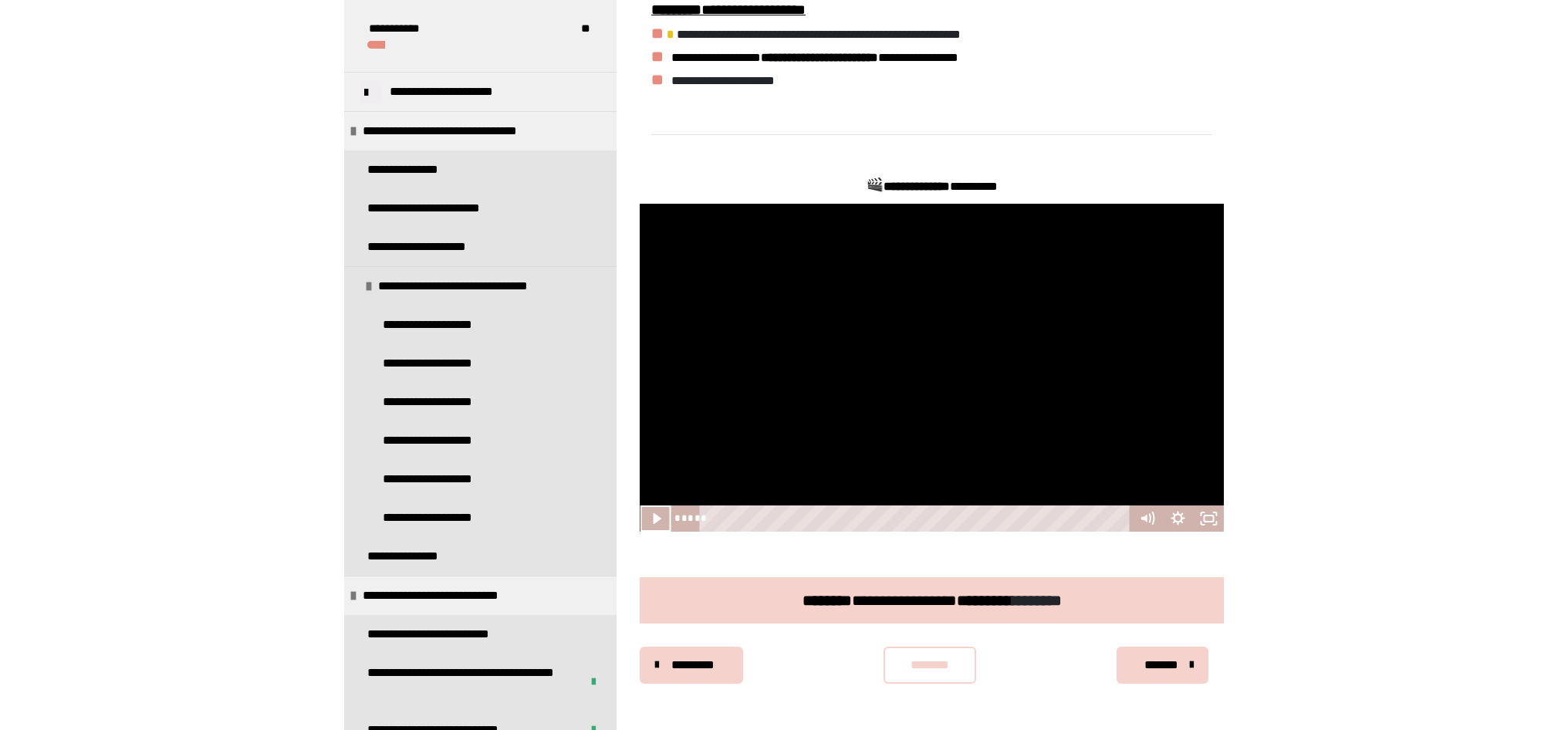 type 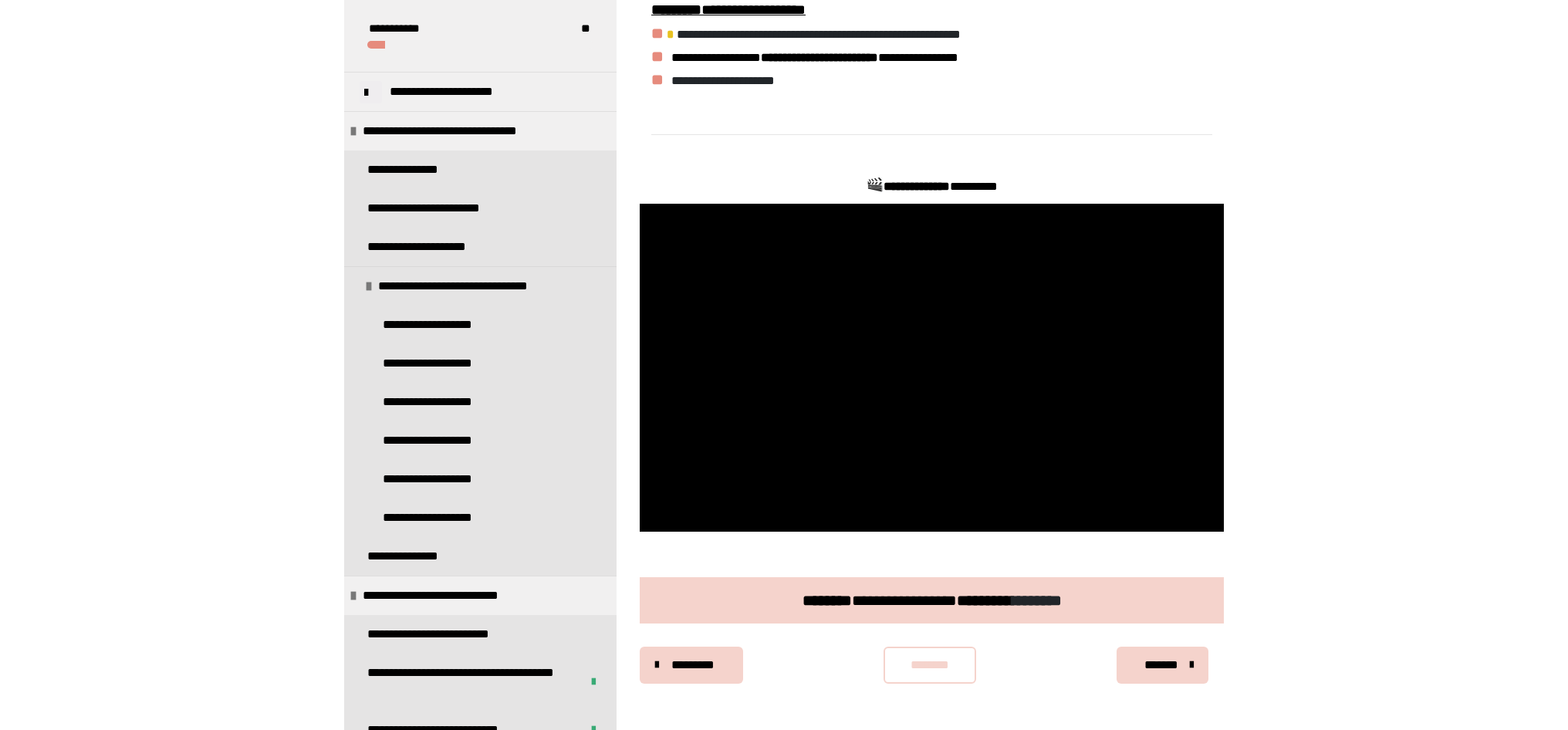 scroll, scrollTop: 369, scrollLeft: 0, axis: vertical 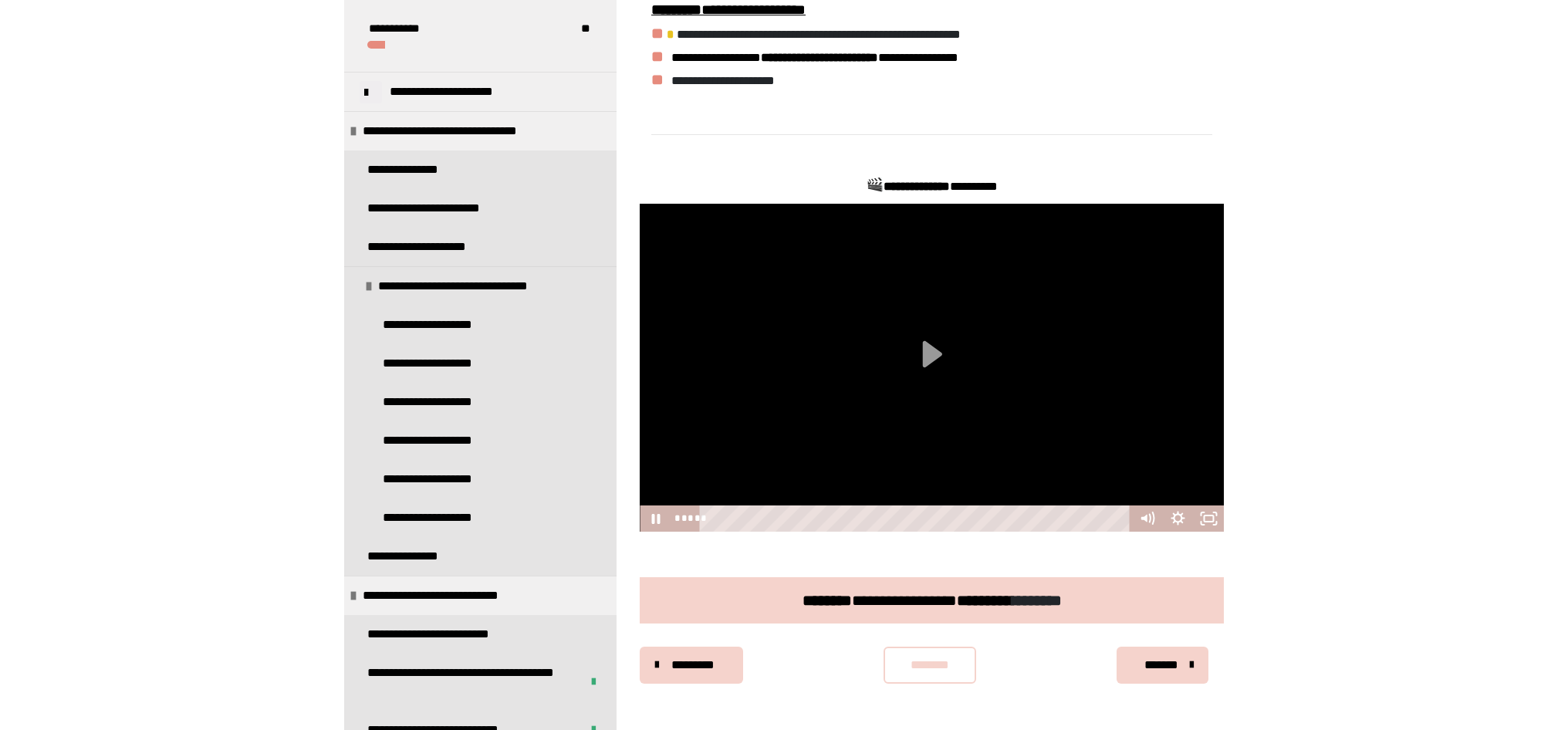click at bounding box center [931, 368] 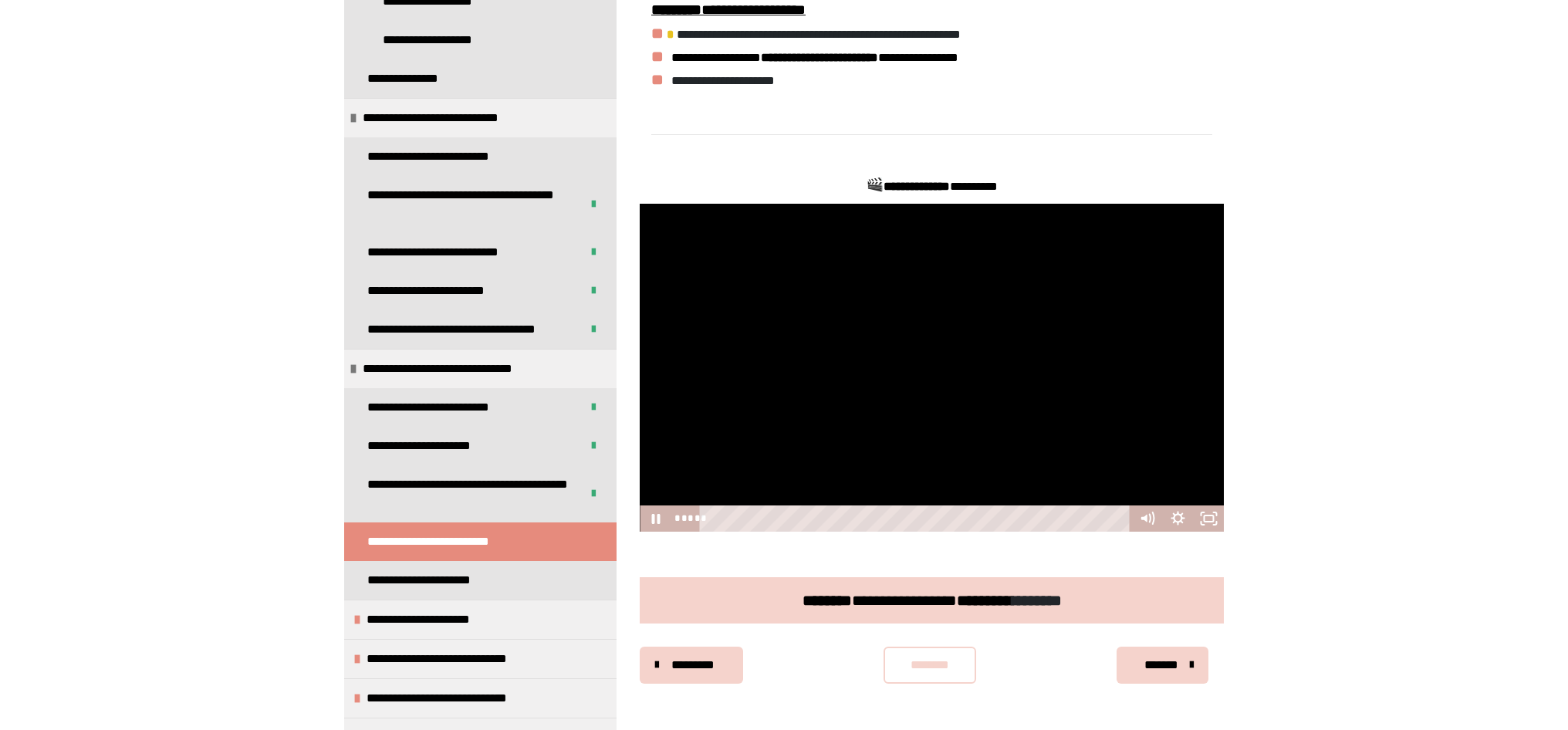 drag, startPoint x: 898, startPoint y: 478, endPoint x: 917, endPoint y: 580, distance: 103.75452 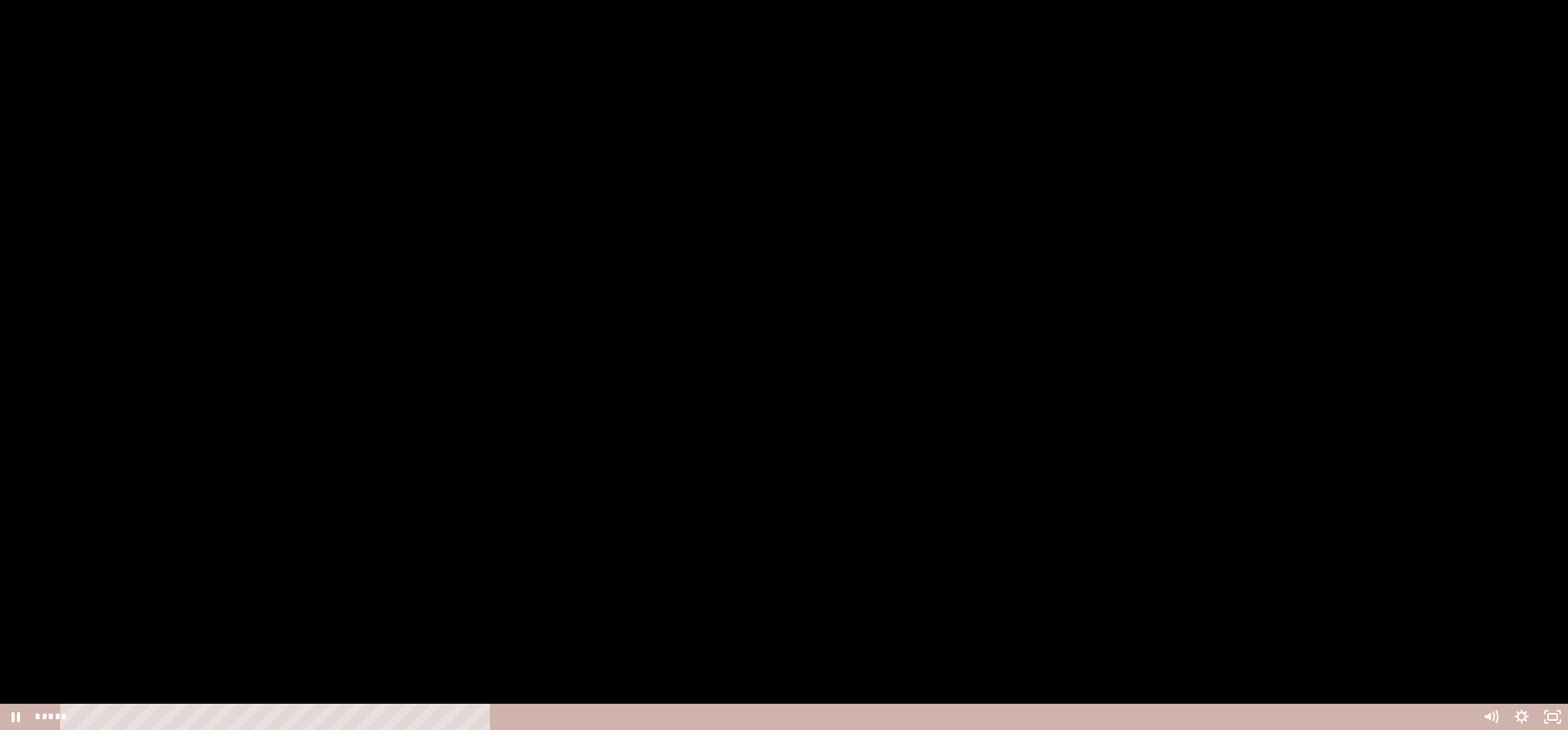 click at bounding box center [784, 365] 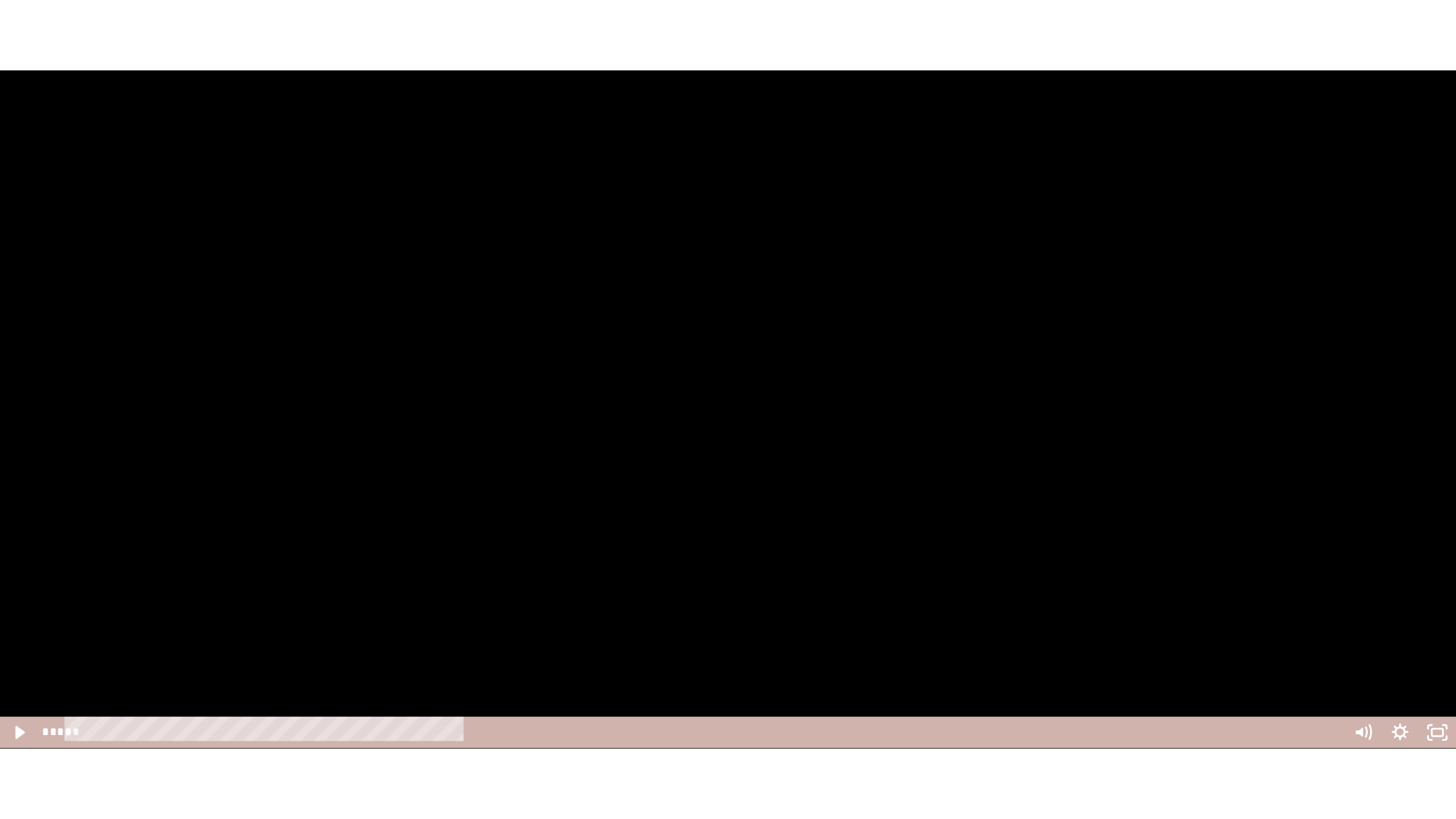 scroll, scrollTop: 193, scrollLeft: 0, axis: vertical 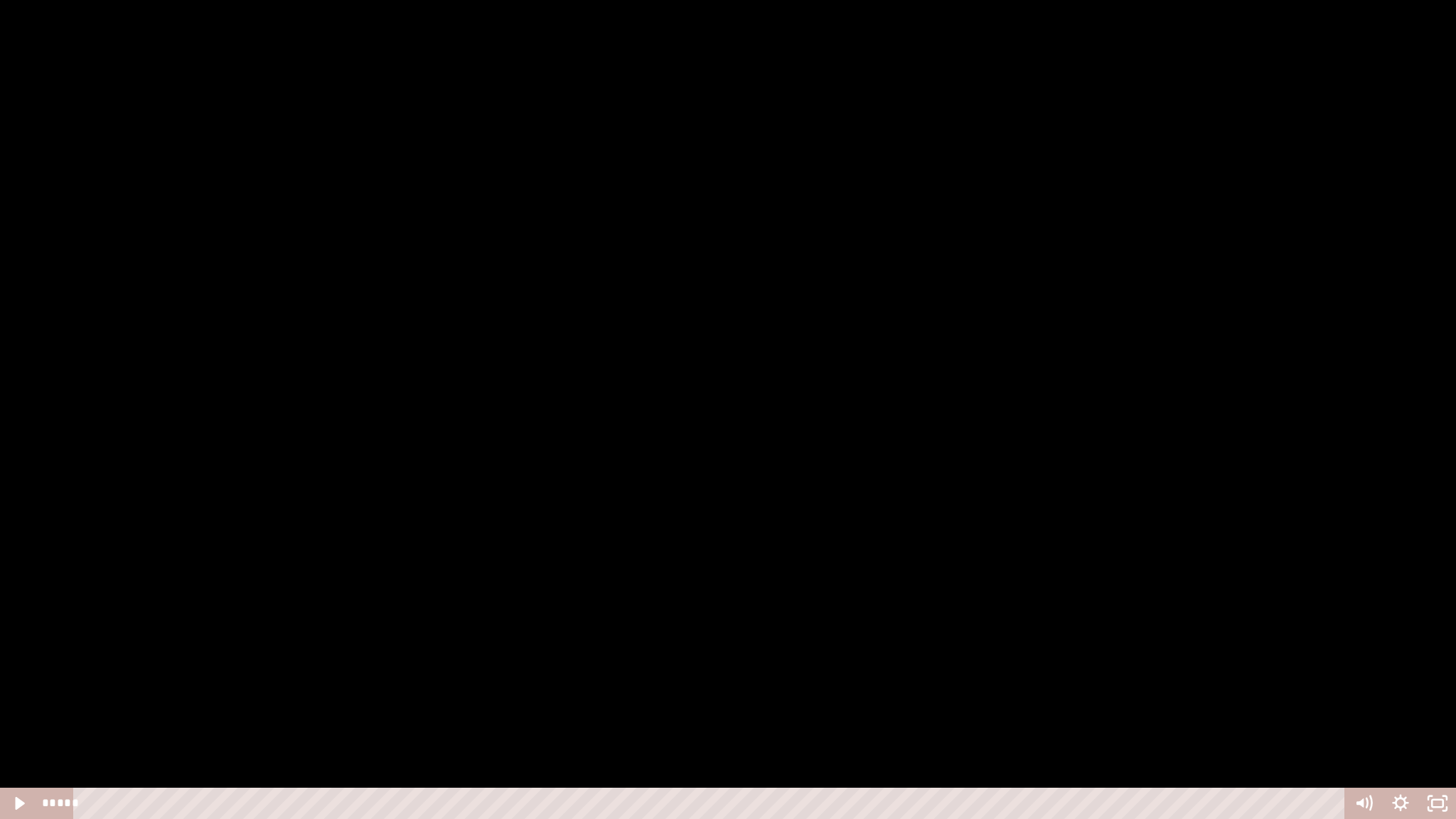 click at bounding box center [728, 410] 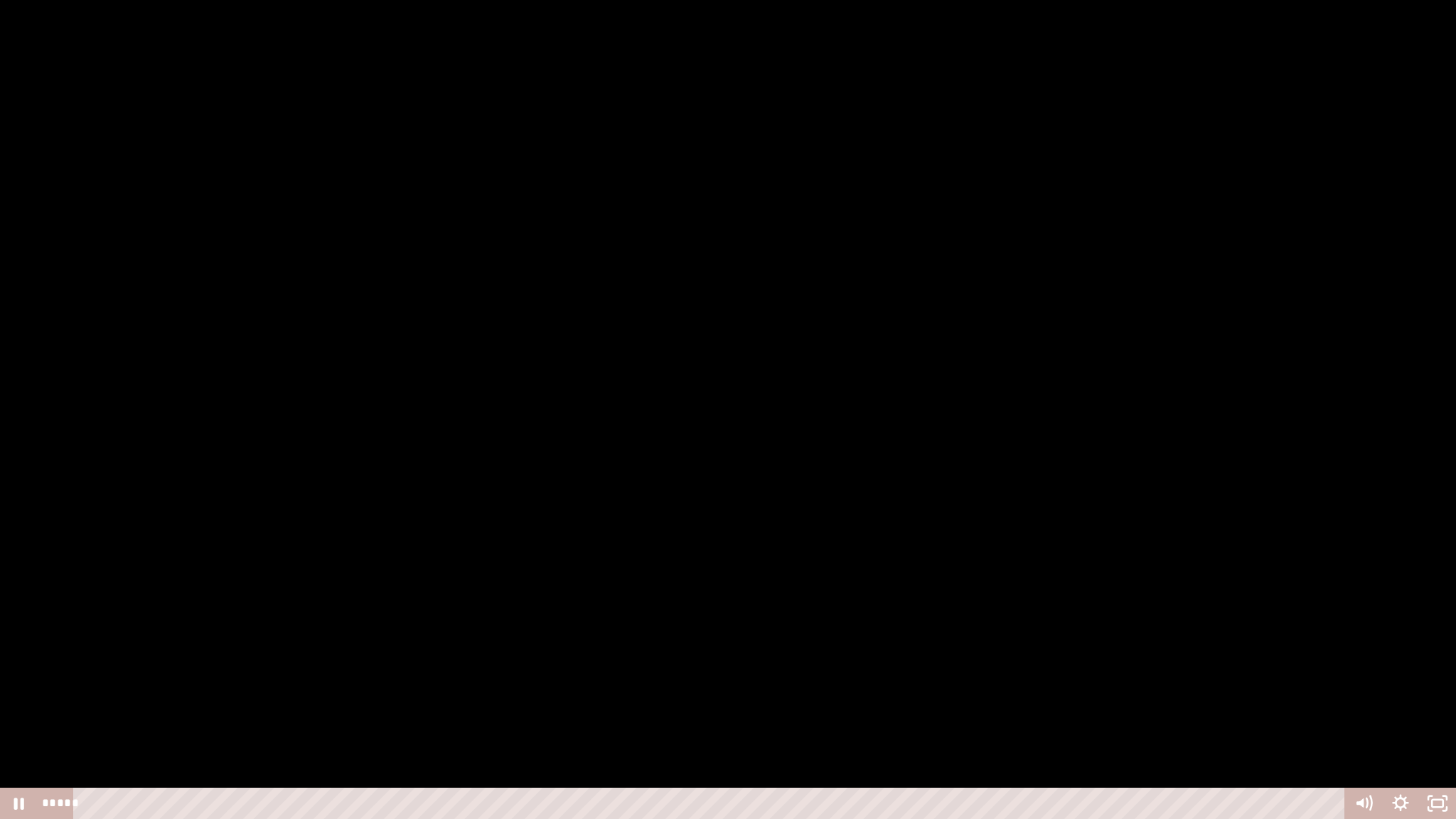 click at bounding box center [728, 410] 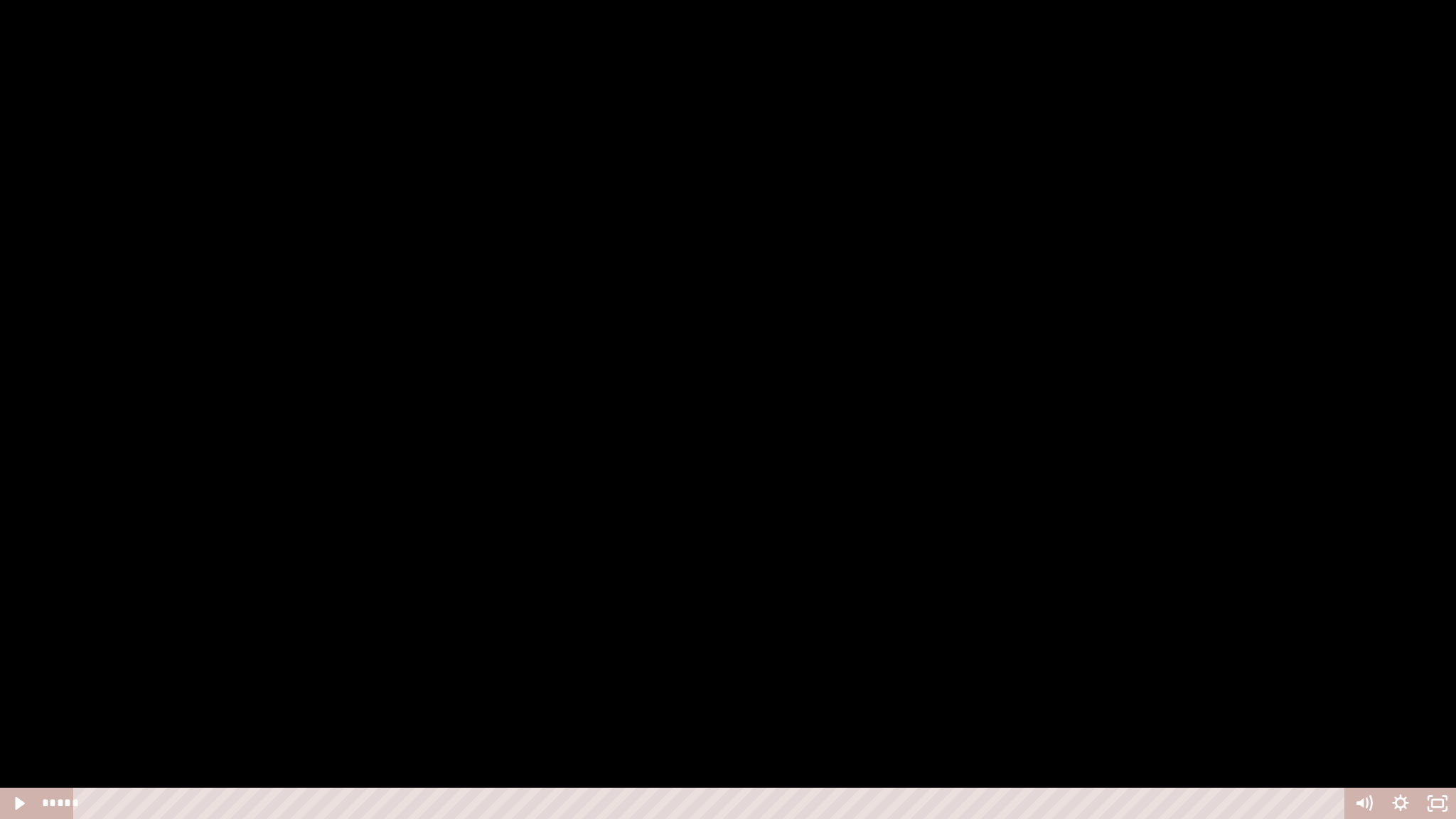 scroll, scrollTop: 397, scrollLeft: 0, axis: vertical 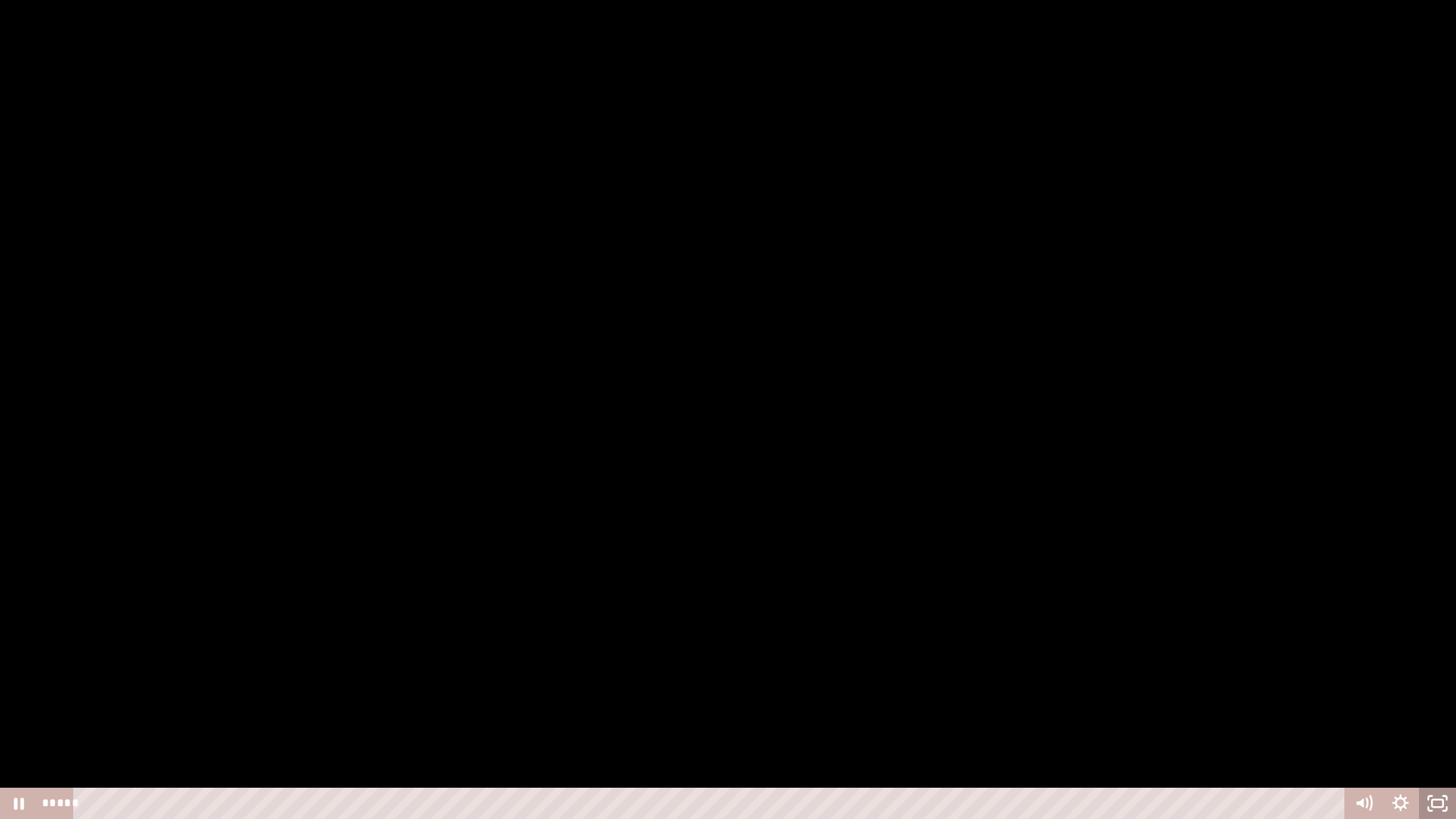 click 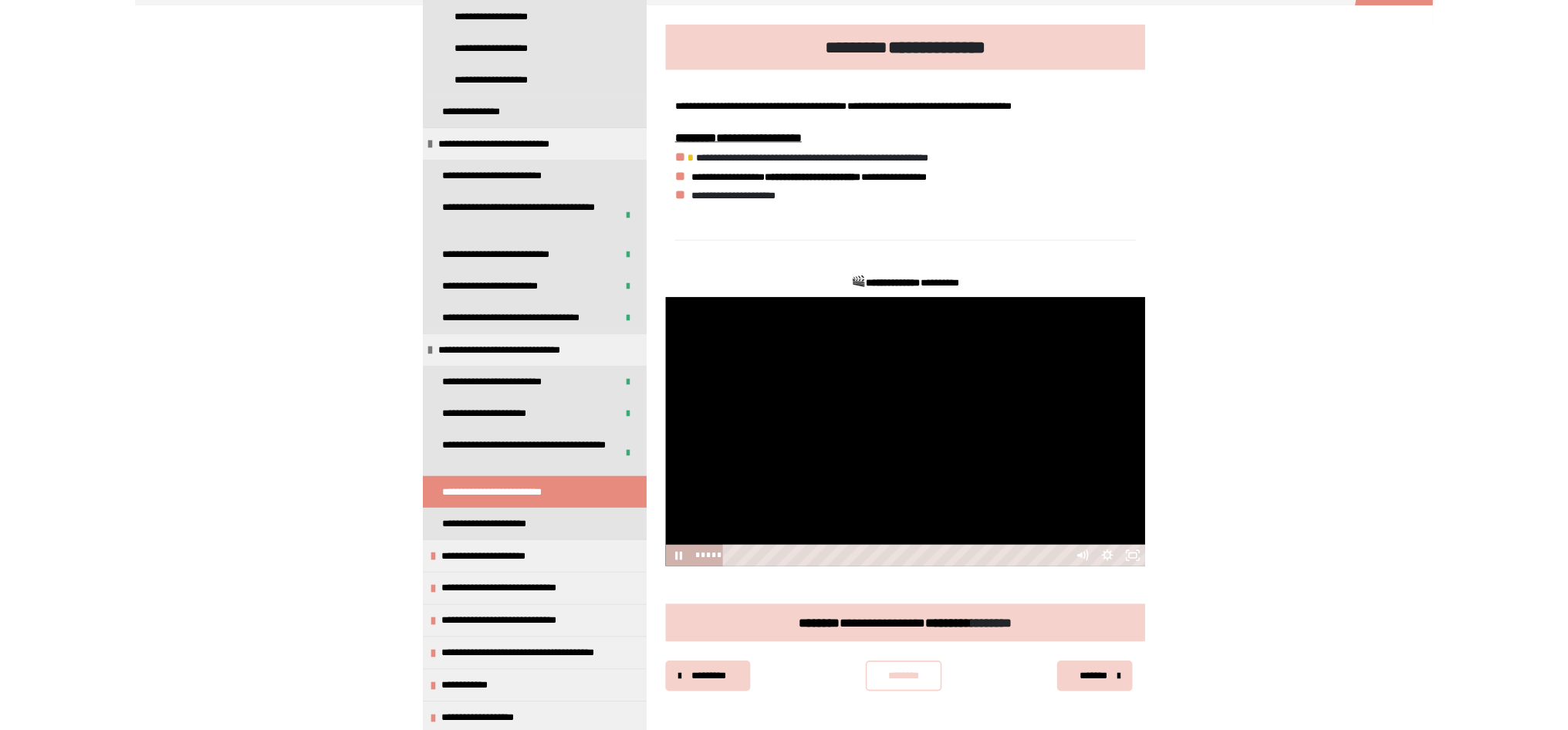 scroll, scrollTop: 307, scrollLeft: 0, axis: vertical 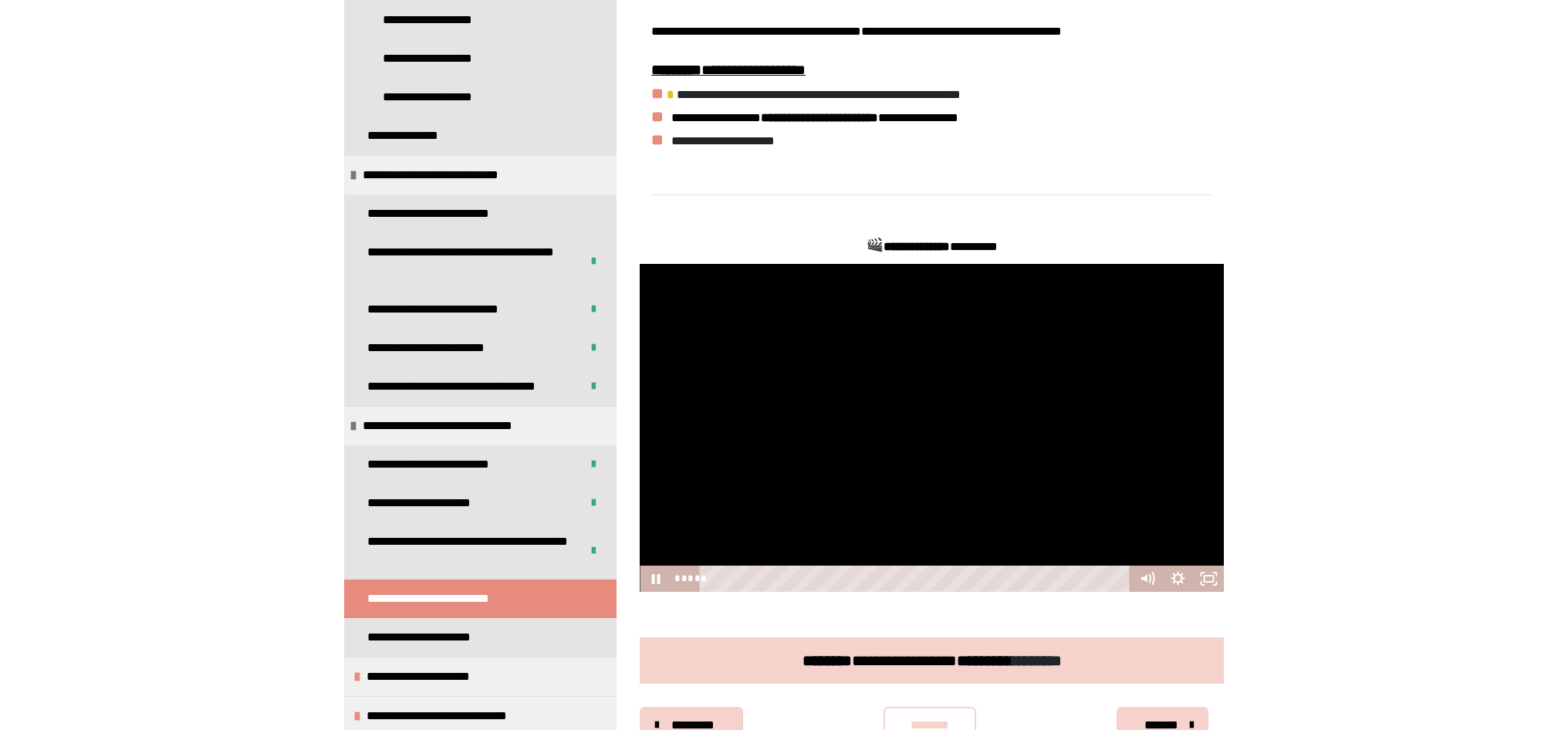 click at bounding box center (931, 428) 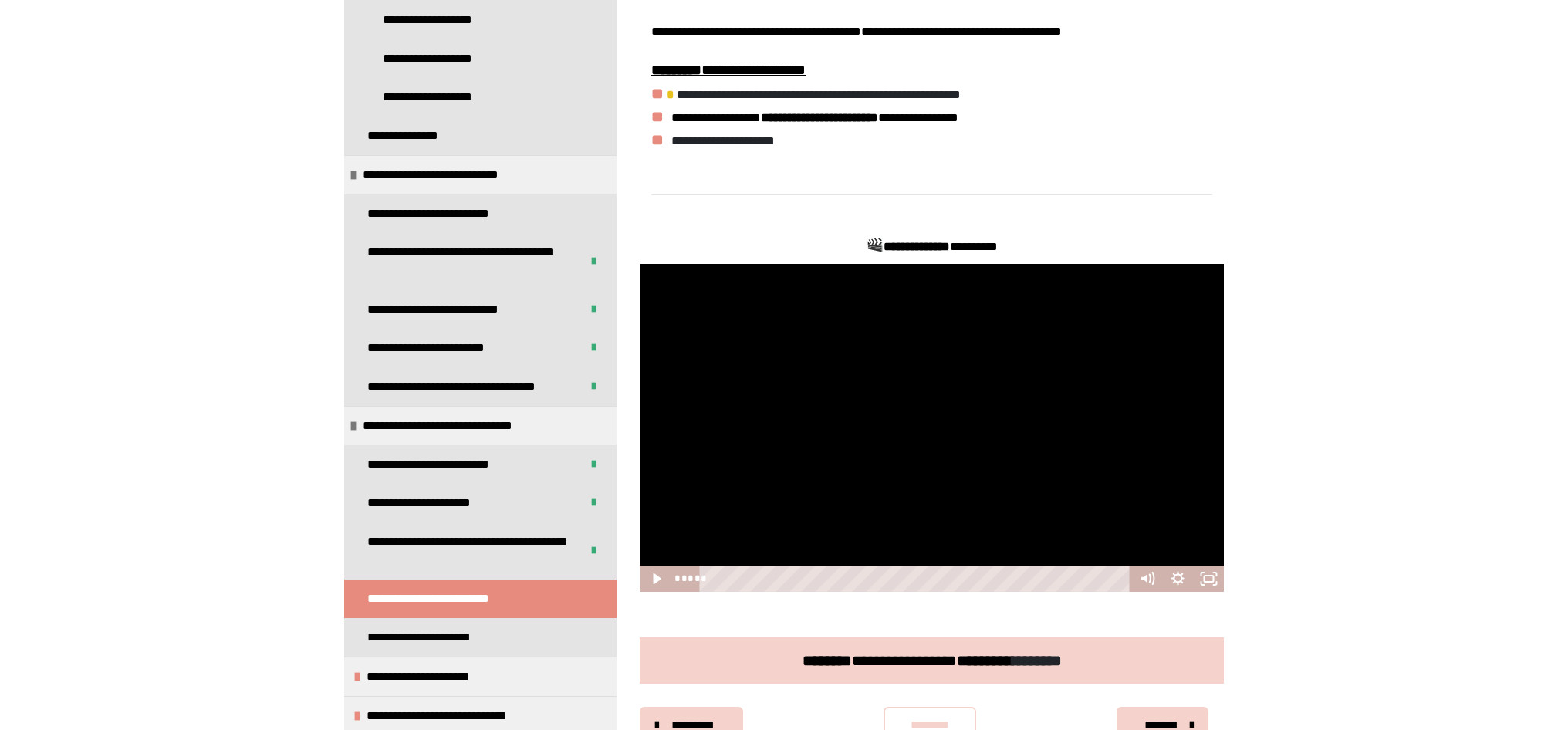 drag, startPoint x: 935, startPoint y: 451, endPoint x: 926, endPoint y: 446, distance: 10.29563 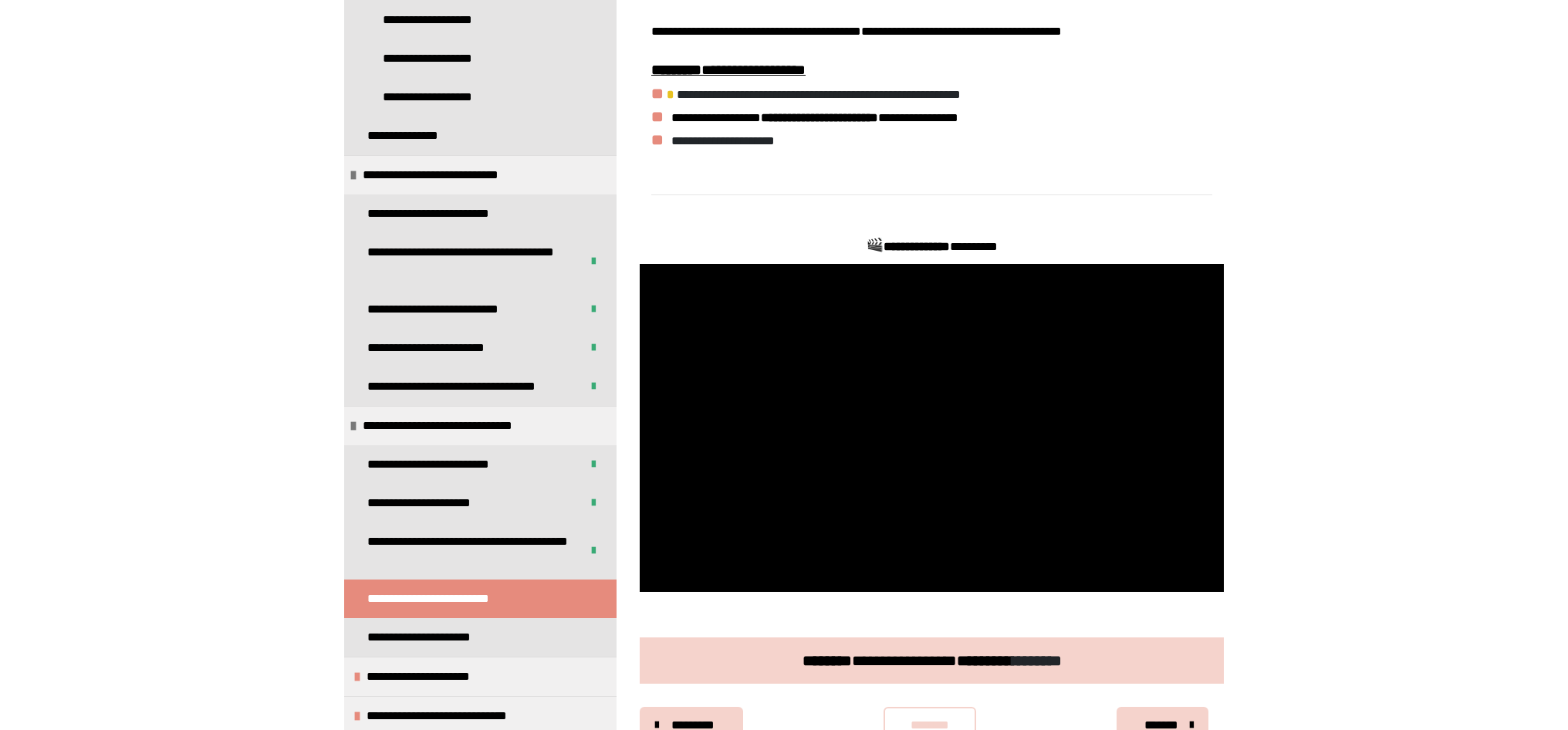 click at bounding box center (931, 428) 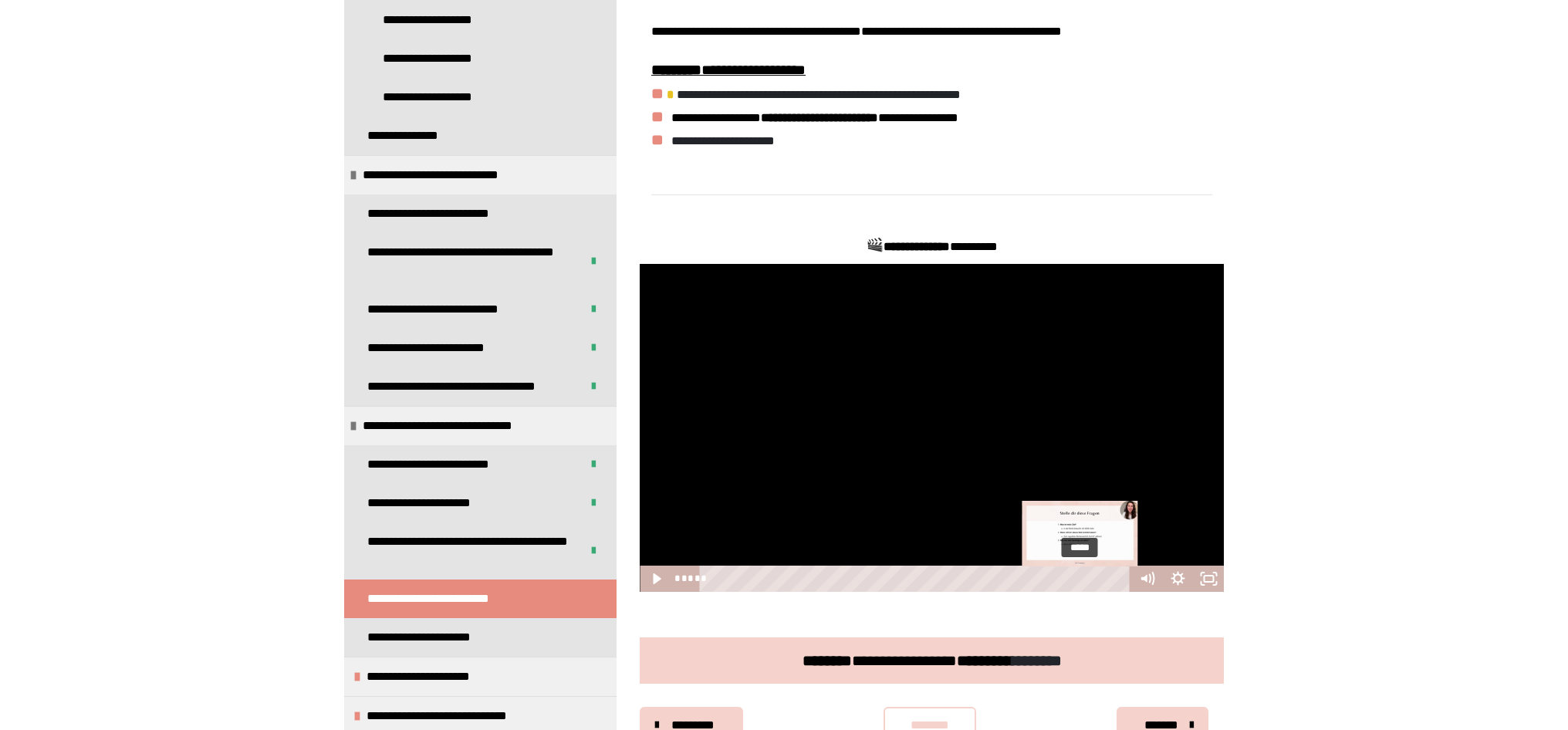 click on "*****" at bounding box center [917, 579] 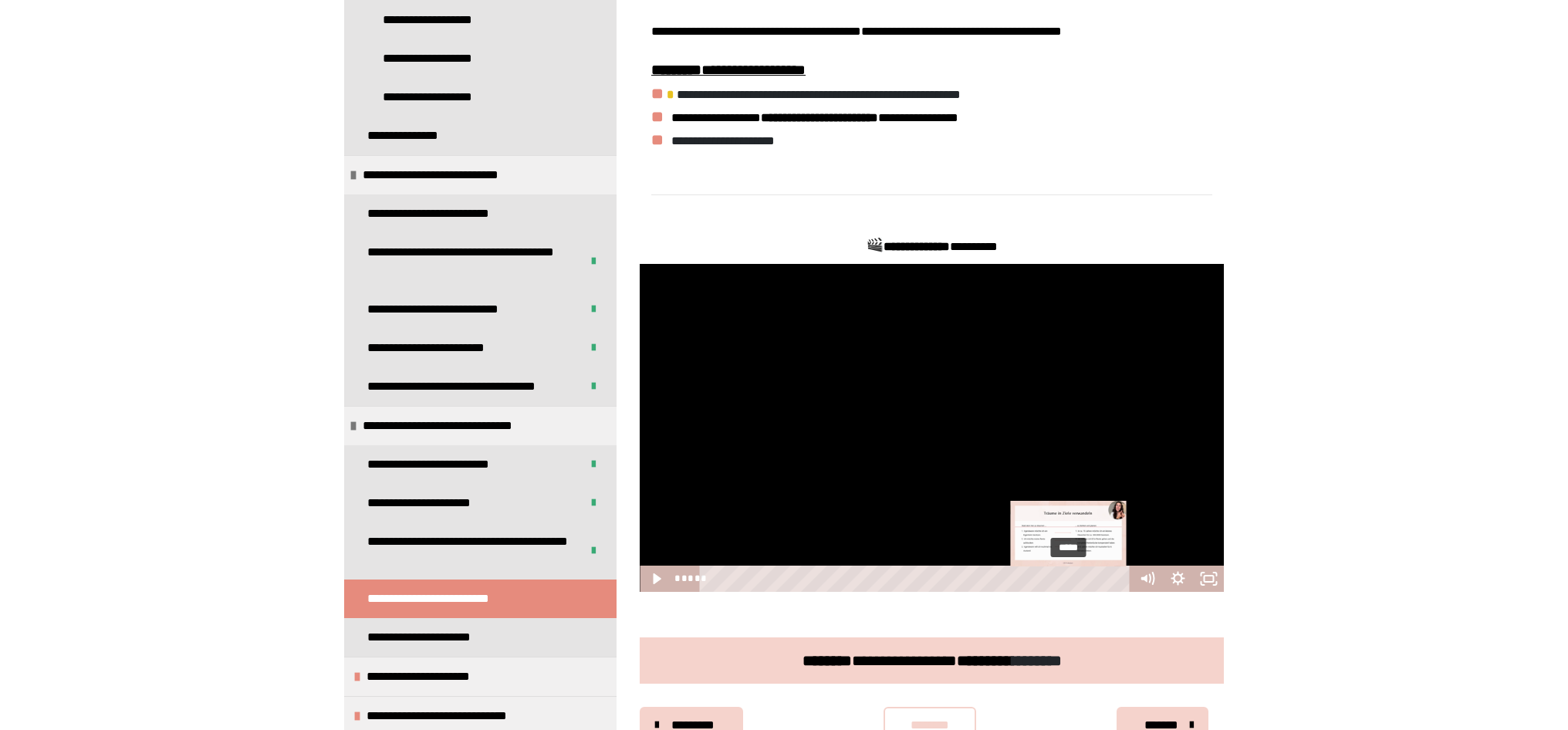 click on "*****" at bounding box center [917, 579] 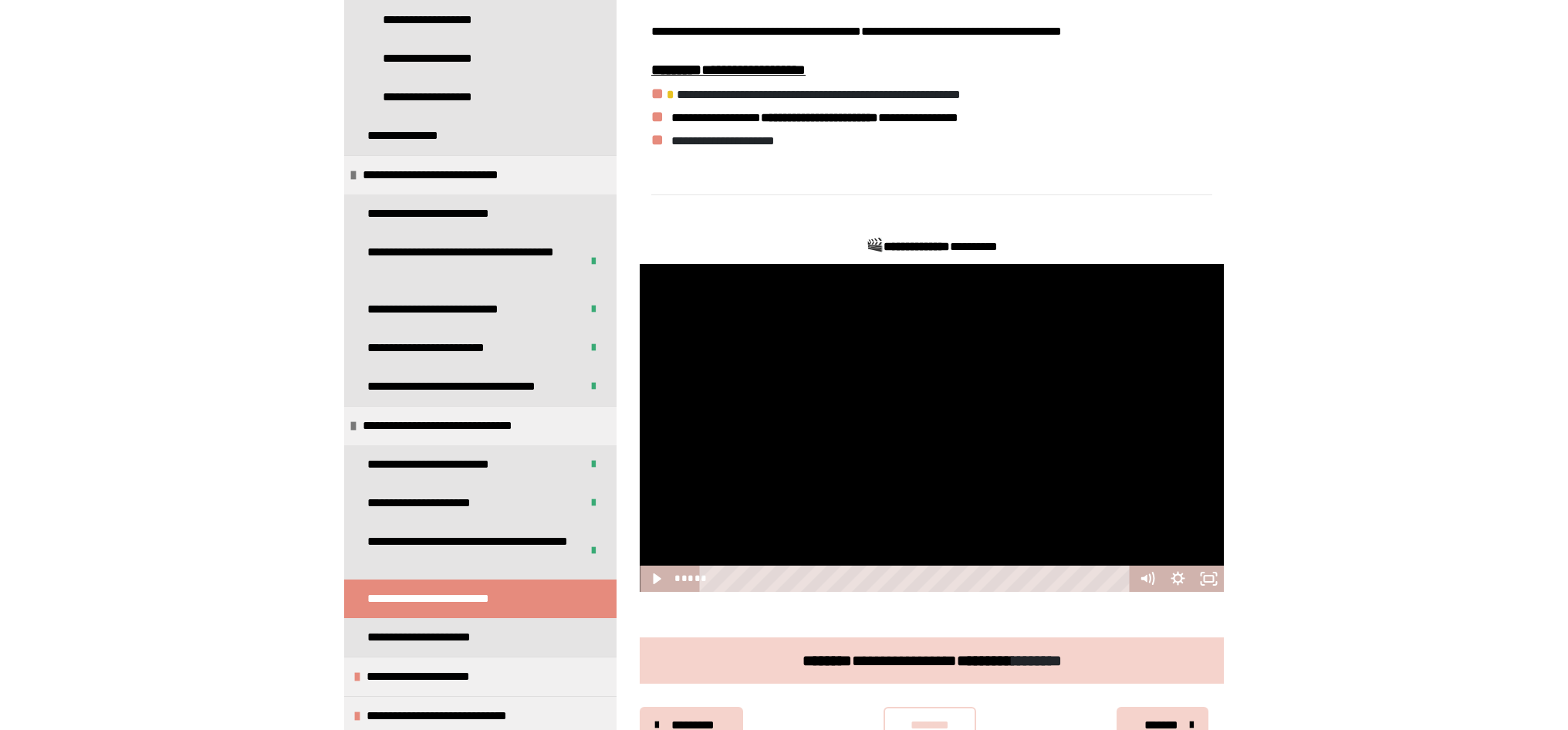 click at bounding box center [931, 428] 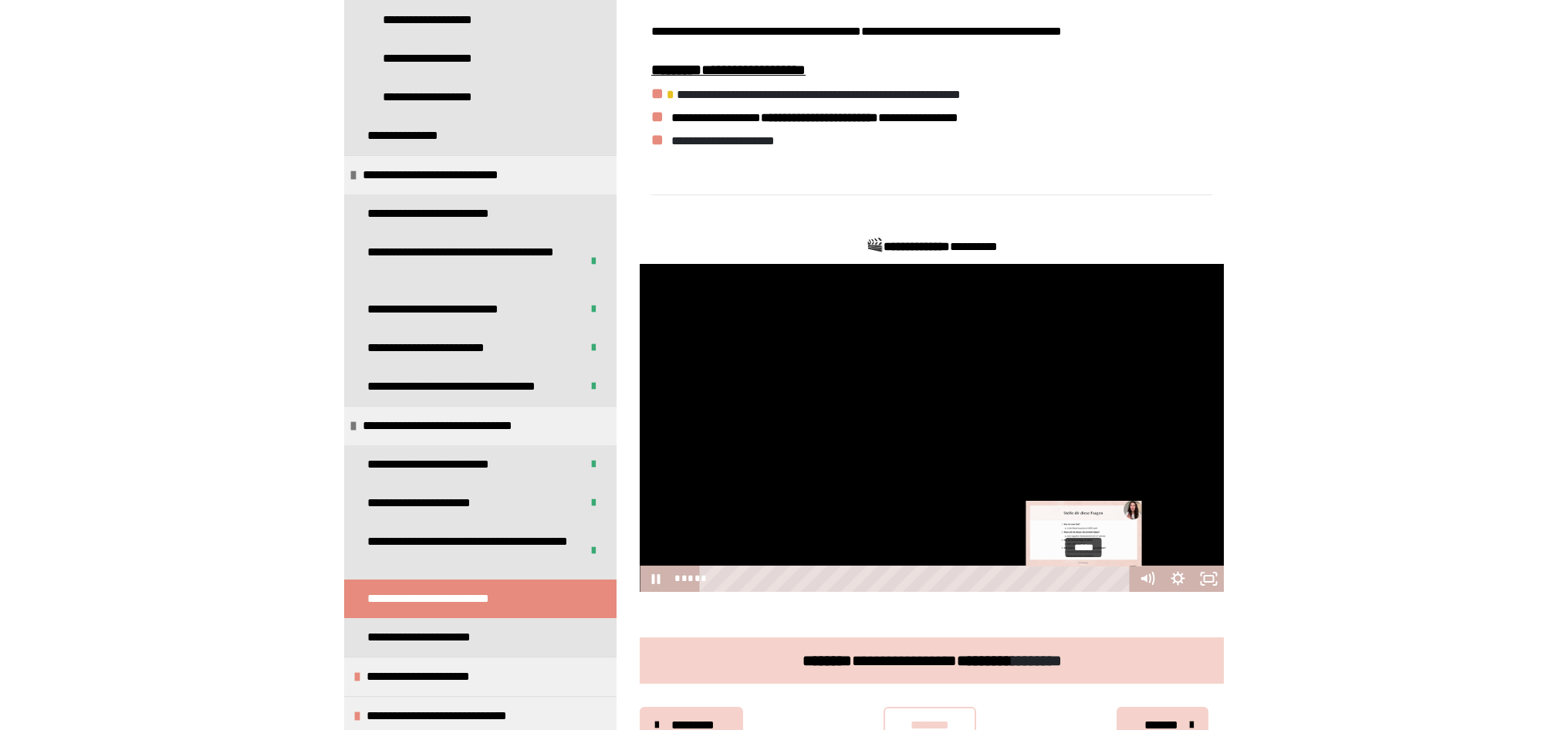 click on "*****" at bounding box center (917, 579) 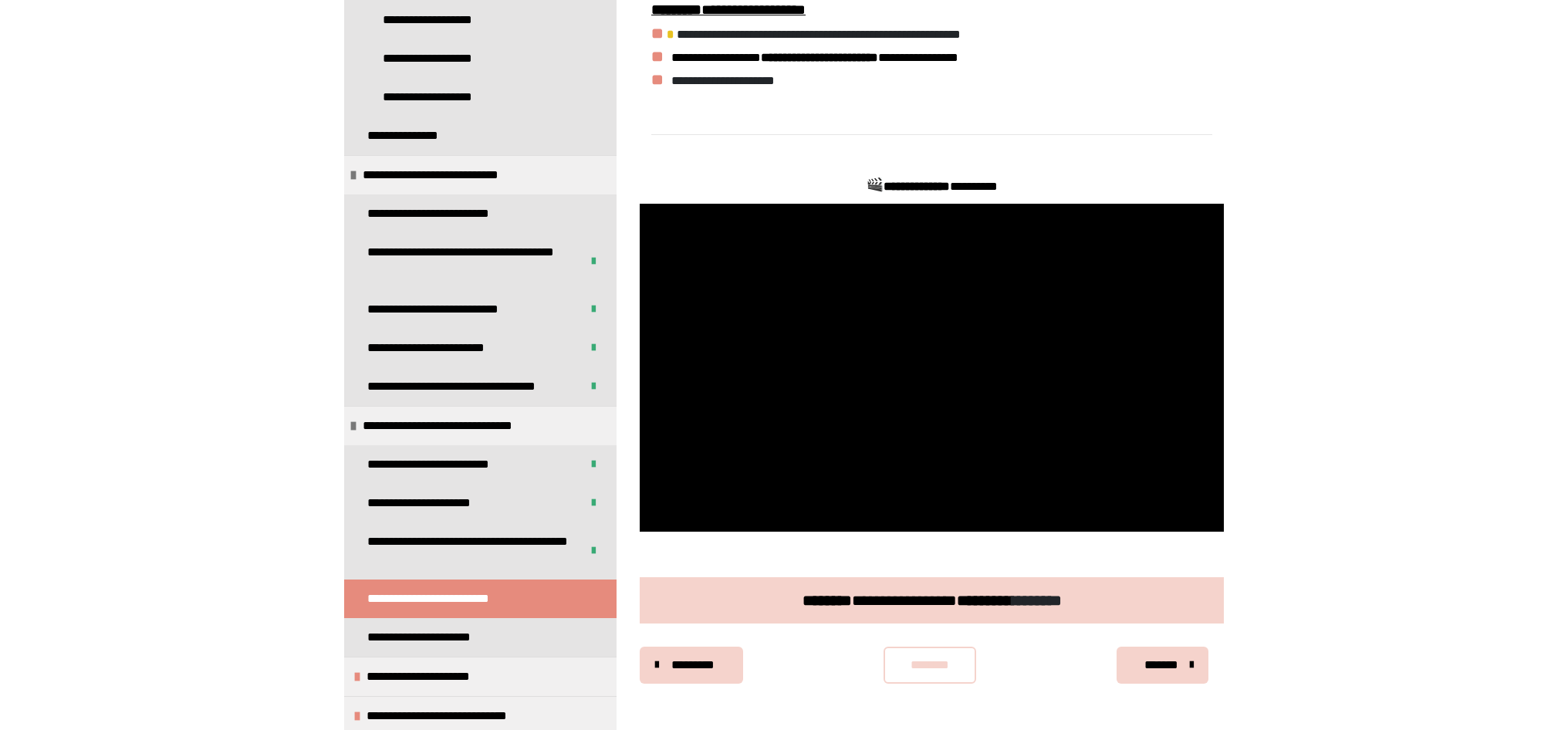scroll, scrollTop: 369, scrollLeft: 0, axis: vertical 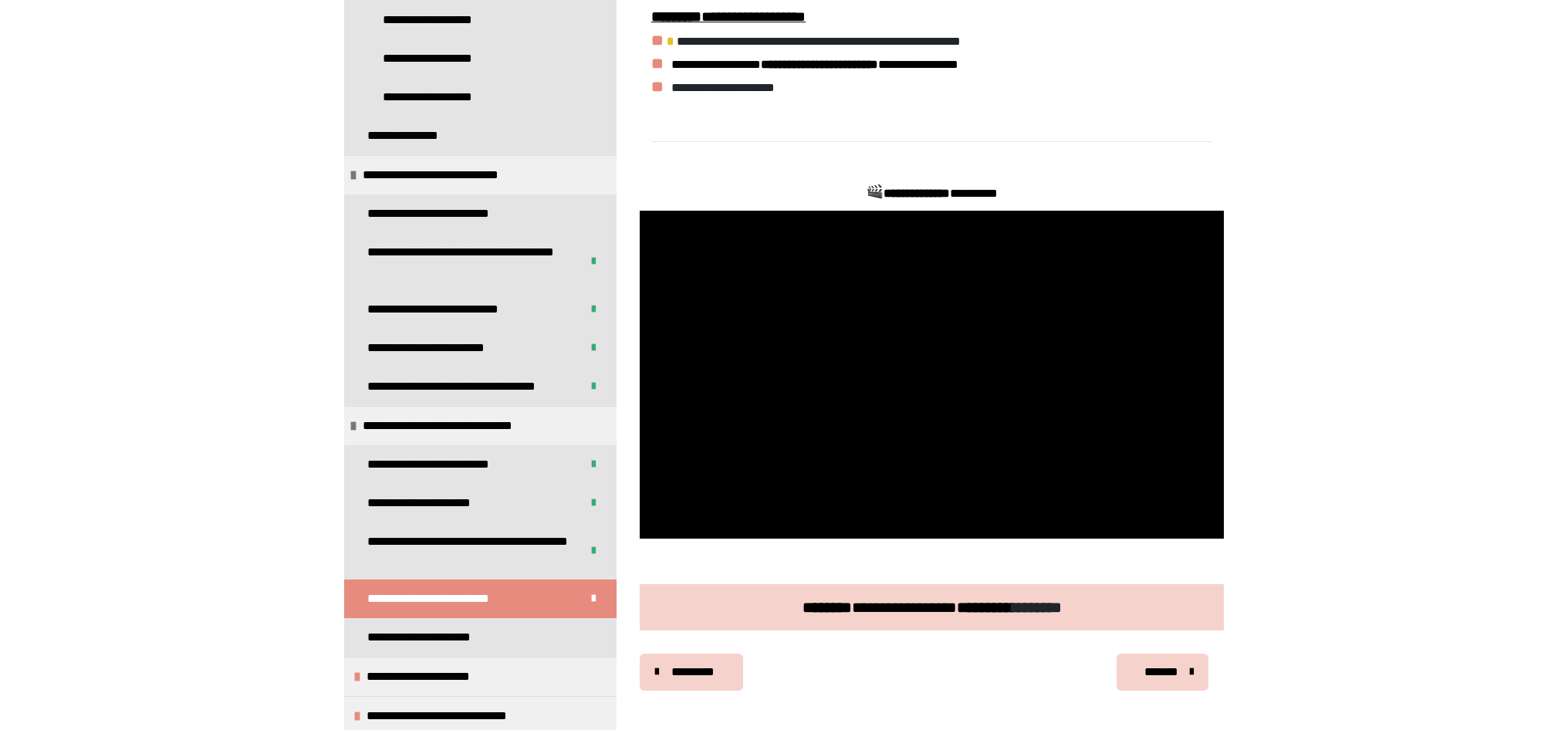 click on "*******" at bounding box center (1161, 672) 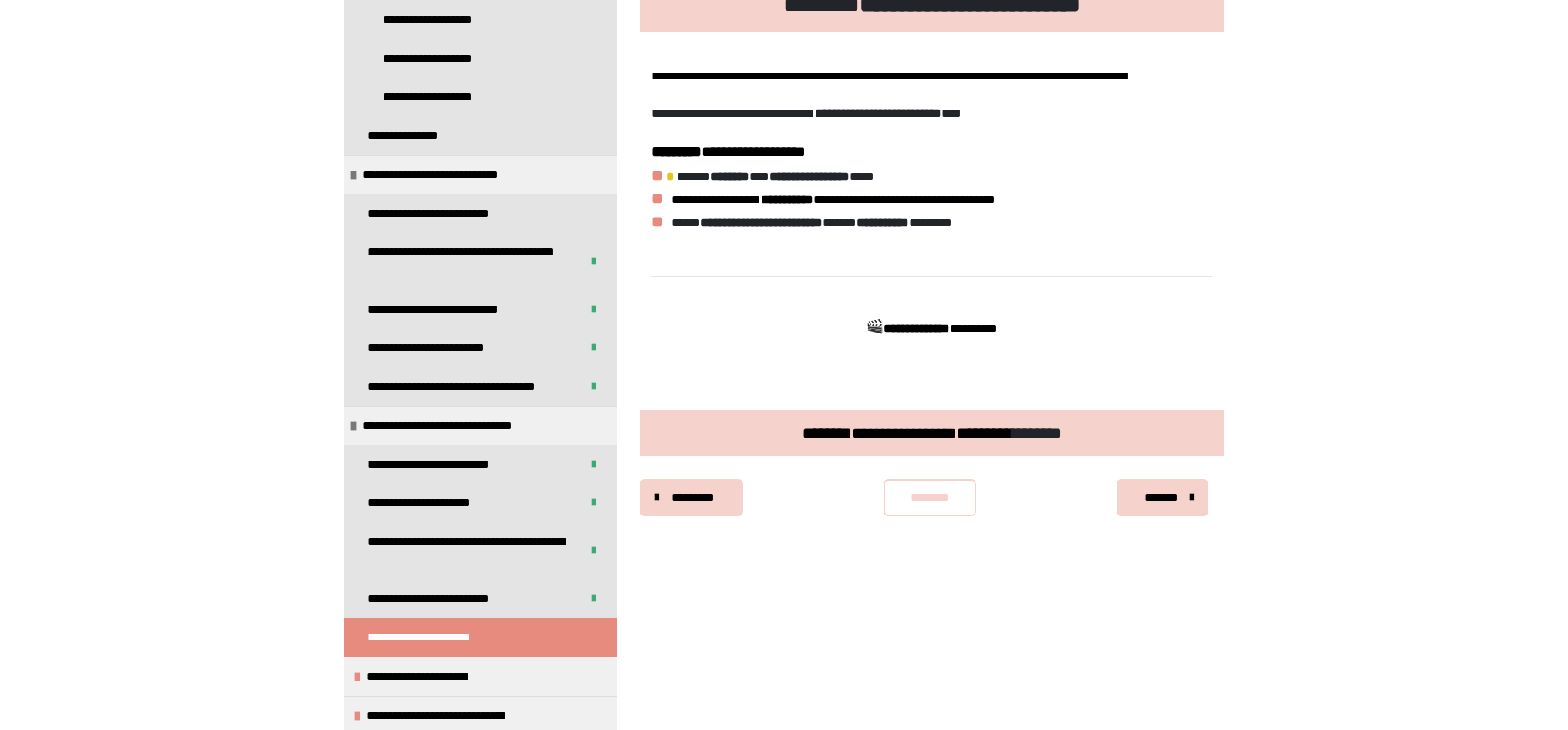 scroll, scrollTop: 262, scrollLeft: 0, axis: vertical 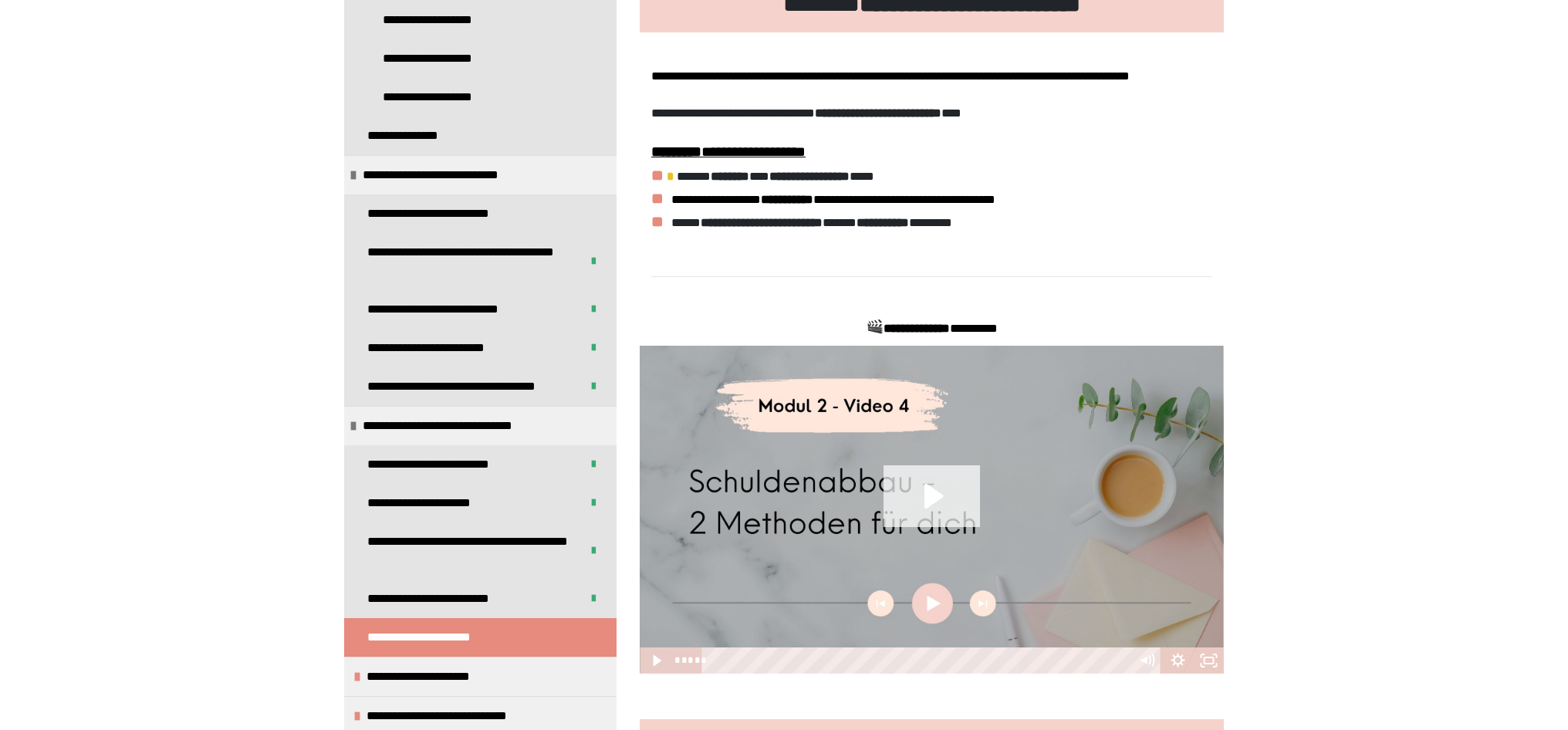 click 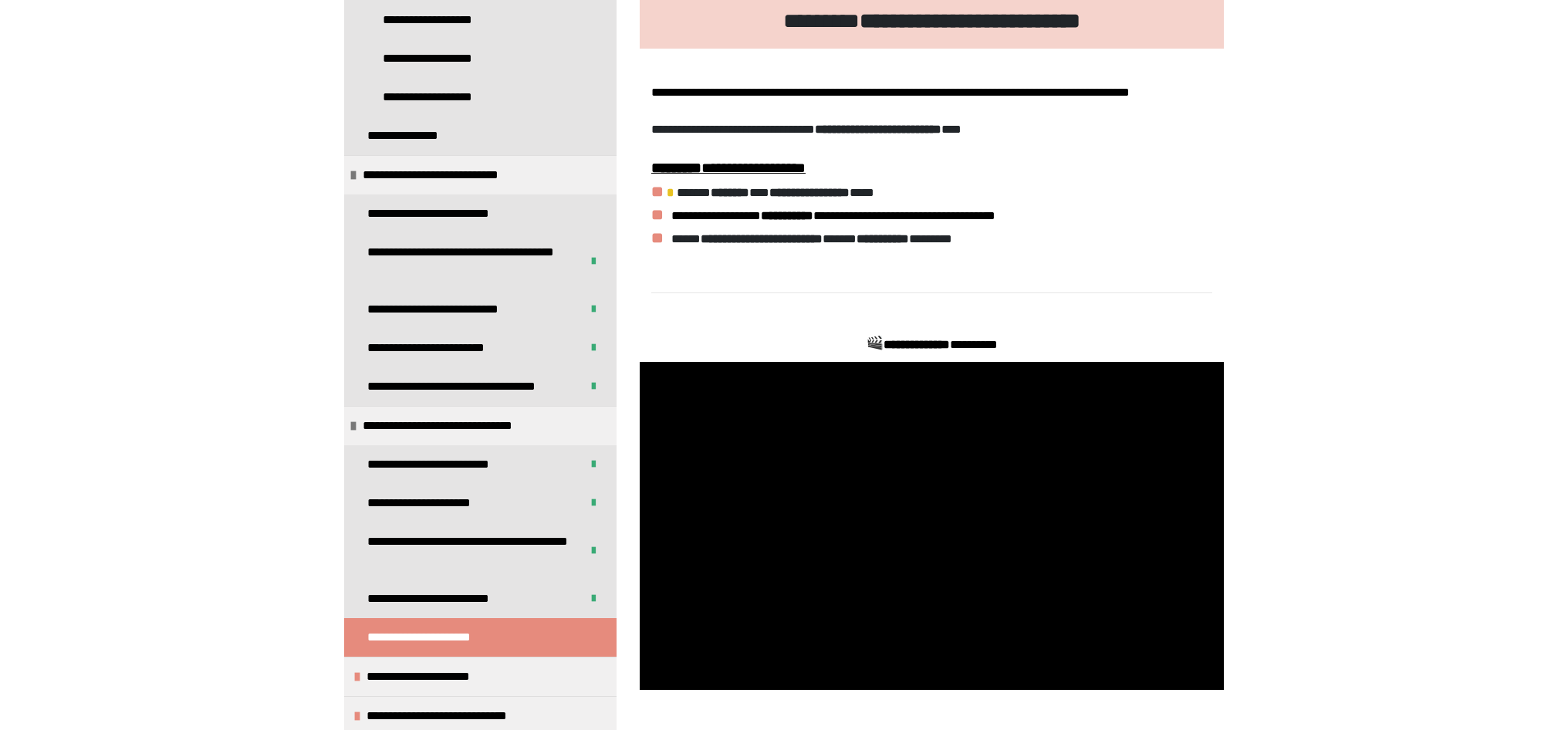scroll, scrollTop: 164, scrollLeft: 0, axis: vertical 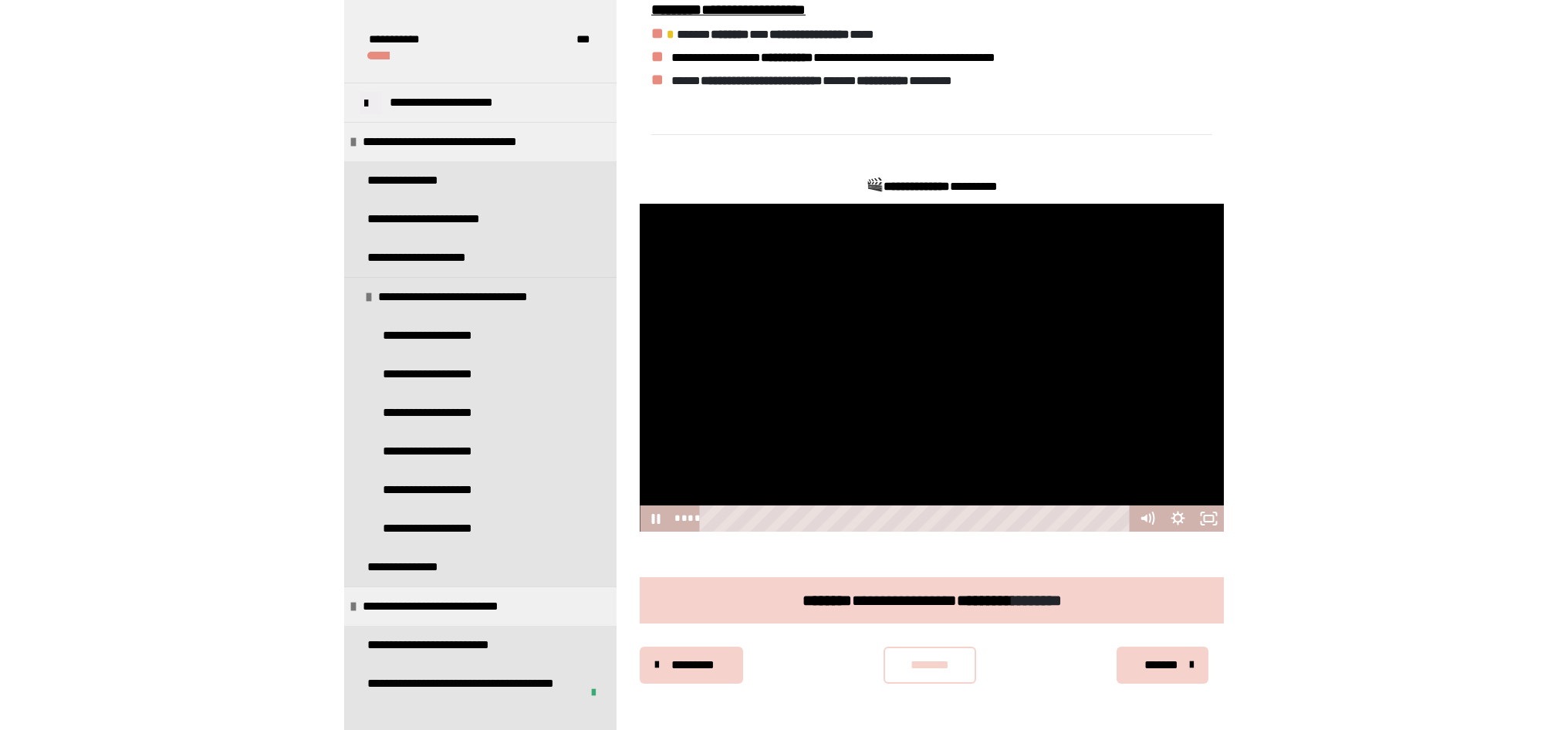 click at bounding box center (931, 368) 